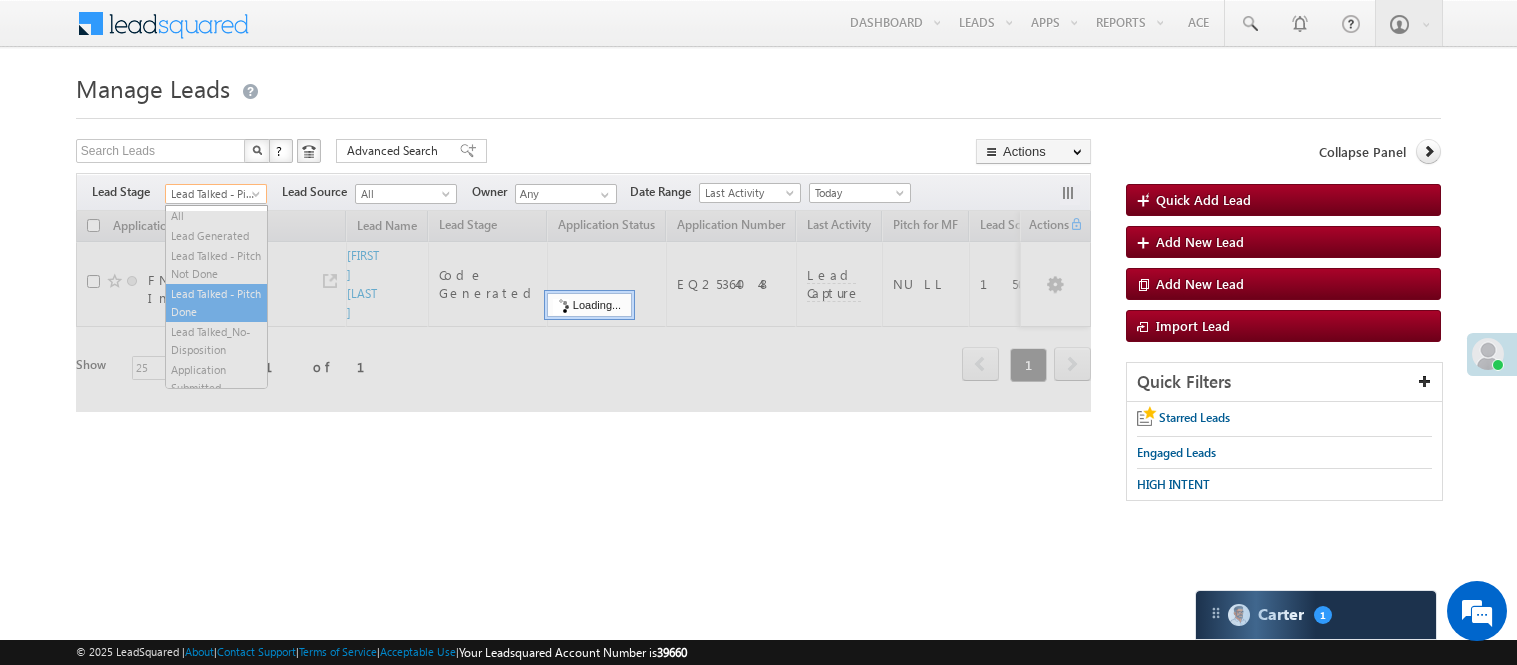 scroll, scrollTop: 0, scrollLeft: 0, axis: both 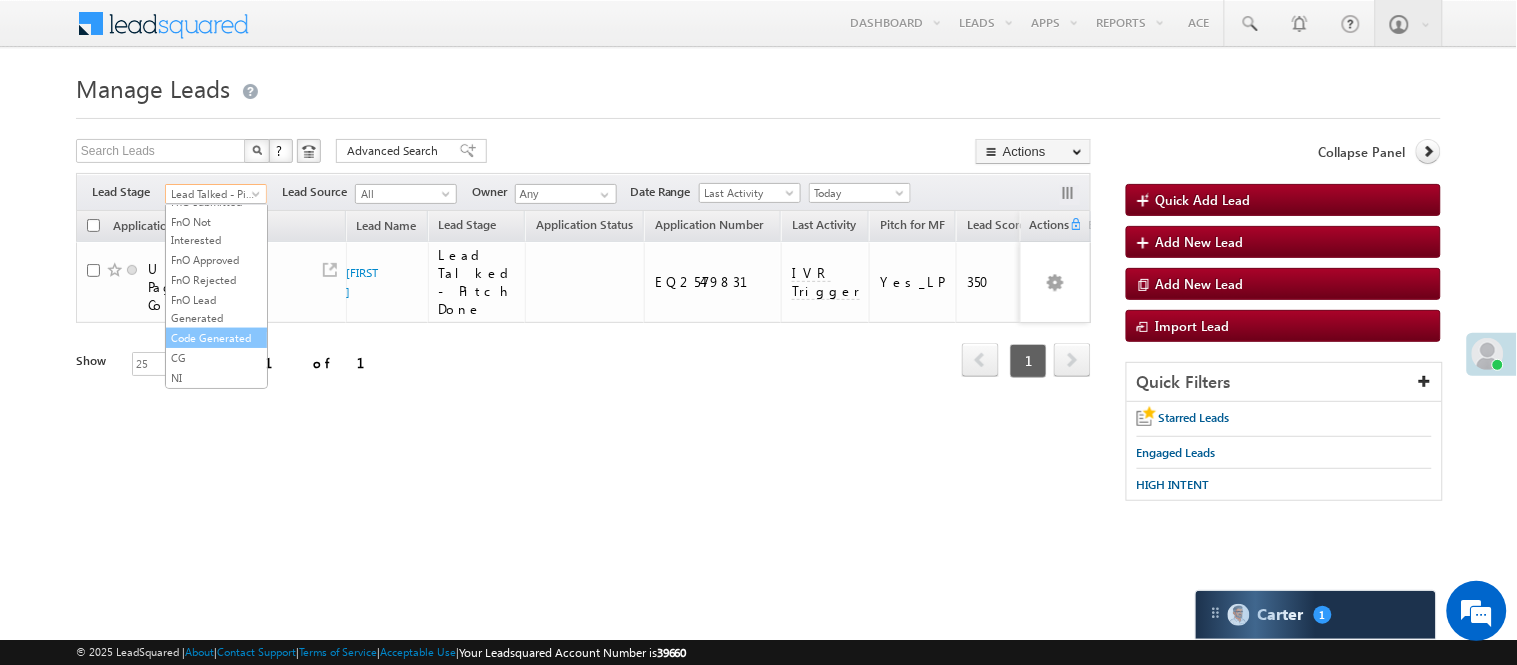 click on "Code Generated" at bounding box center (216, 338) 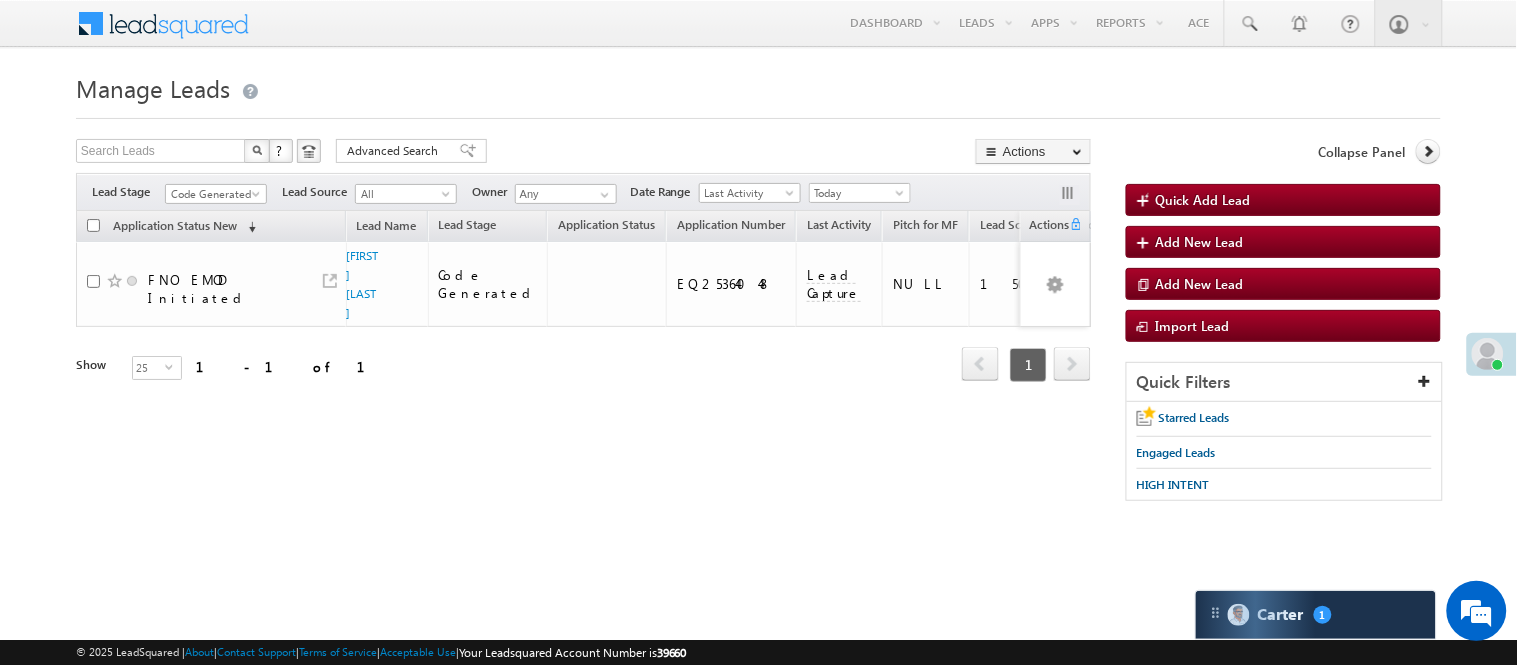 click on "Code Generated" at bounding box center [216, 191] 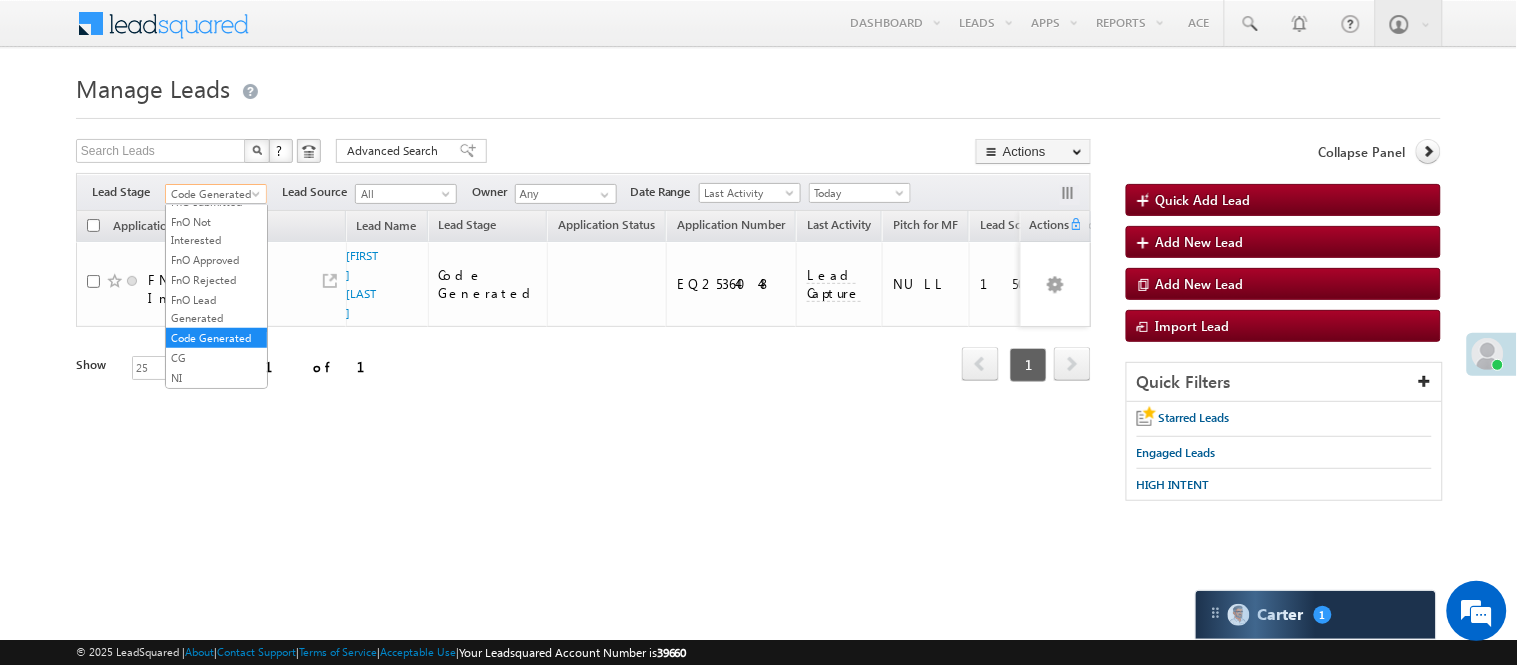 click on "Code Generated" at bounding box center [213, 194] 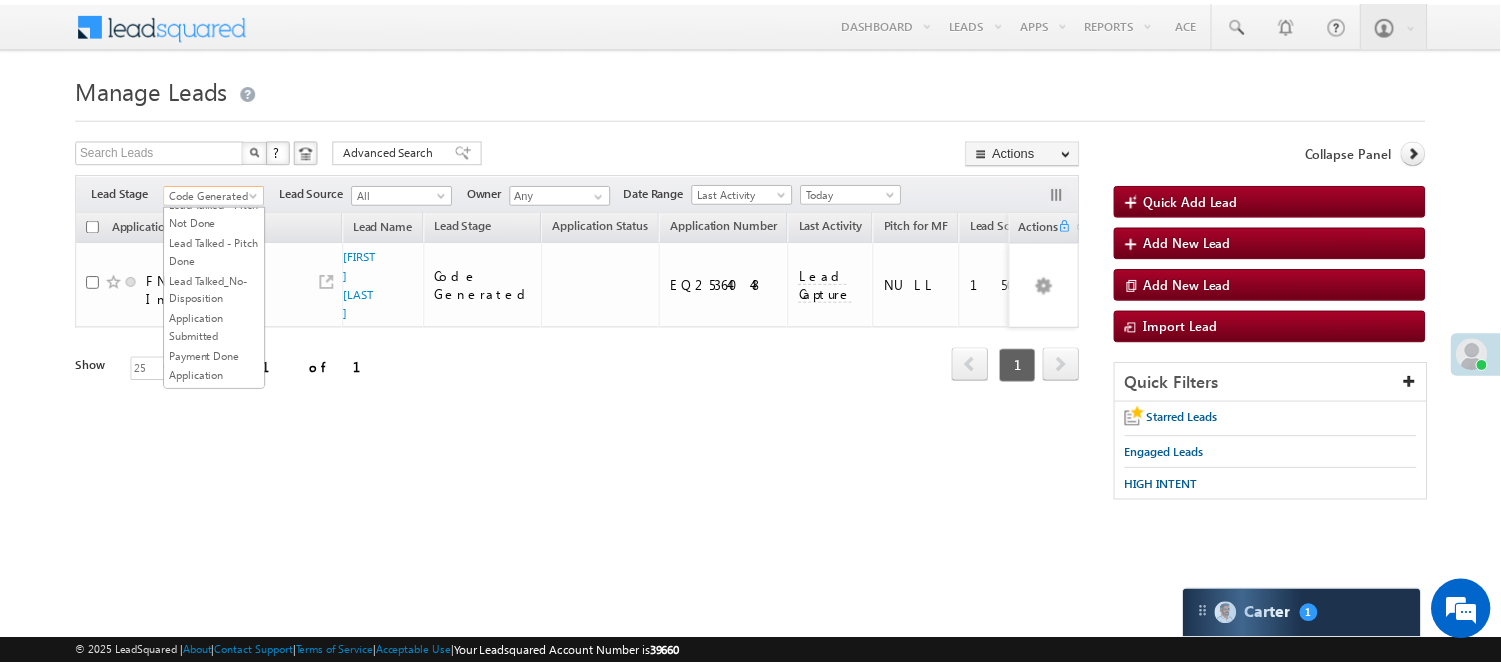scroll, scrollTop: 0, scrollLeft: 0, axis: both 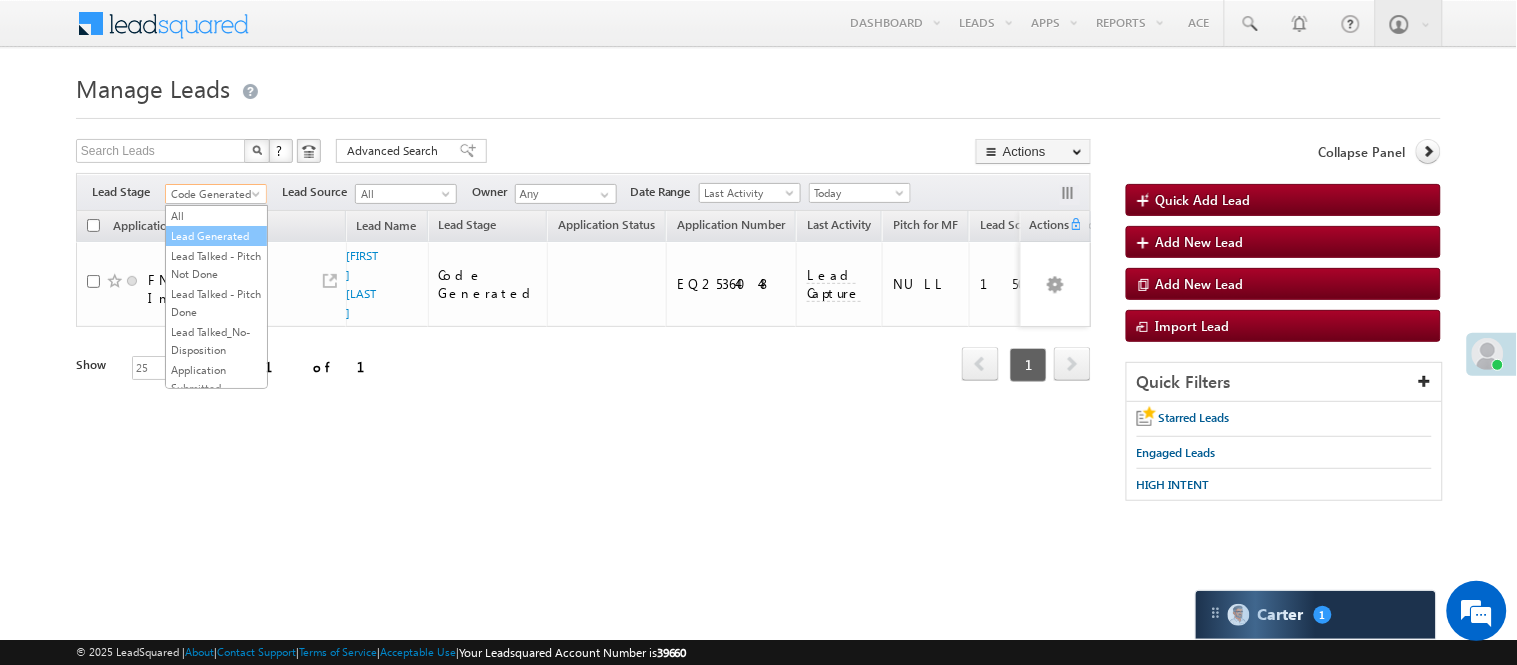 click on "Lead Generated" at bounding box center [216, 236] 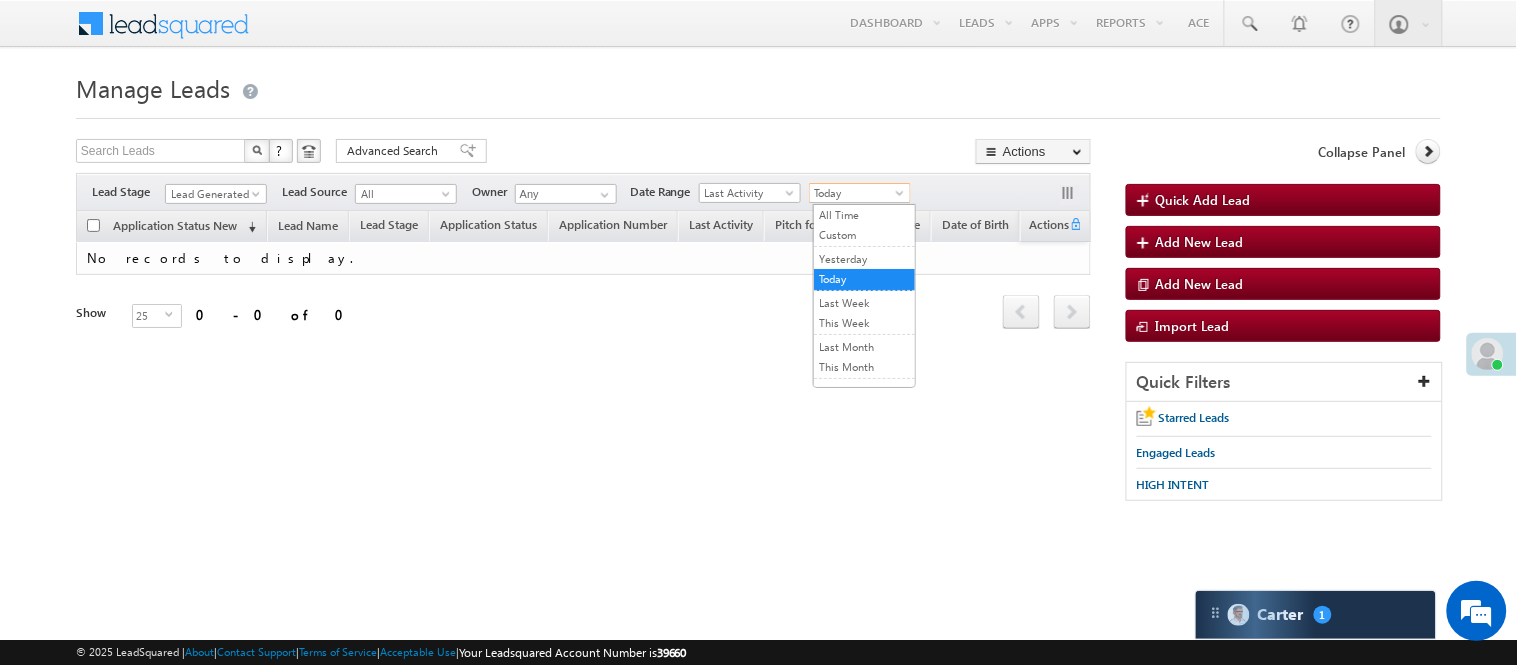 click on "Today" at bounding box center (857, 193) 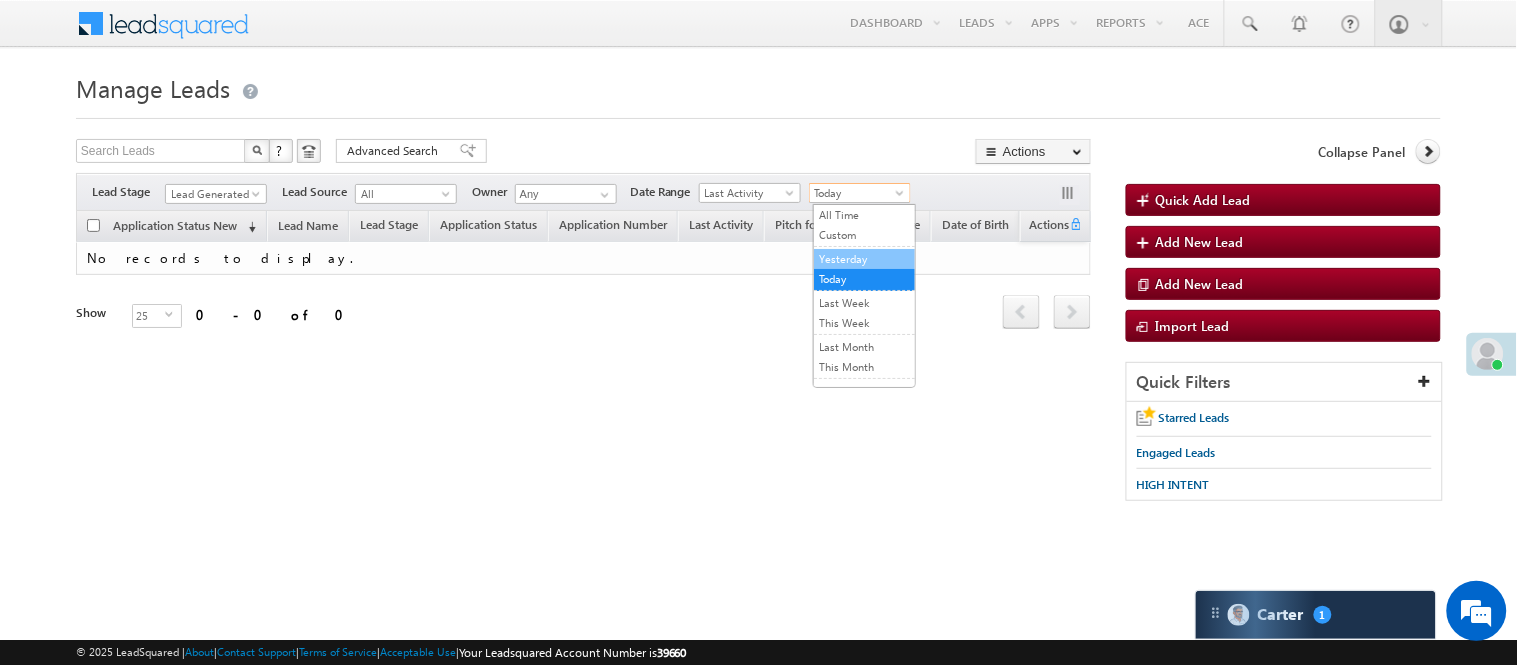 click on "Yesterday" at bounding box center [864, 259] 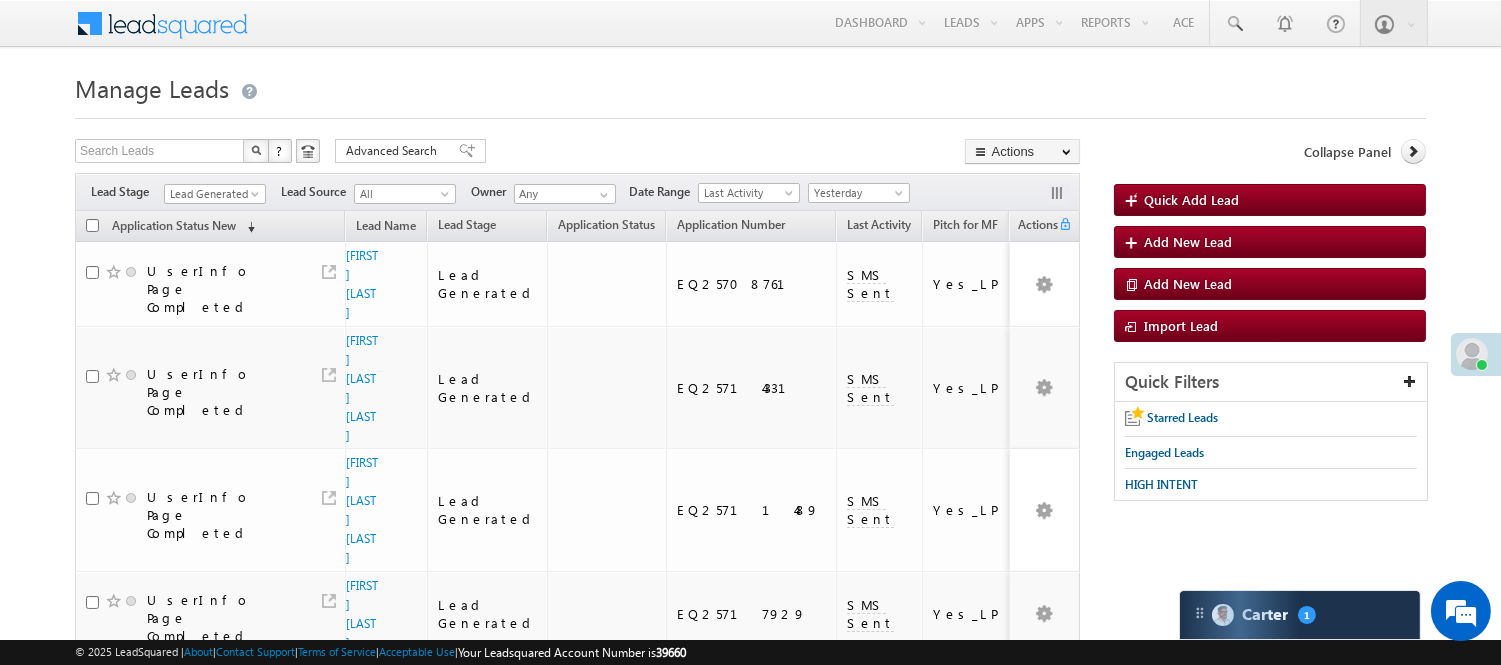 scroll, scrollTop: 1222, scrollLeft: 0, axis: vertical 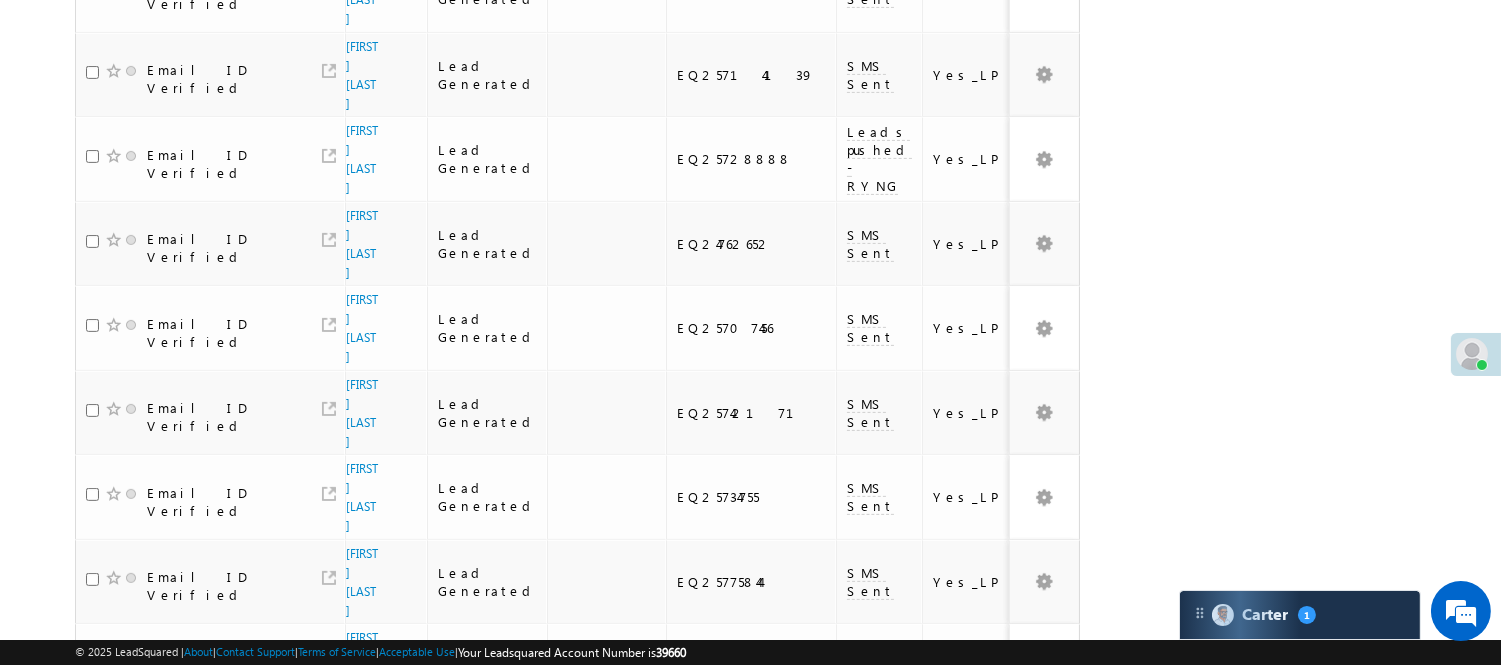 click on "Chandraprakash Sharma" at bounding box center [362, 1058] 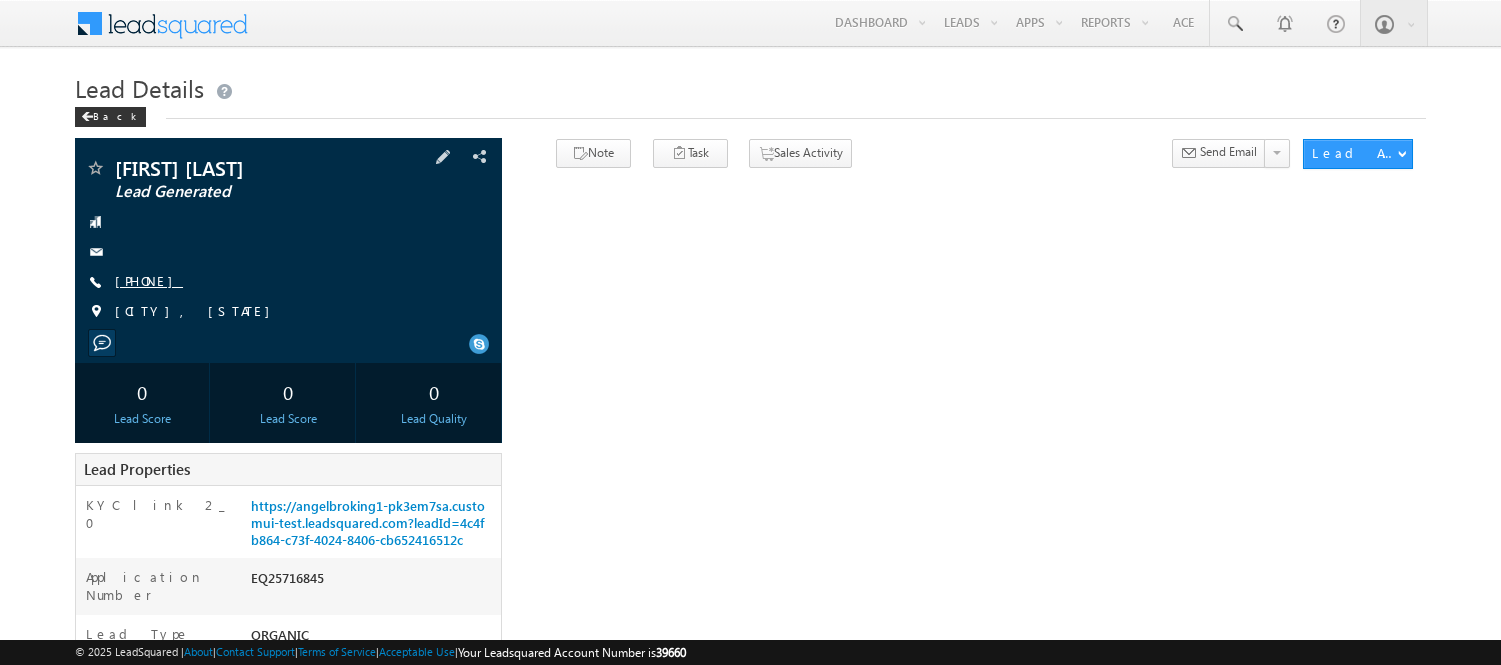 scroll, scrollTop: 0, scrollLeft: 0, axis: both 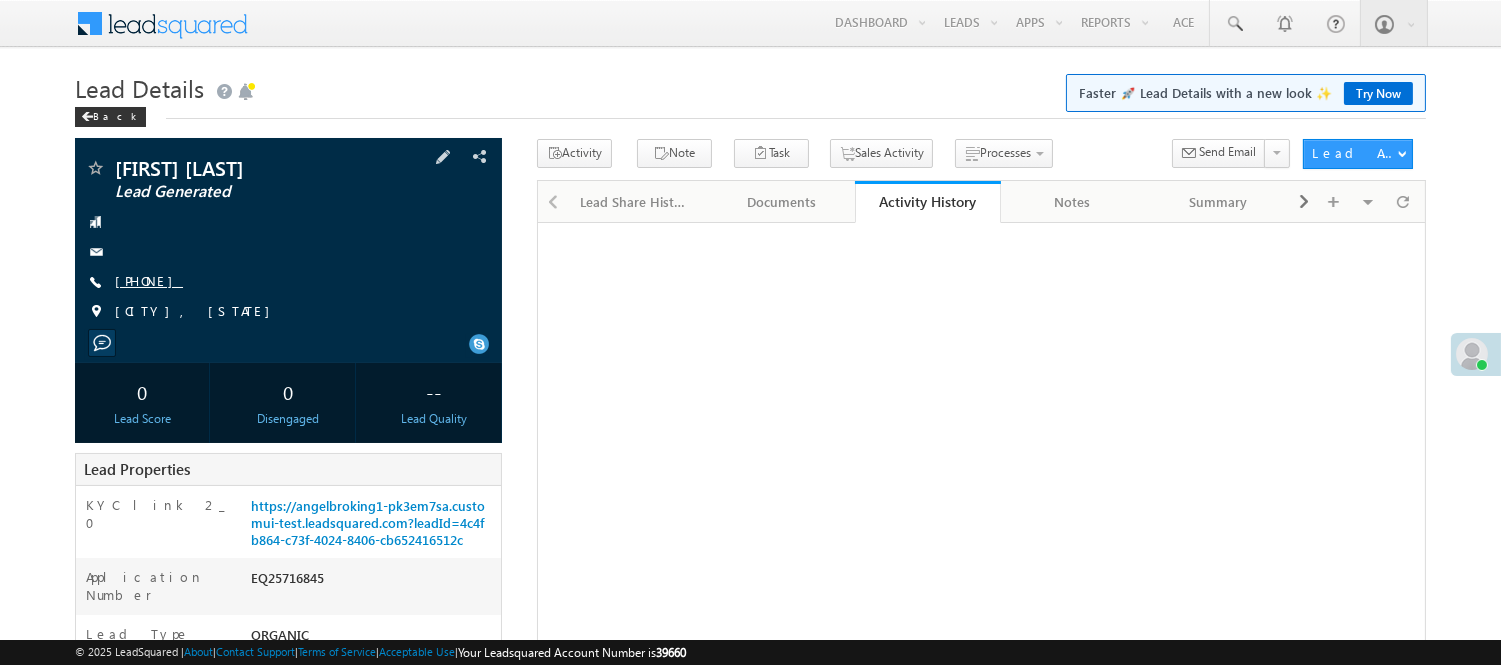 click on "[PHONE]" at bounding box center (149, 280) 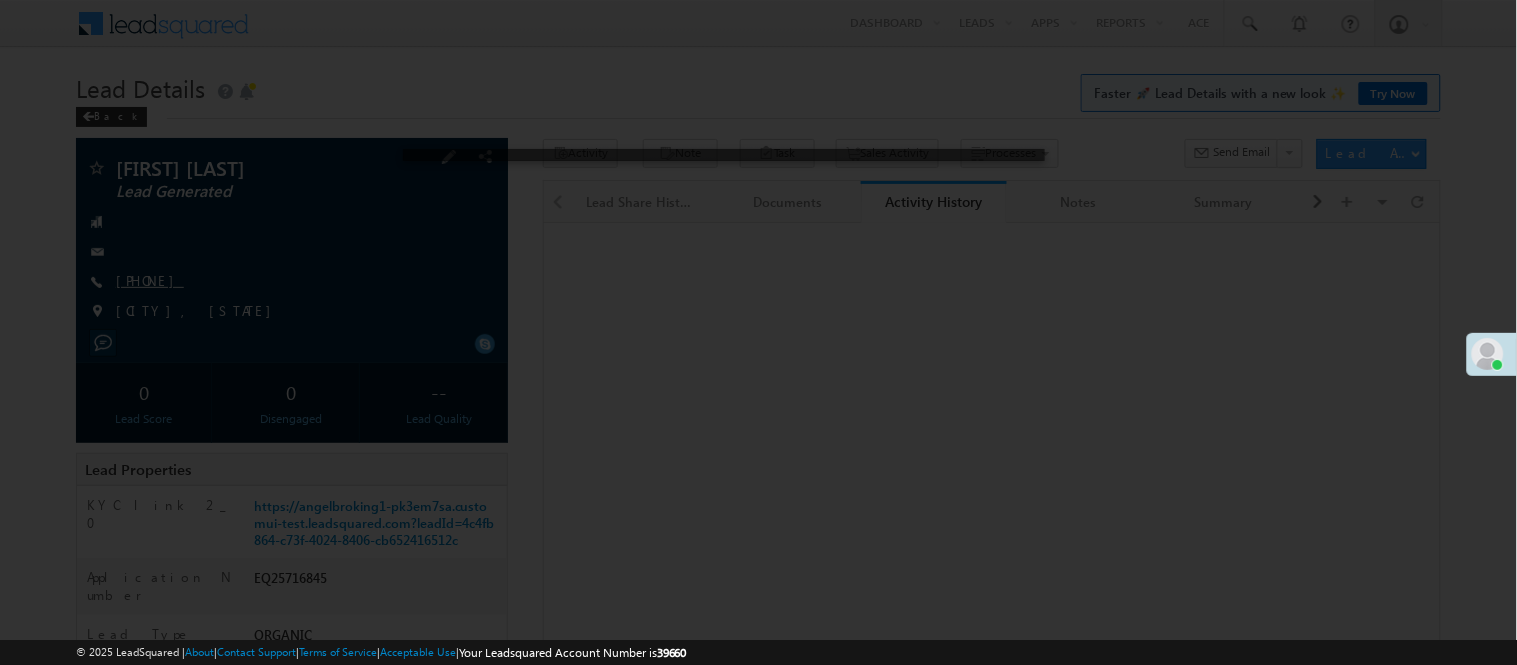 click at bounding box center (758, 332) 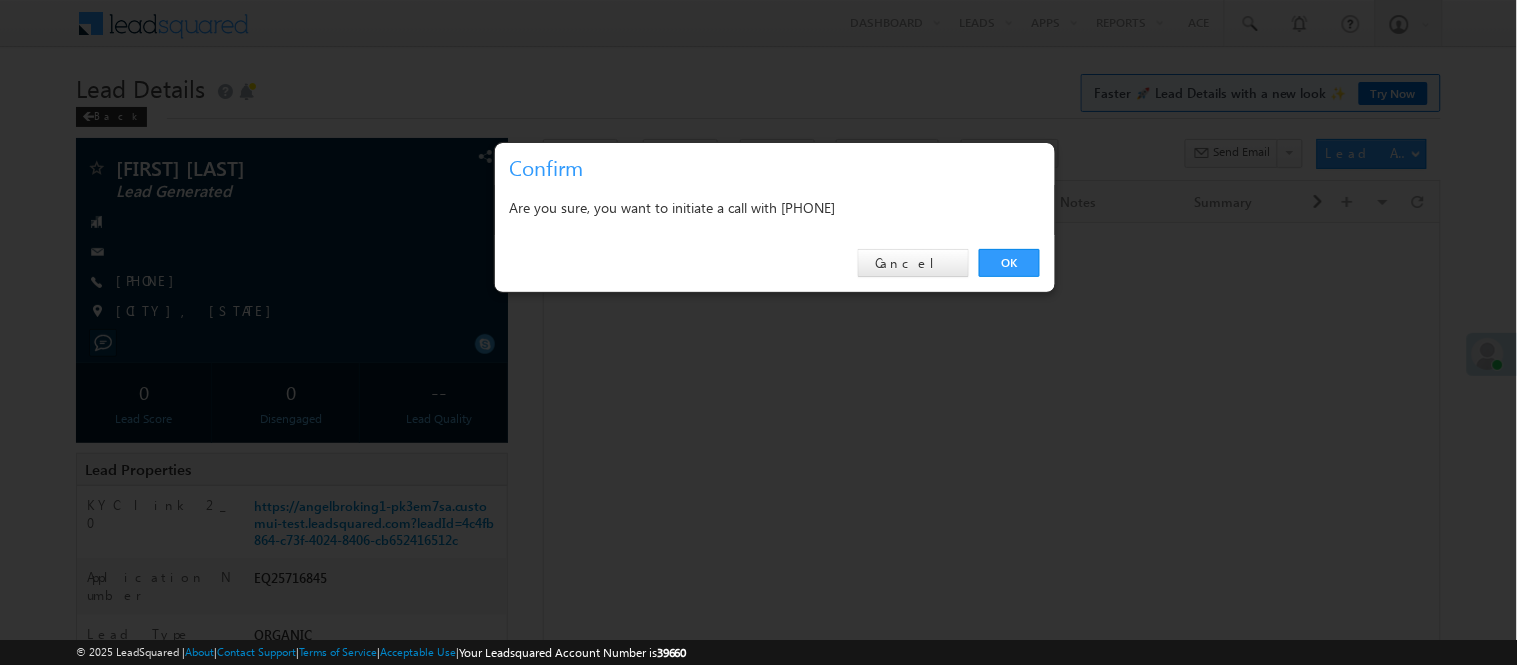 click on "OK Cancel" at bounding box center [775, 263] 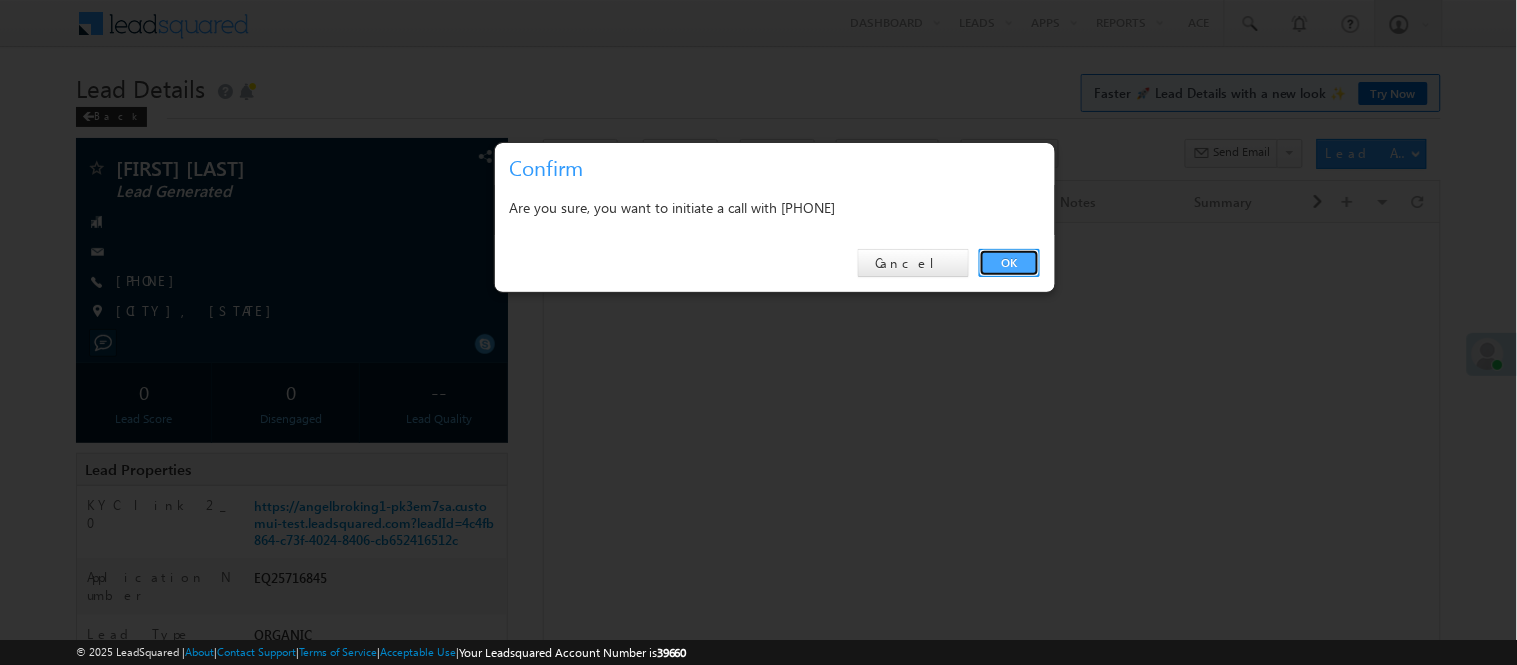 click on "OK" at bounding box center [1009, 263] 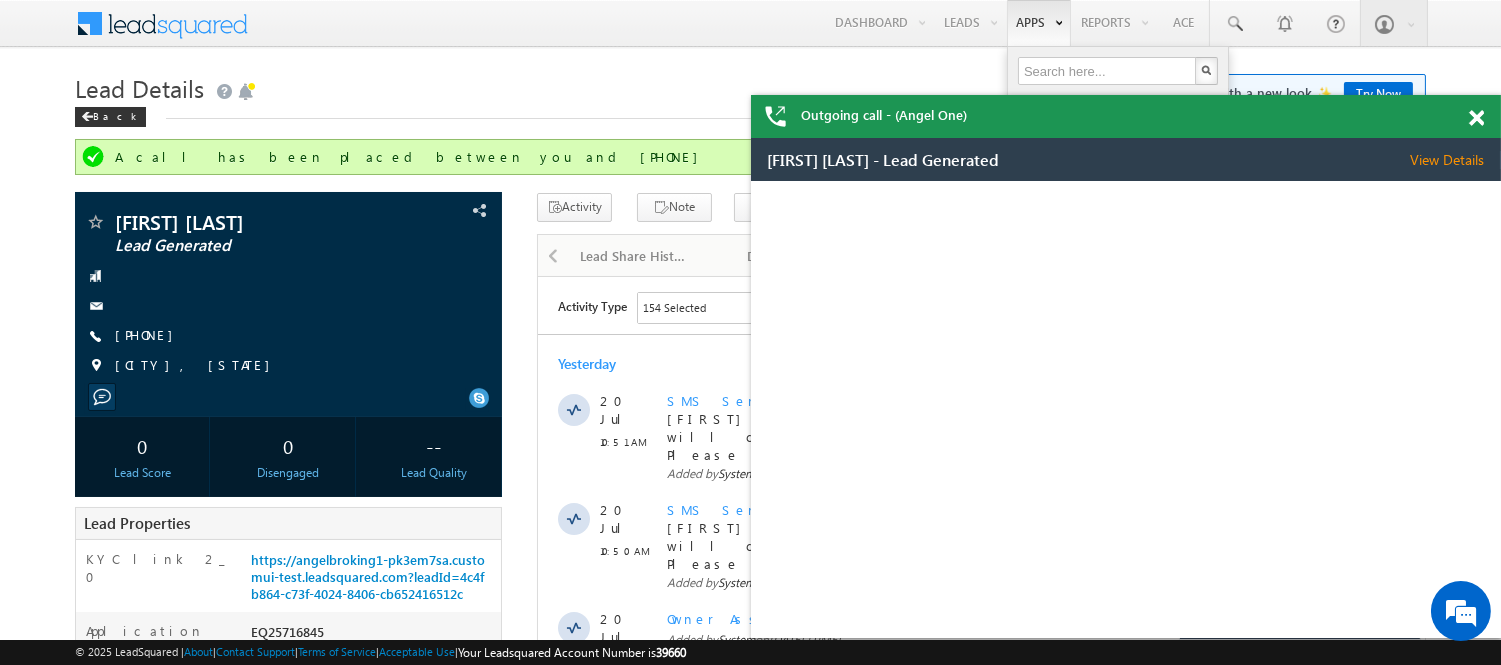 scroll, scrollTop: 0, scrollLeft: 0, axis: both 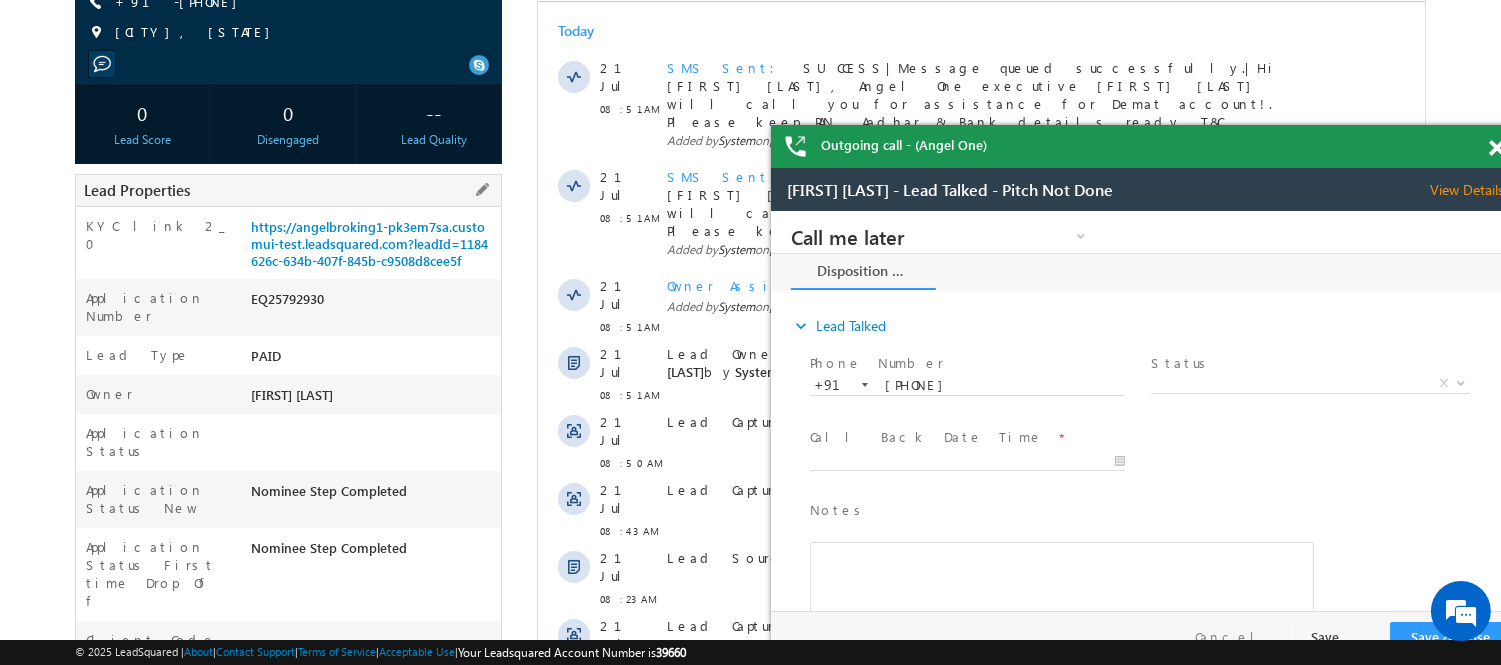 click on "Application Number
EQ25792930" at bounding box center [288, 307] 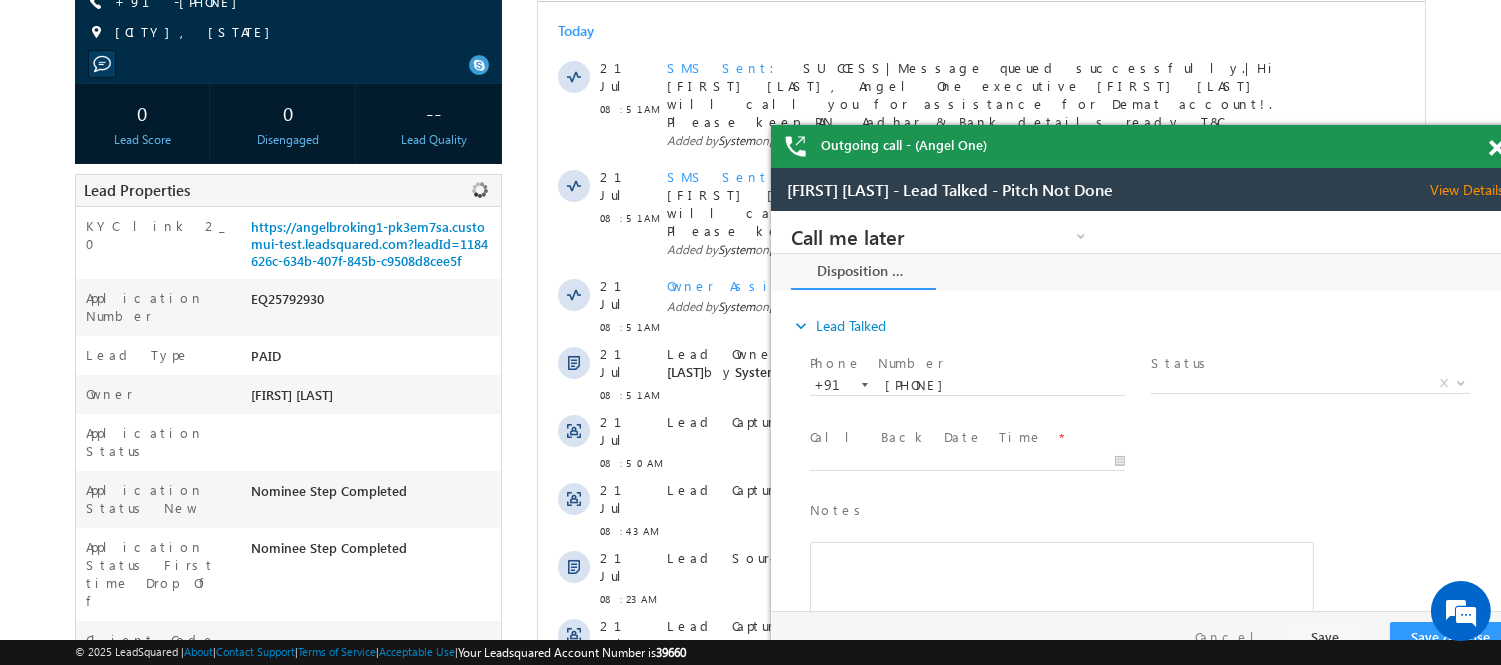 copy on "EQ25792930" 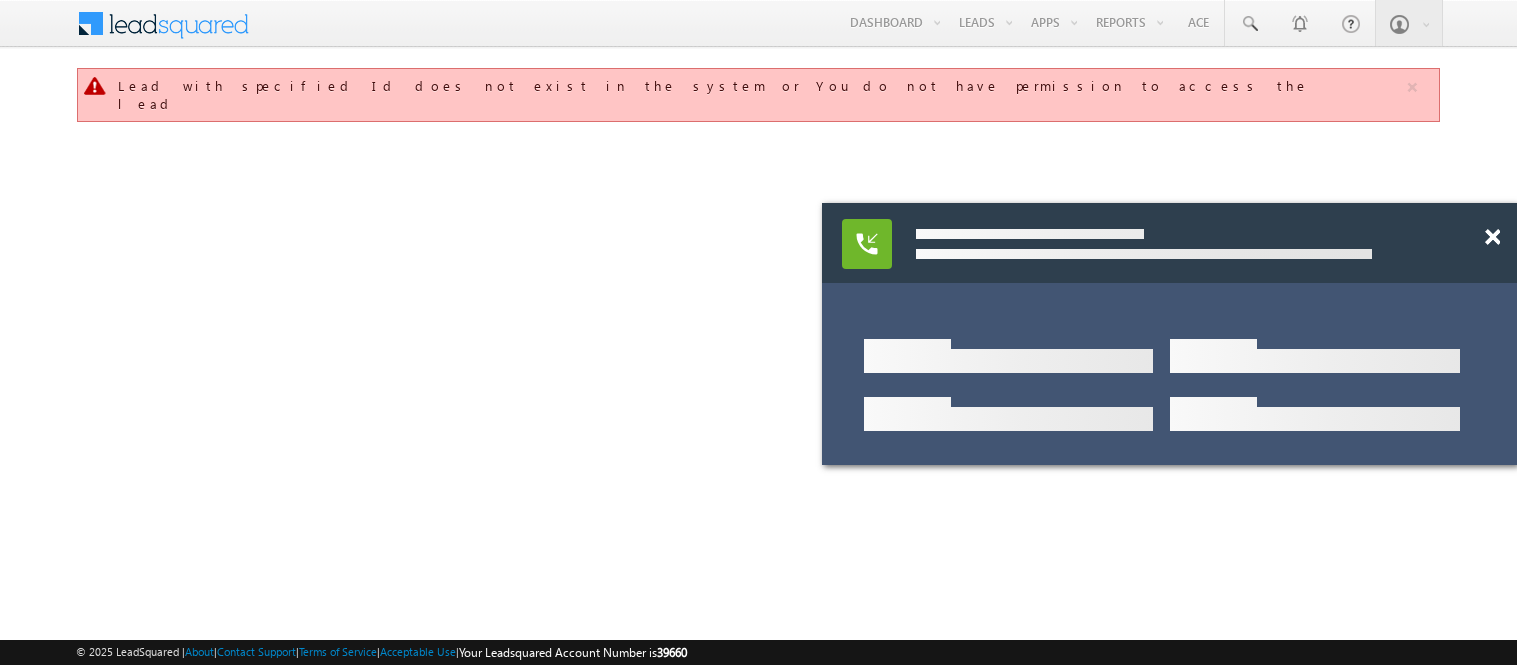 scroll, scrollTop: 0, scrollLeft: 0, axis: both 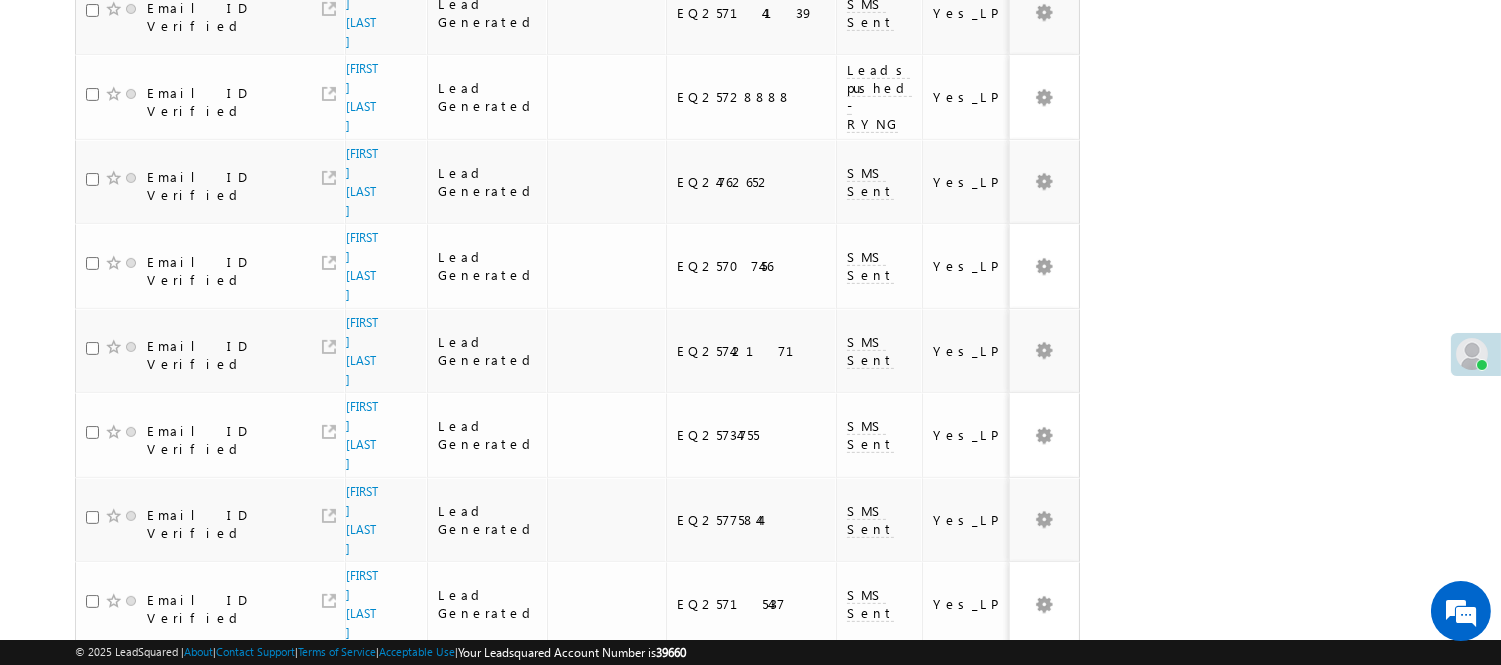 click on "Sanjaymeena" at bounding box center (362, 927) 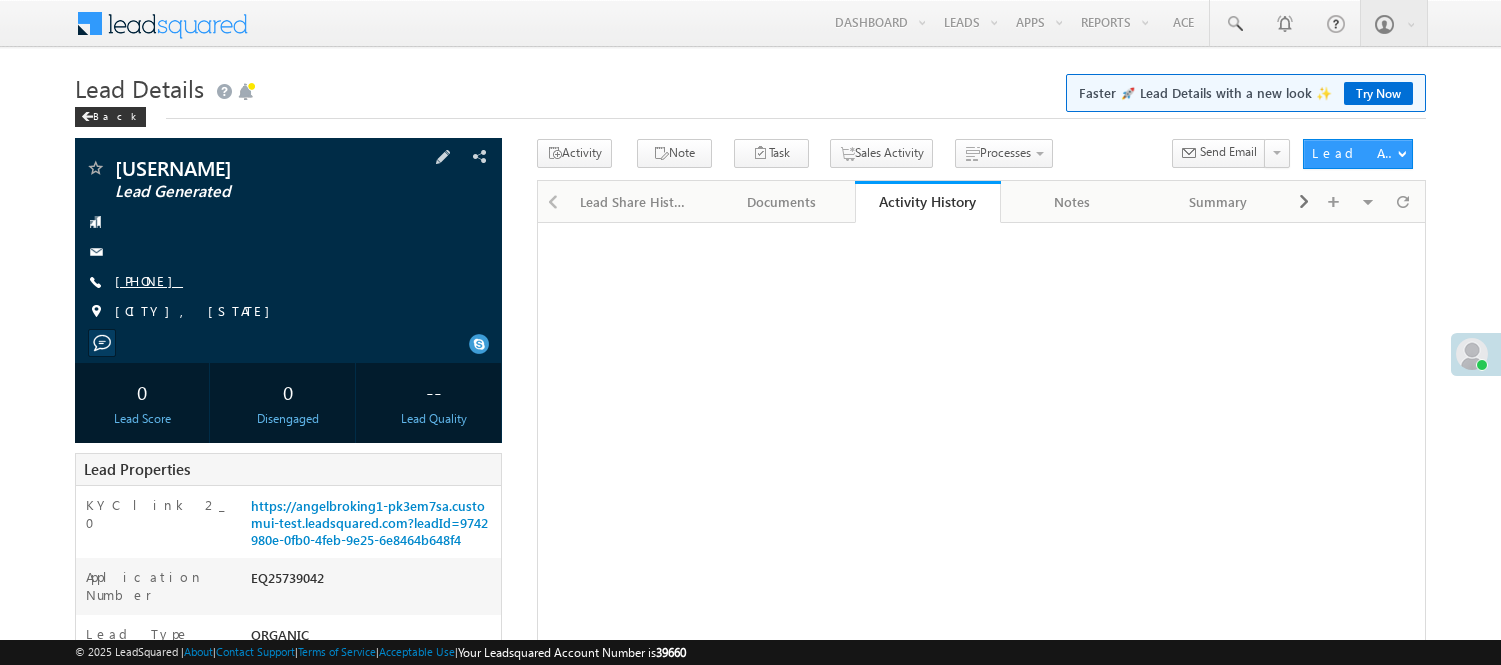 click on "[PHONE]" at bounding box center [149, 280] 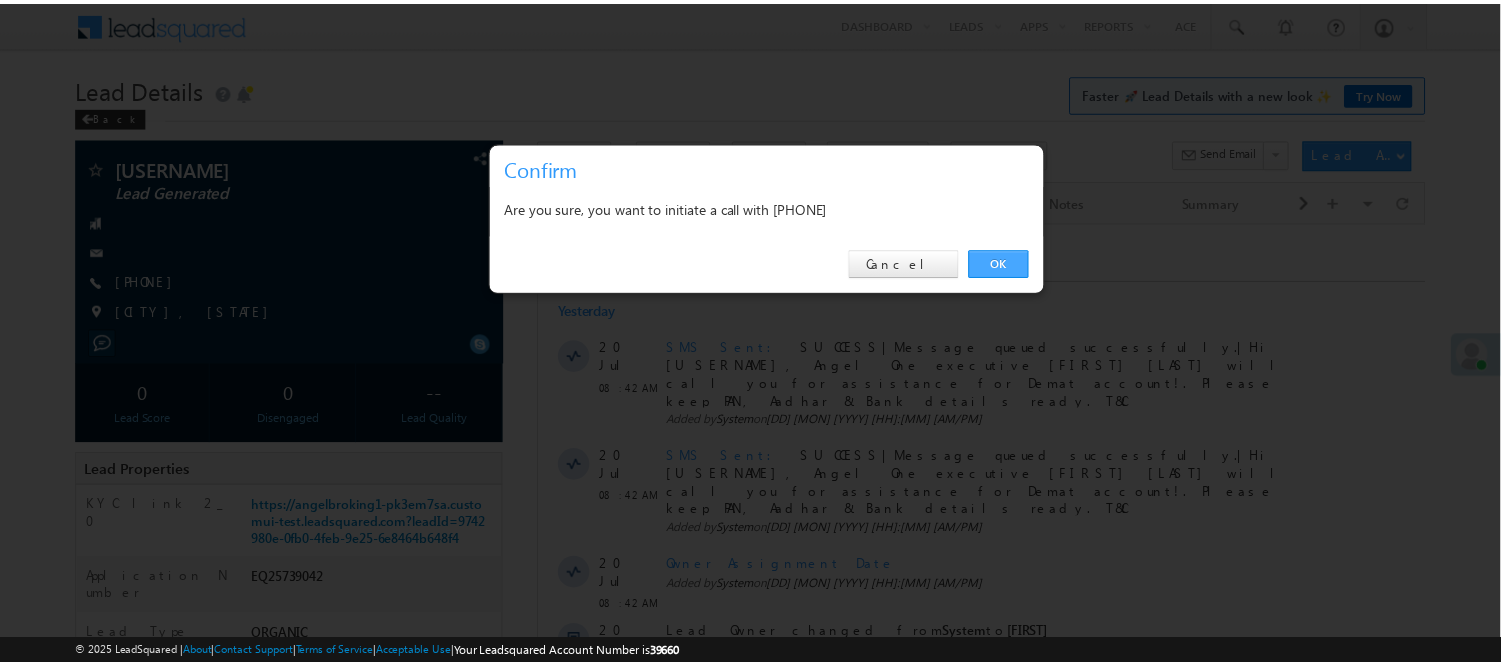 scroll, scrollTop: 0, scrollLeft: 0, axis: both 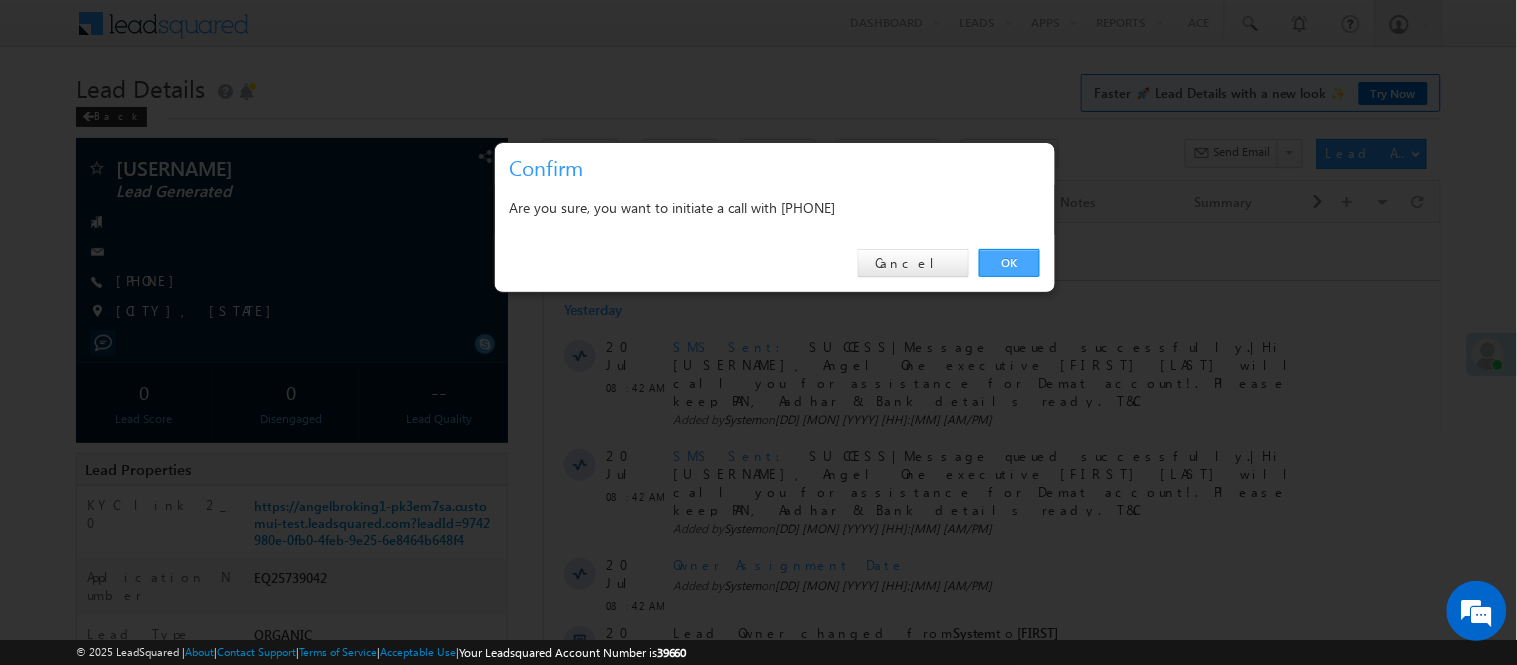 click on "OK" at bounding box center (1009, 263) 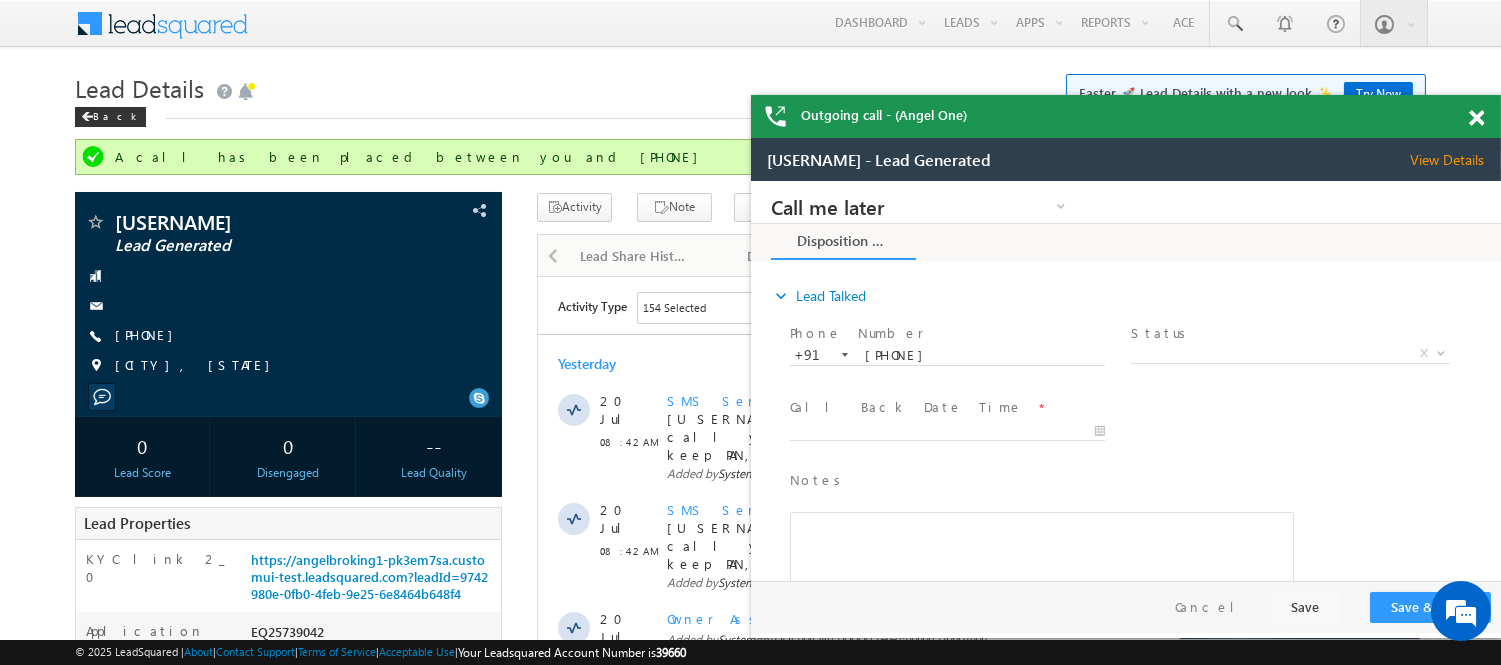 scroll, scrollTop: 0, scrollLeft: 0, axis: both 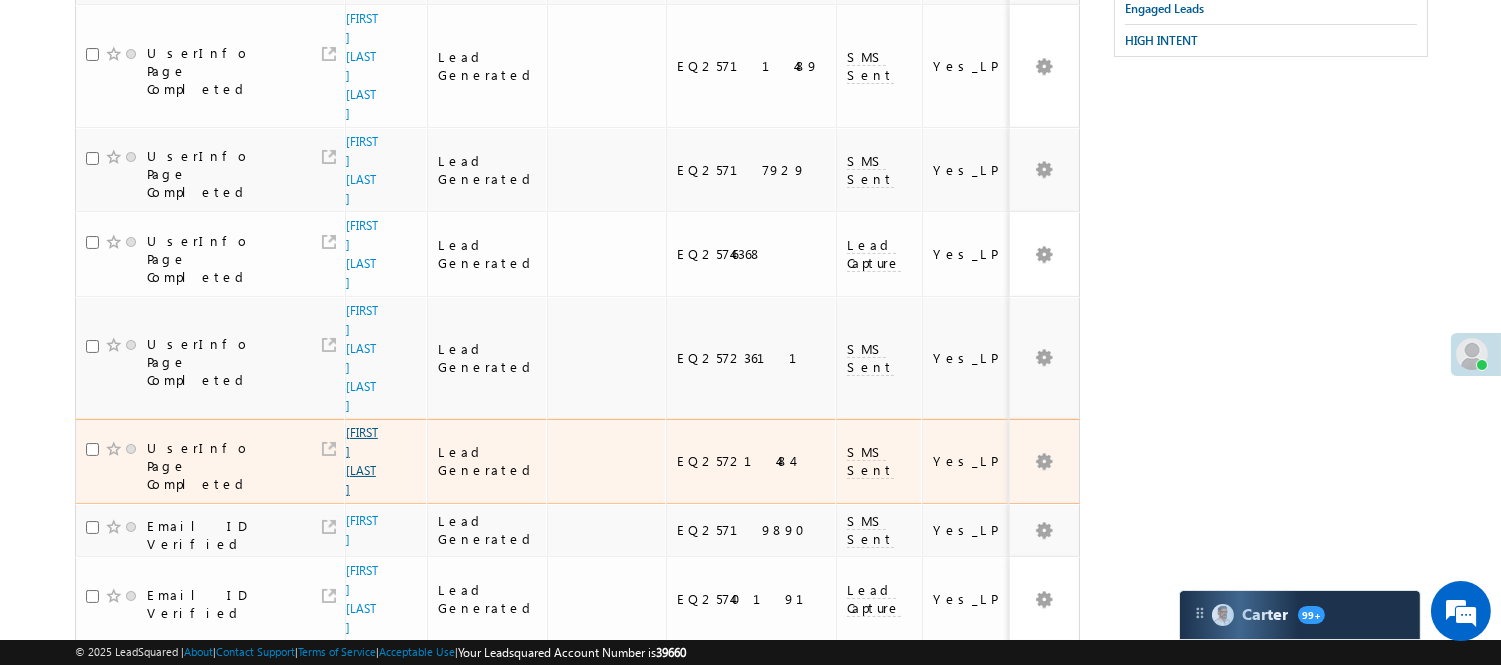 click on "Govind Pawar" at bounding box center (362, 461) 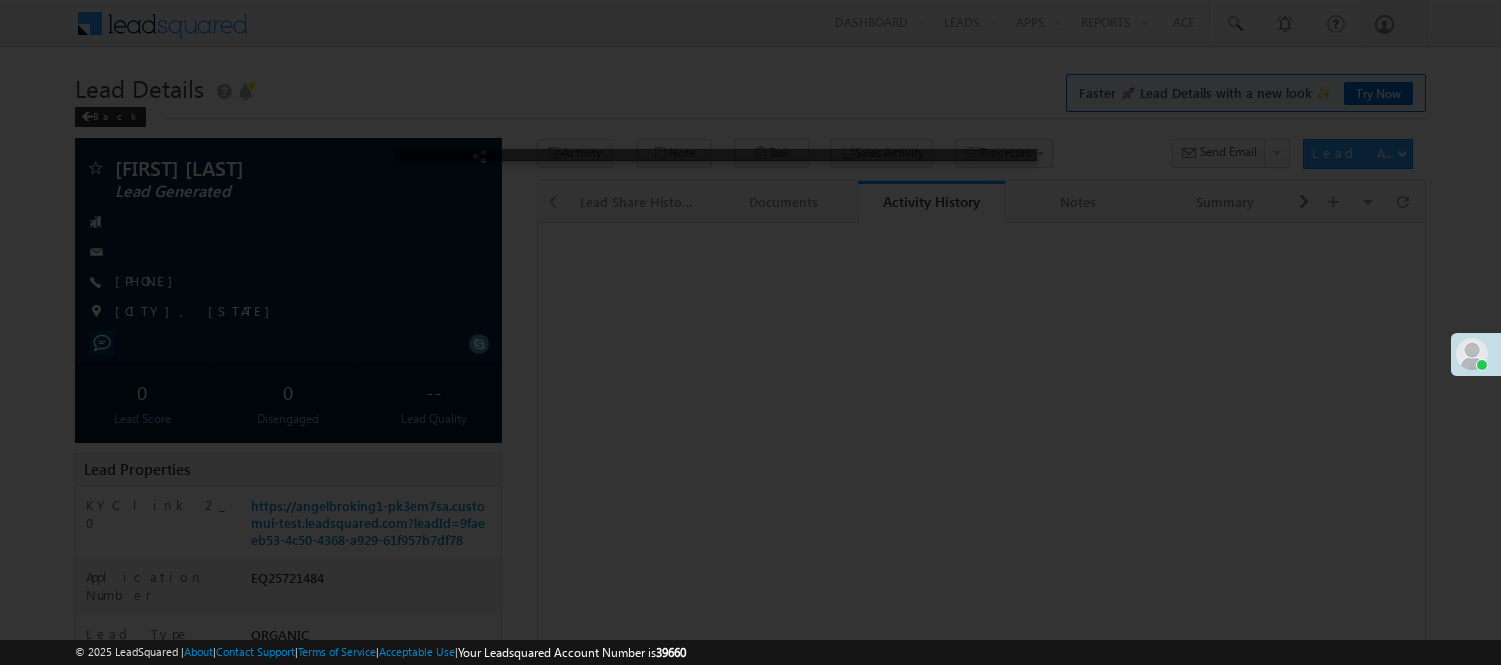 scroll, scrollTop: 0, scrollLeft: 0, axis: both 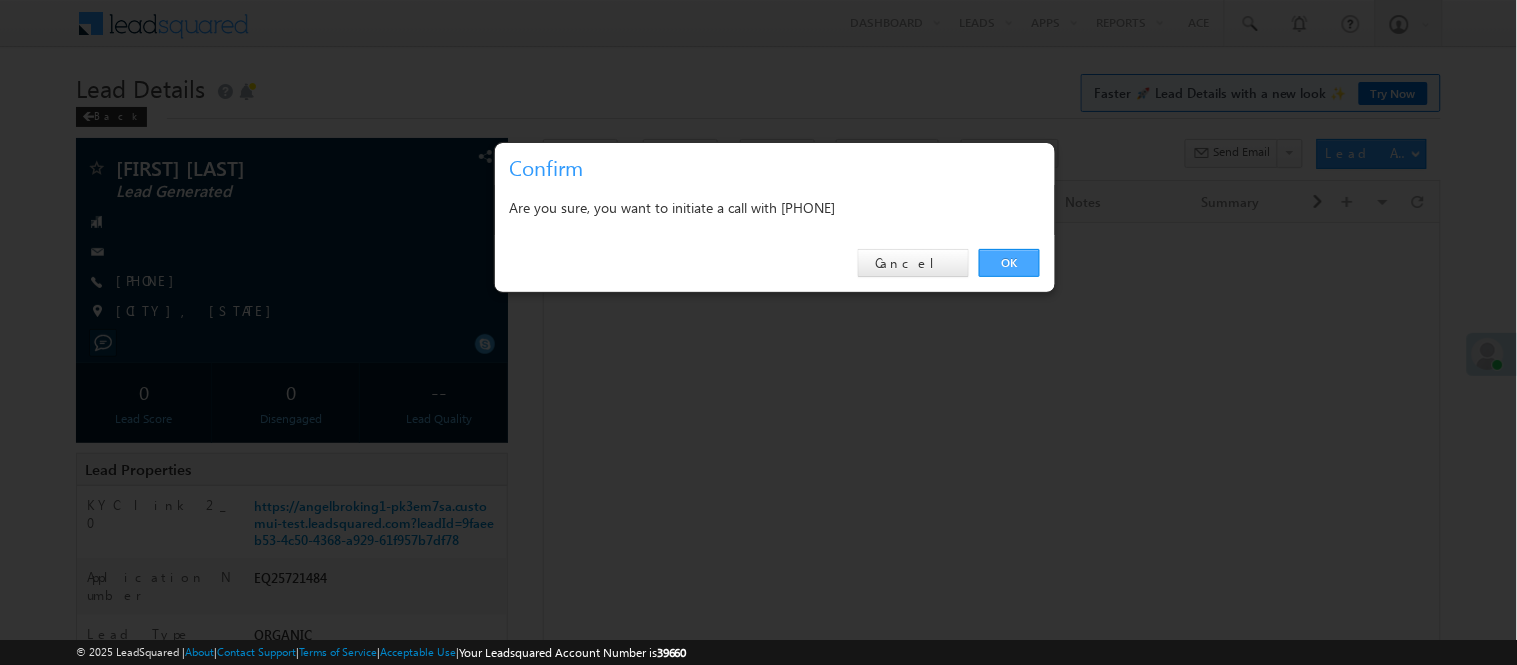 click on "OK" at bounding box center (1009, 263) 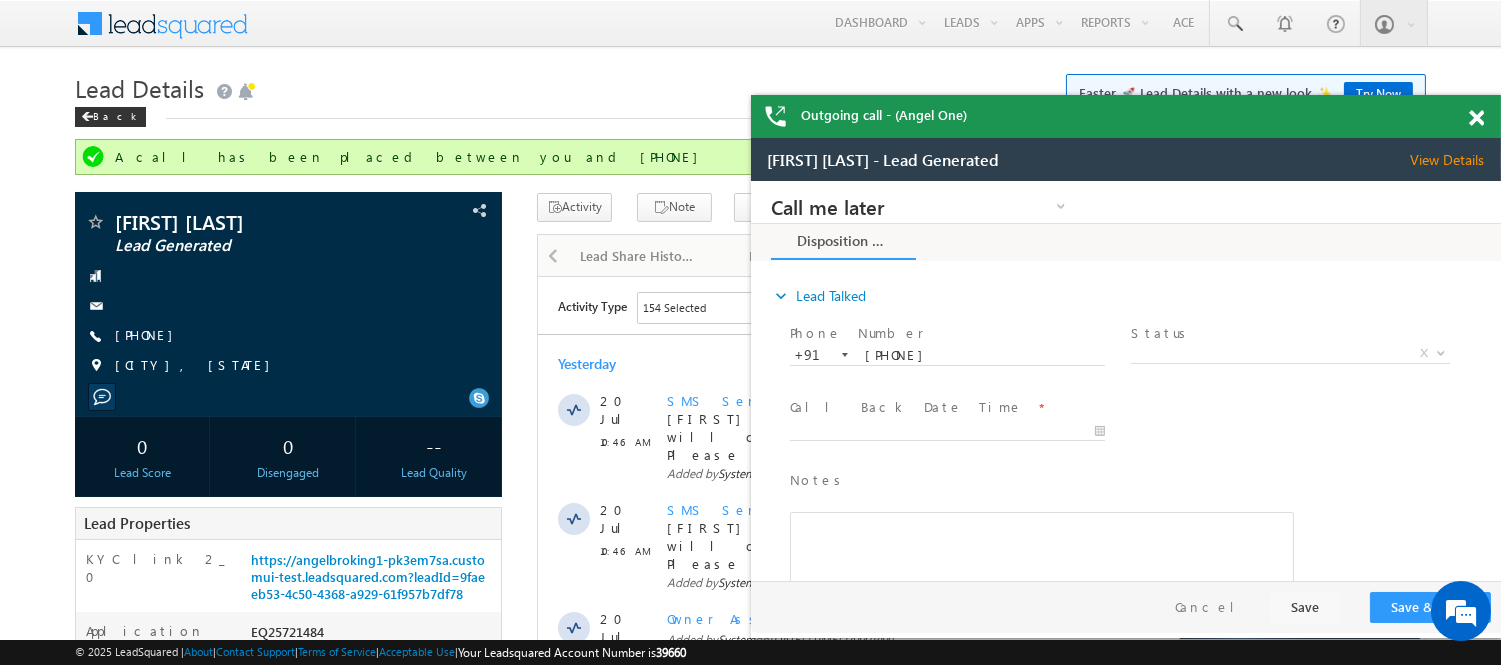 scroll, scrollTop: 0, scrollLeft: 0, axis: both 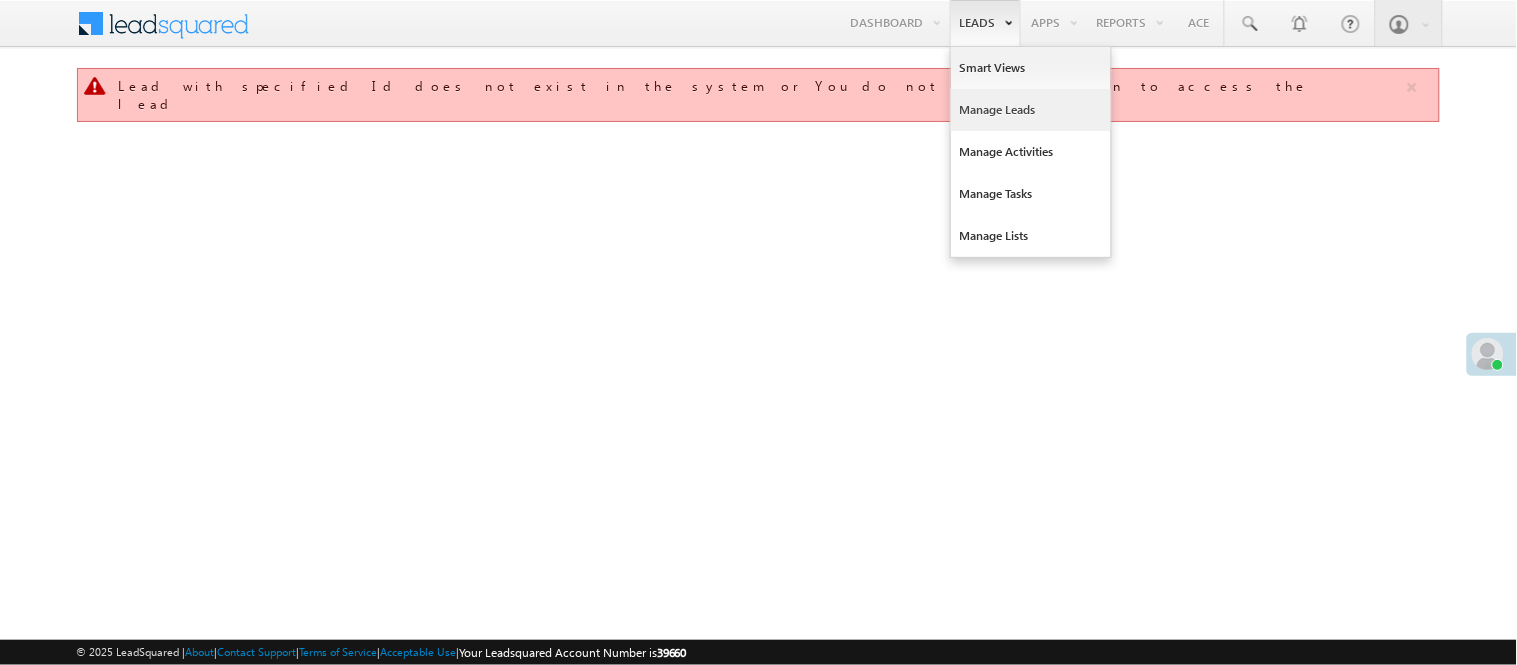 click on "Manage Leads" at bounding box center [1031, 110] 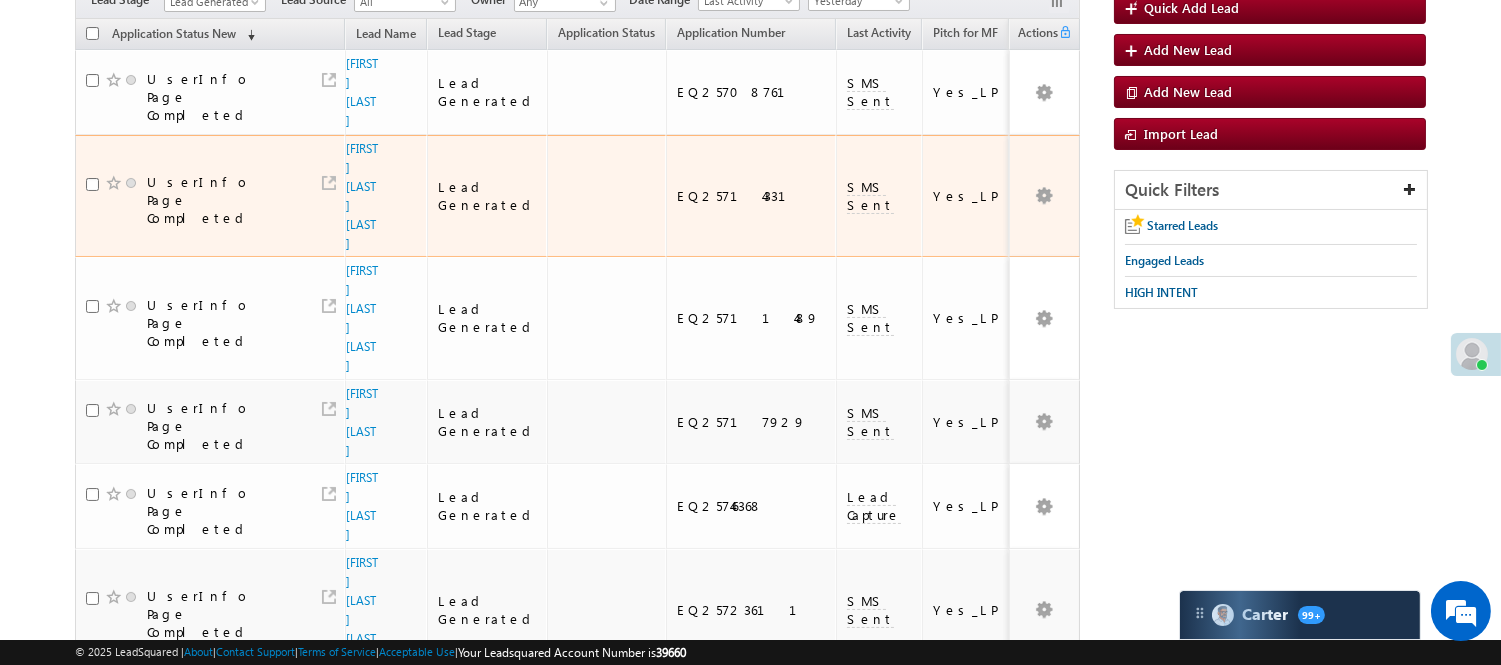 scroll, scrollTop: 0, scrollLeft: 0, axis: both 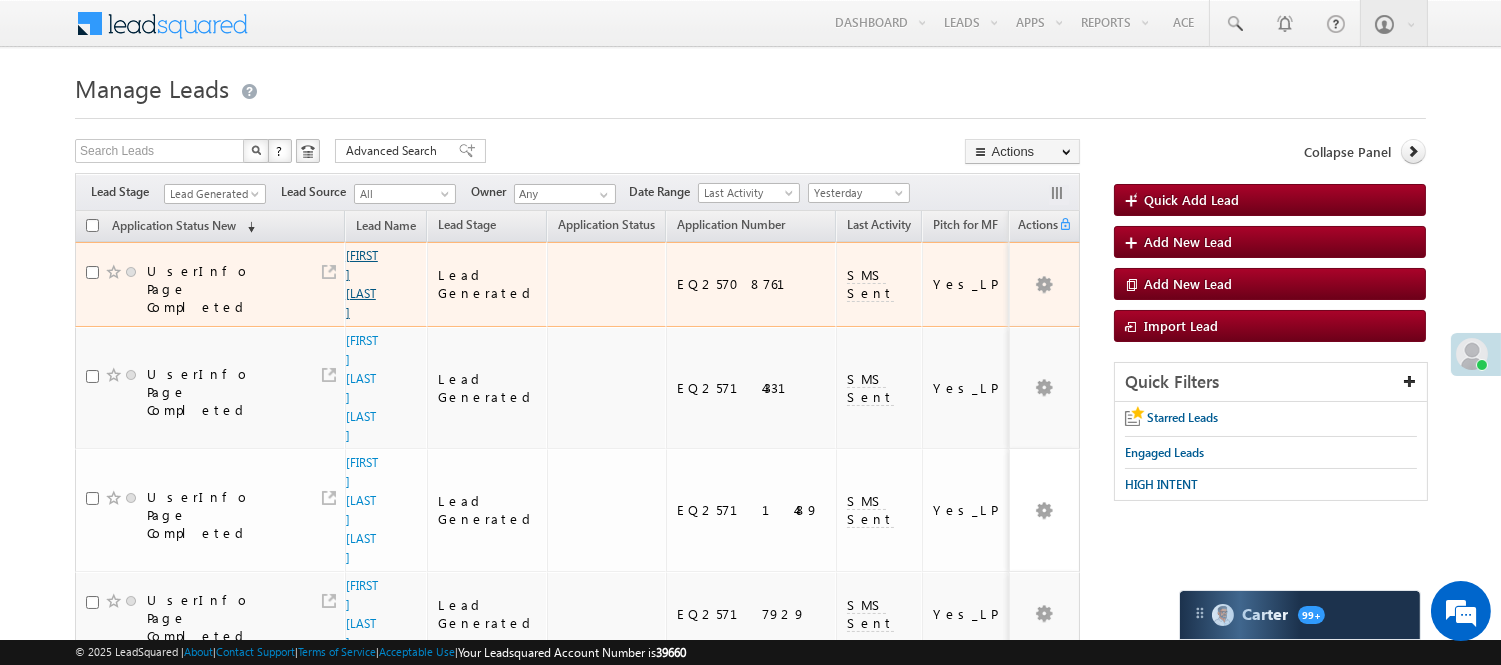 click on "Krishn  Kumar" at bounding box center [362, 284] 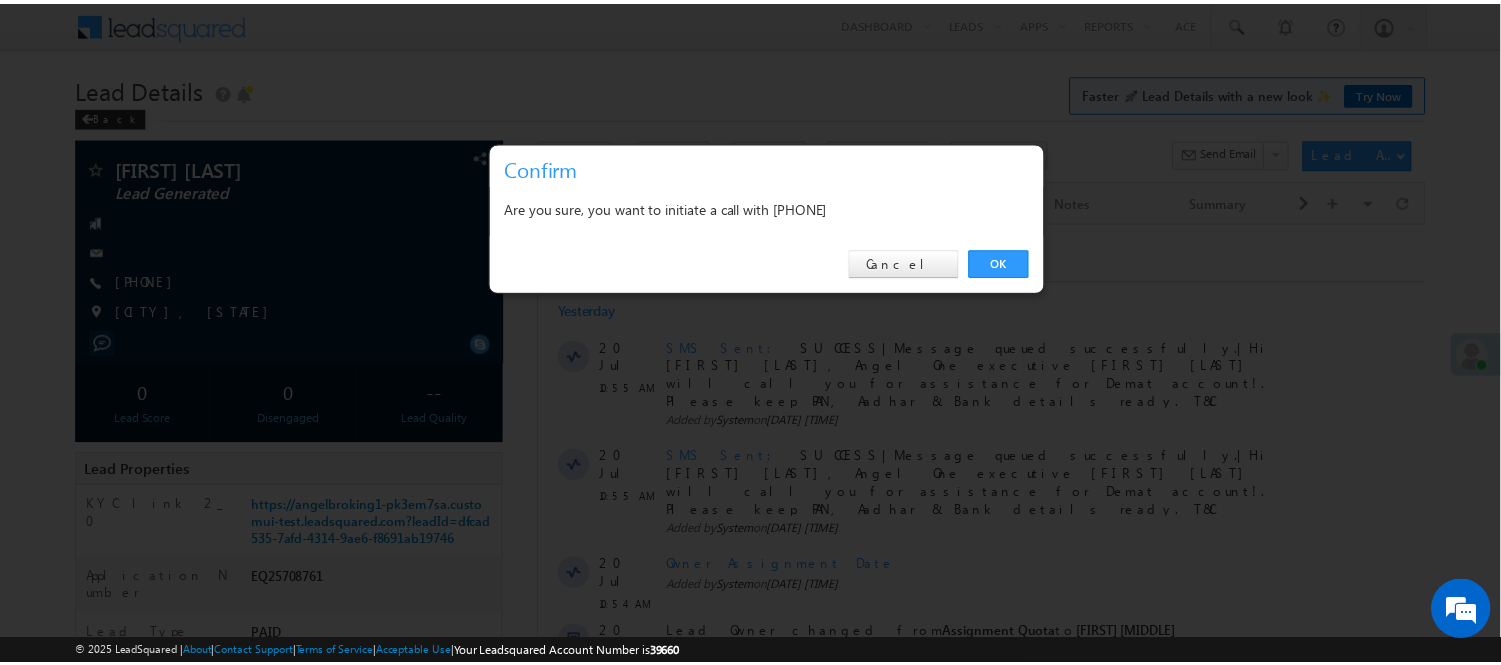 scroll, scrollTop: 0, scrollLeft: 0, axis: both 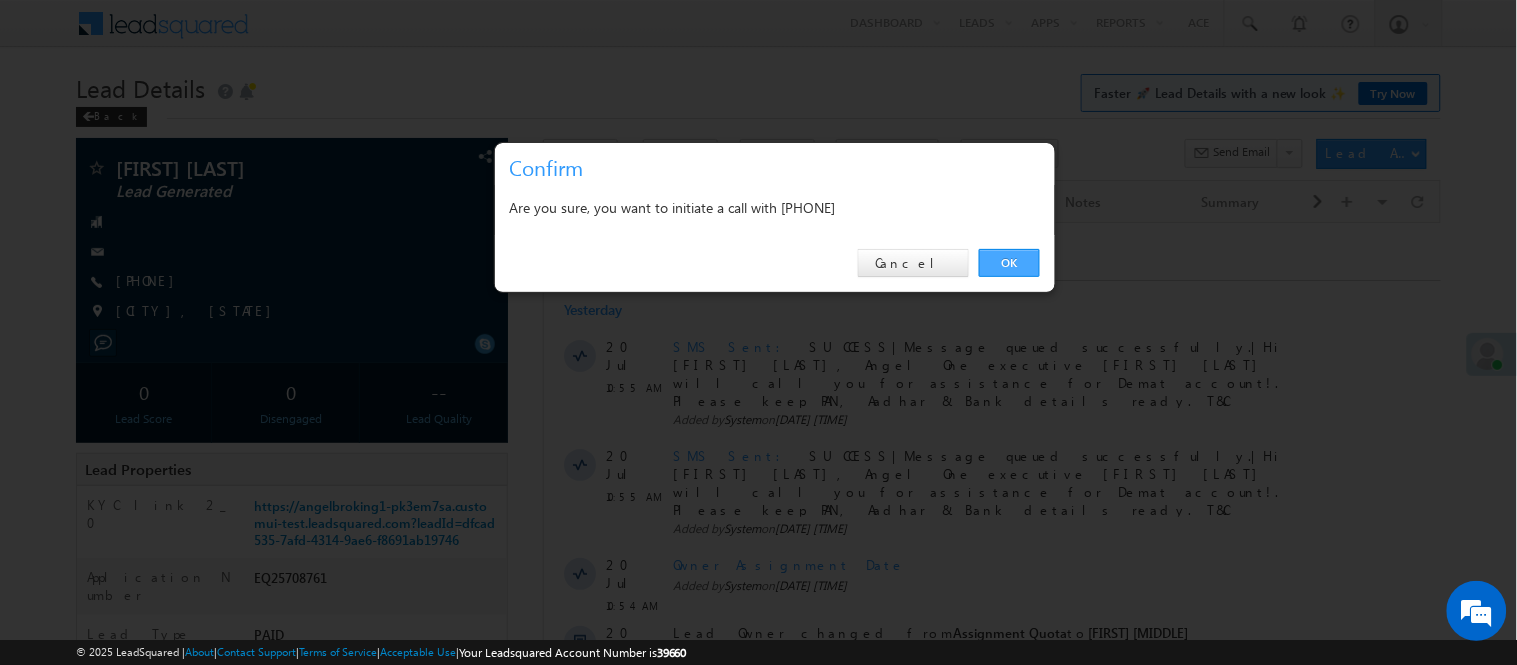 click on "OK" at bounding box center (1009, 263) 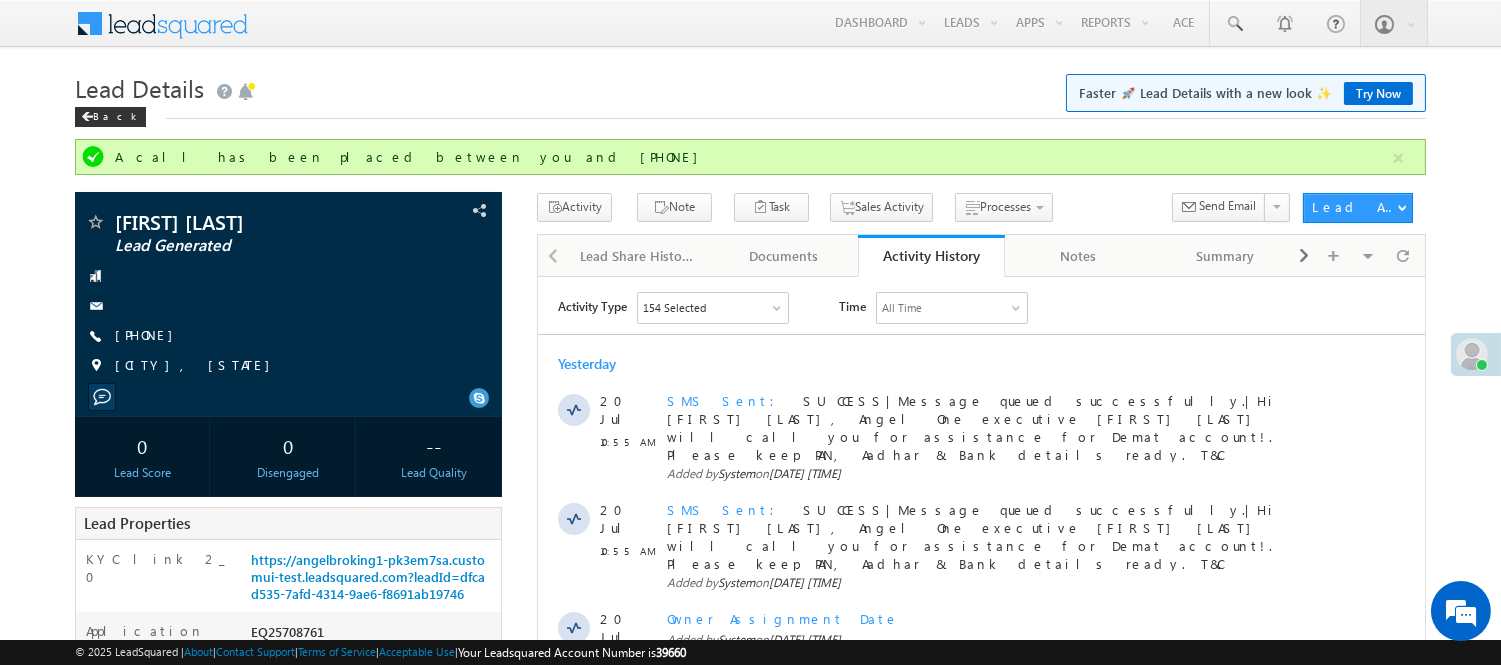 scroll, scrollTop: 0, scrollLeft: 0, axis: both 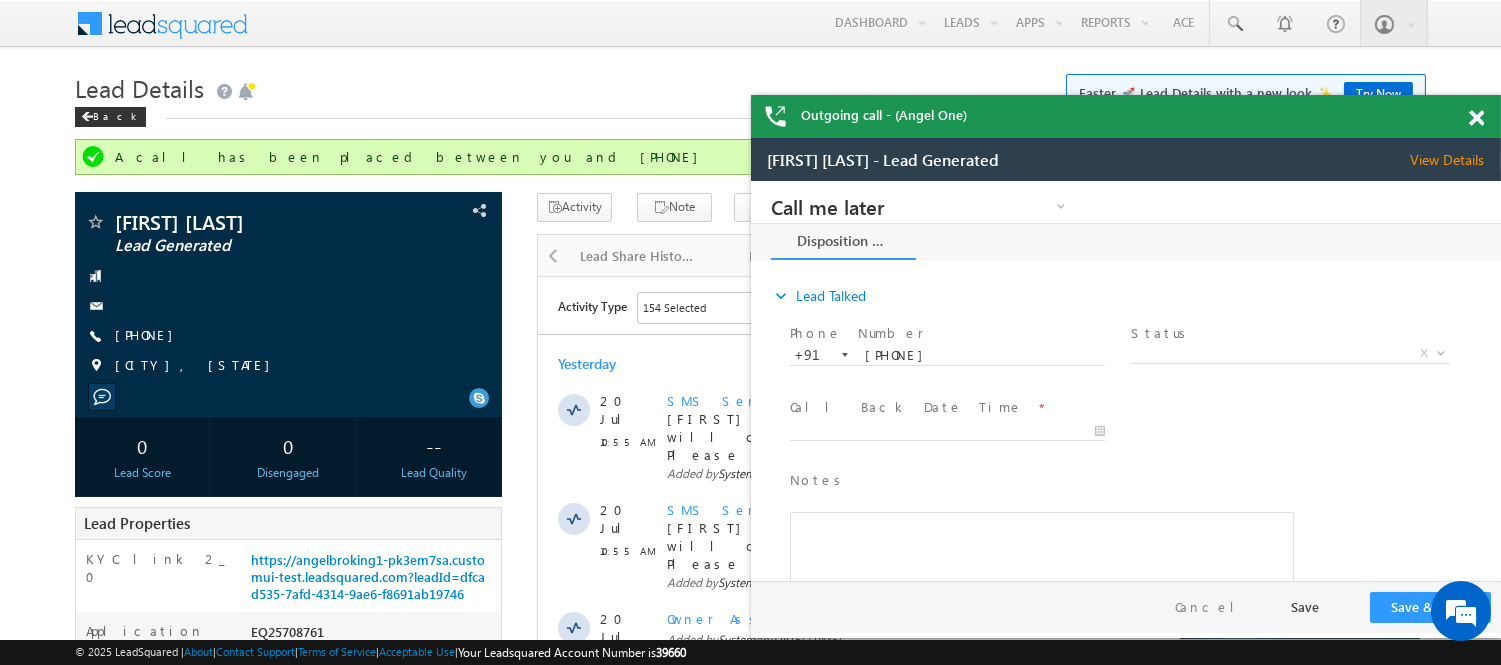 click at bounding box center [1476, 118] 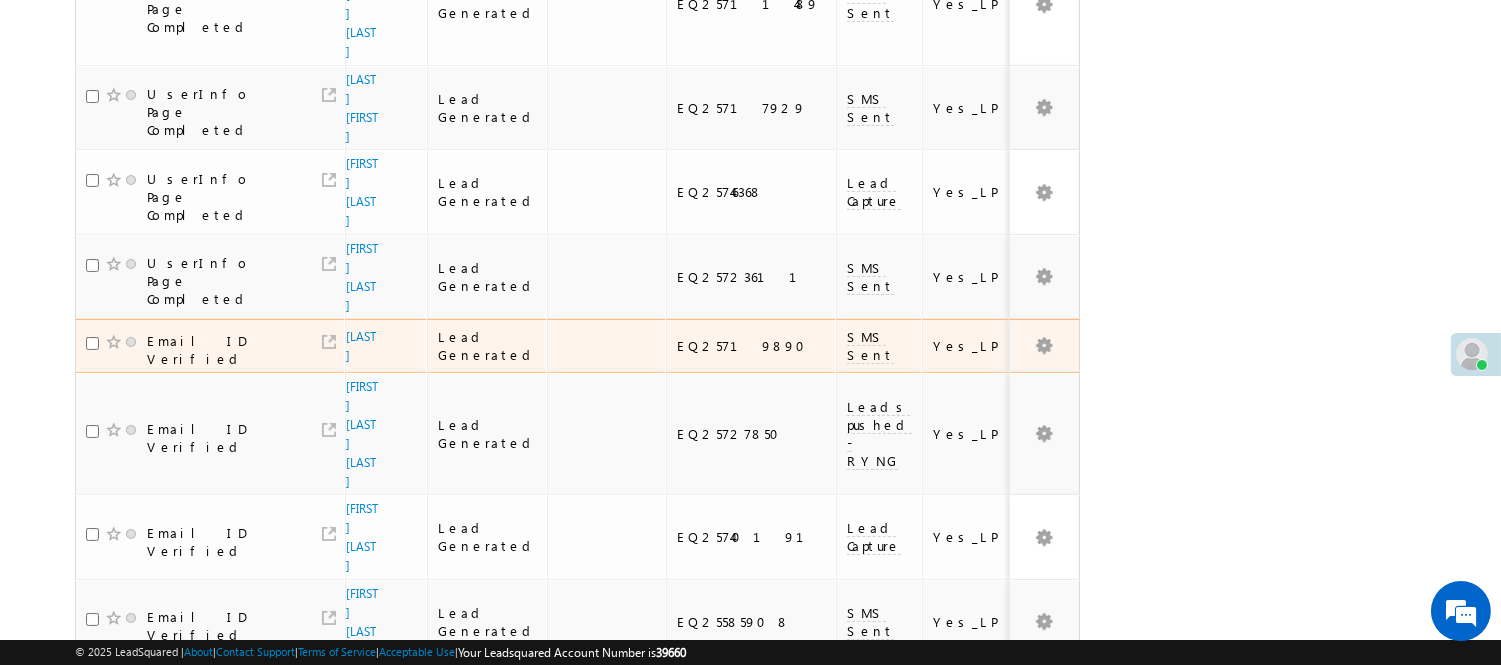 scroll, scrollTop: 222, scrollLeft: 0, axis: vertical 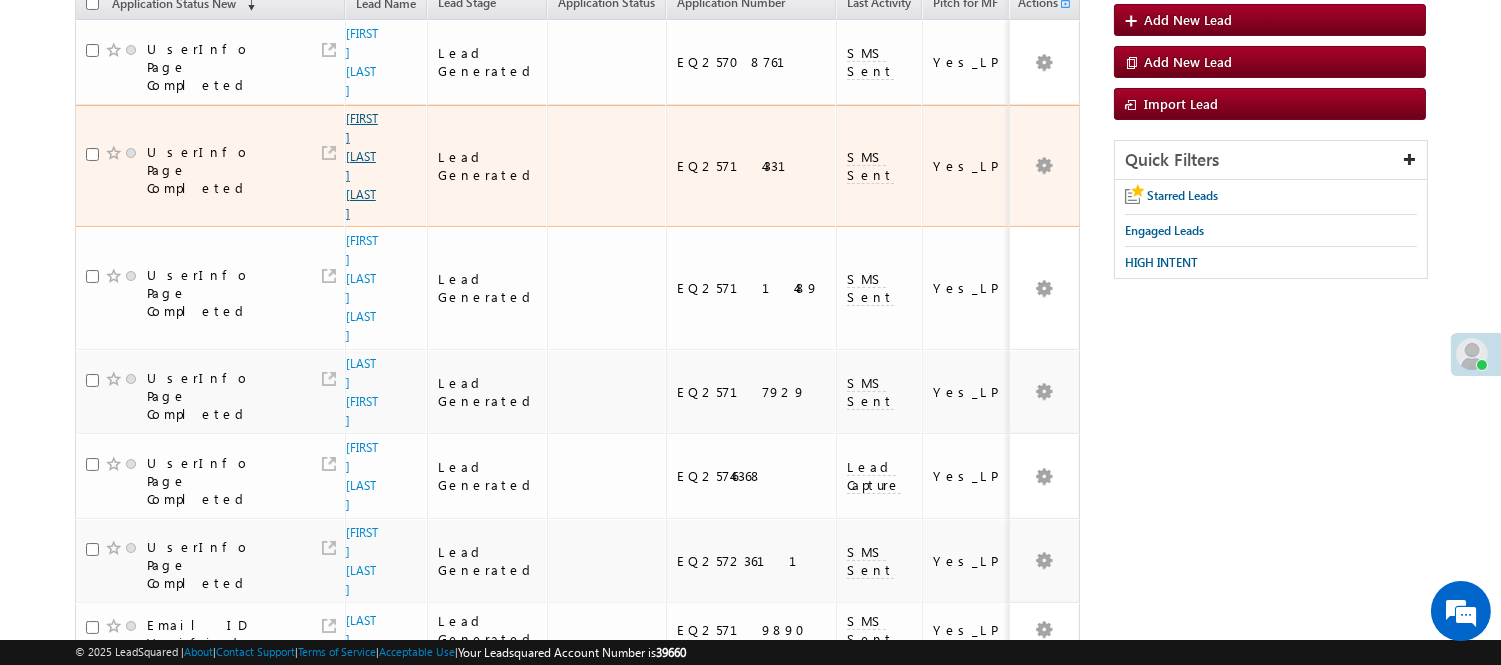 click on "Uttam Kumar khilar" at bounding box center [362, 166] 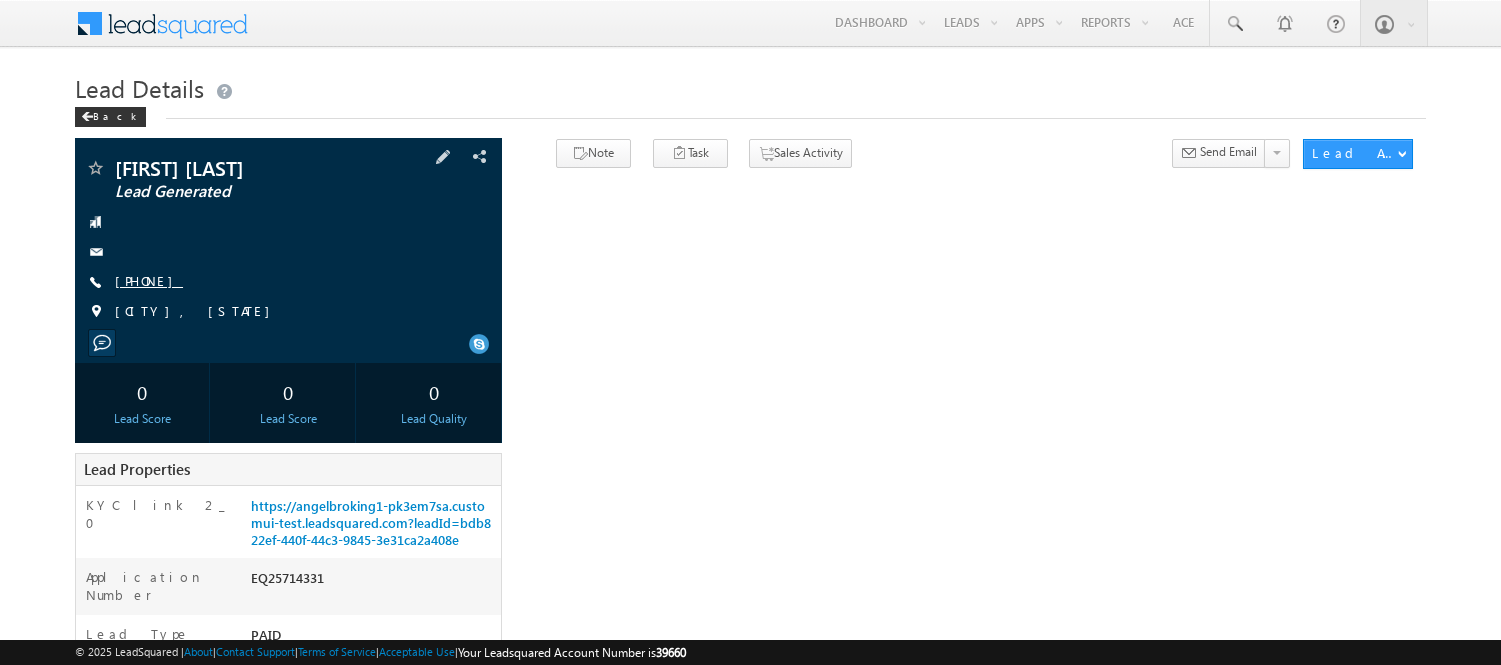 scroll, scrollTop: 0, scrollLeft: 0, axis: both 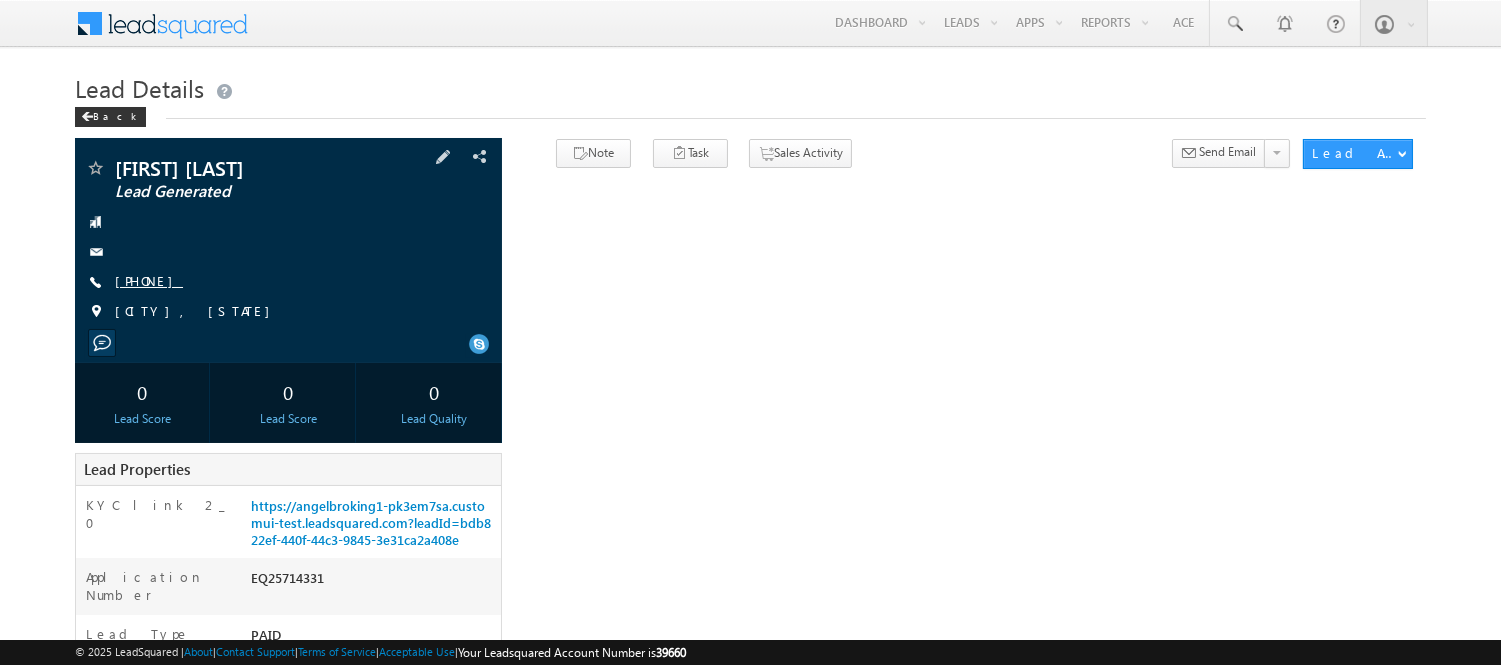click on "[PHONE]" at bounding box center (149, 280) 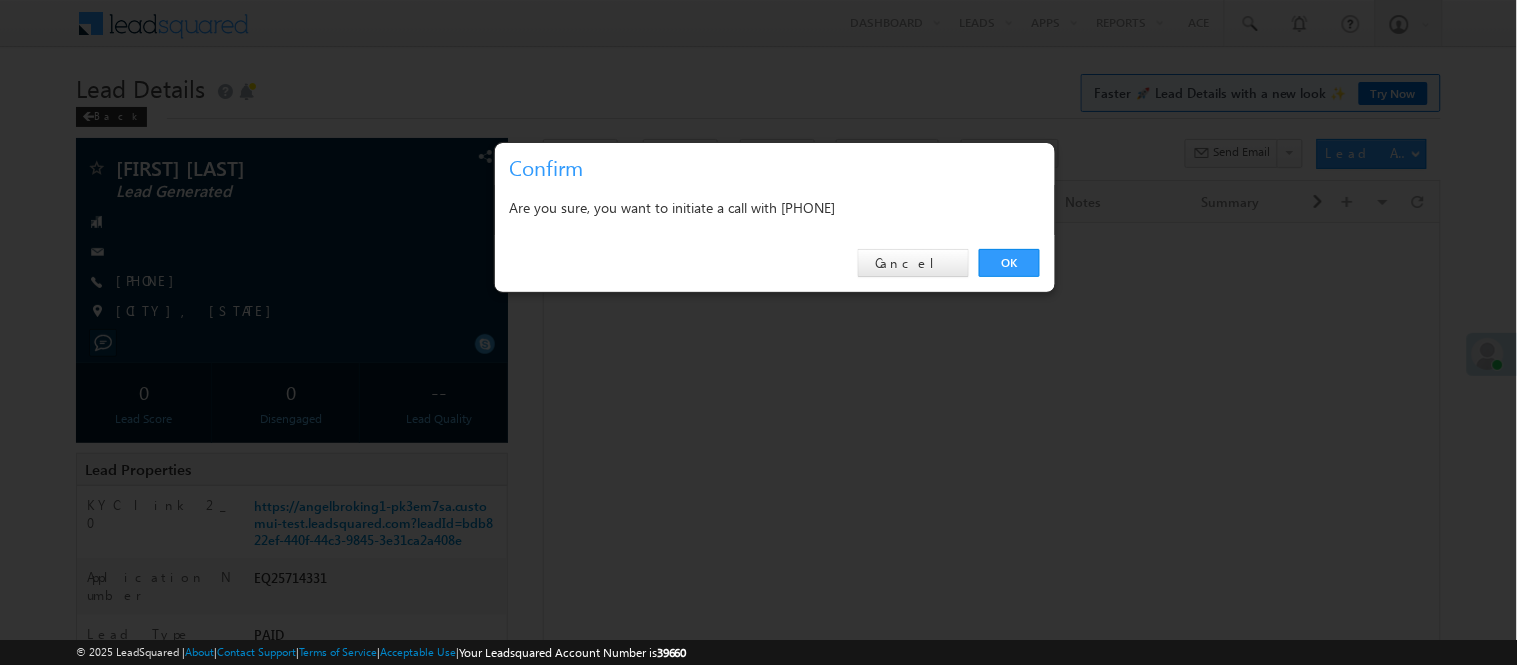 drag, startPoint x: 1044, startPoint y: 241, endPoint x: 1130, endPoint y: 184, distance: 103.17461 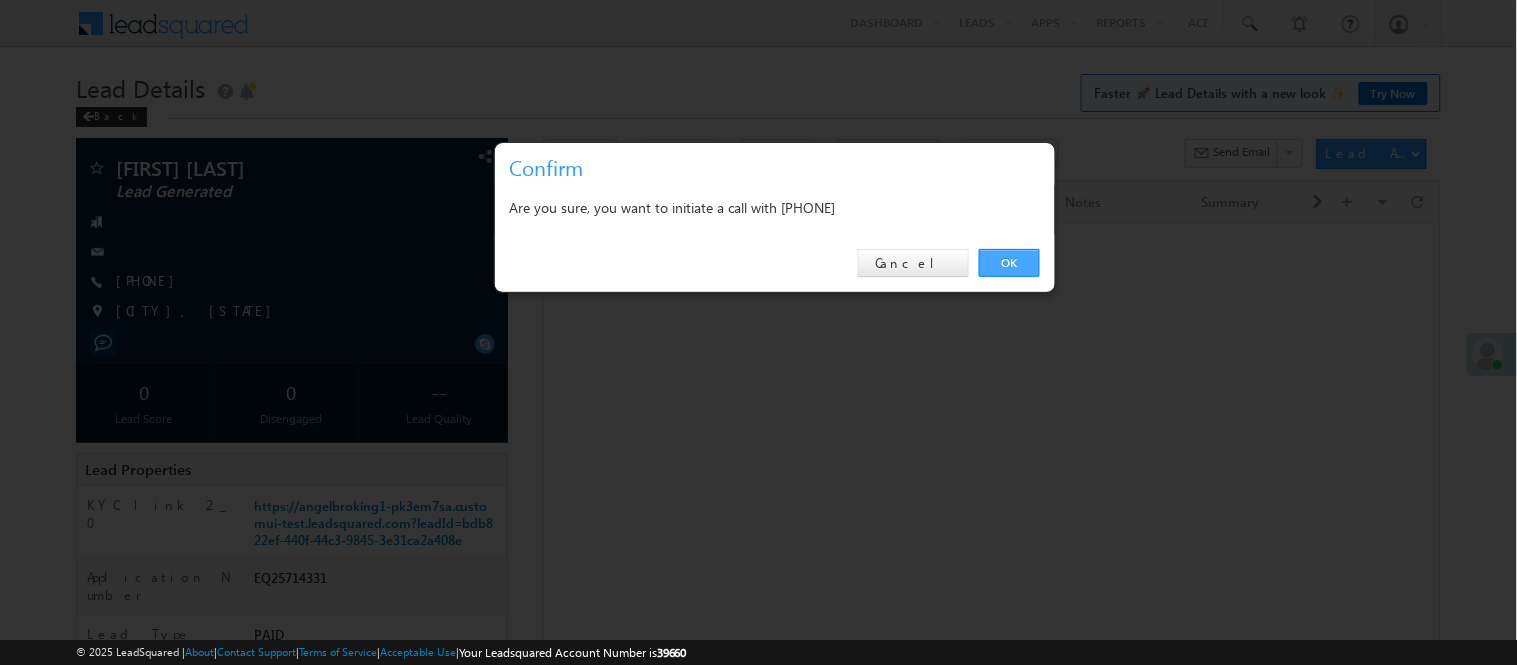 click on "OK" at bounding box center (1009, 263) 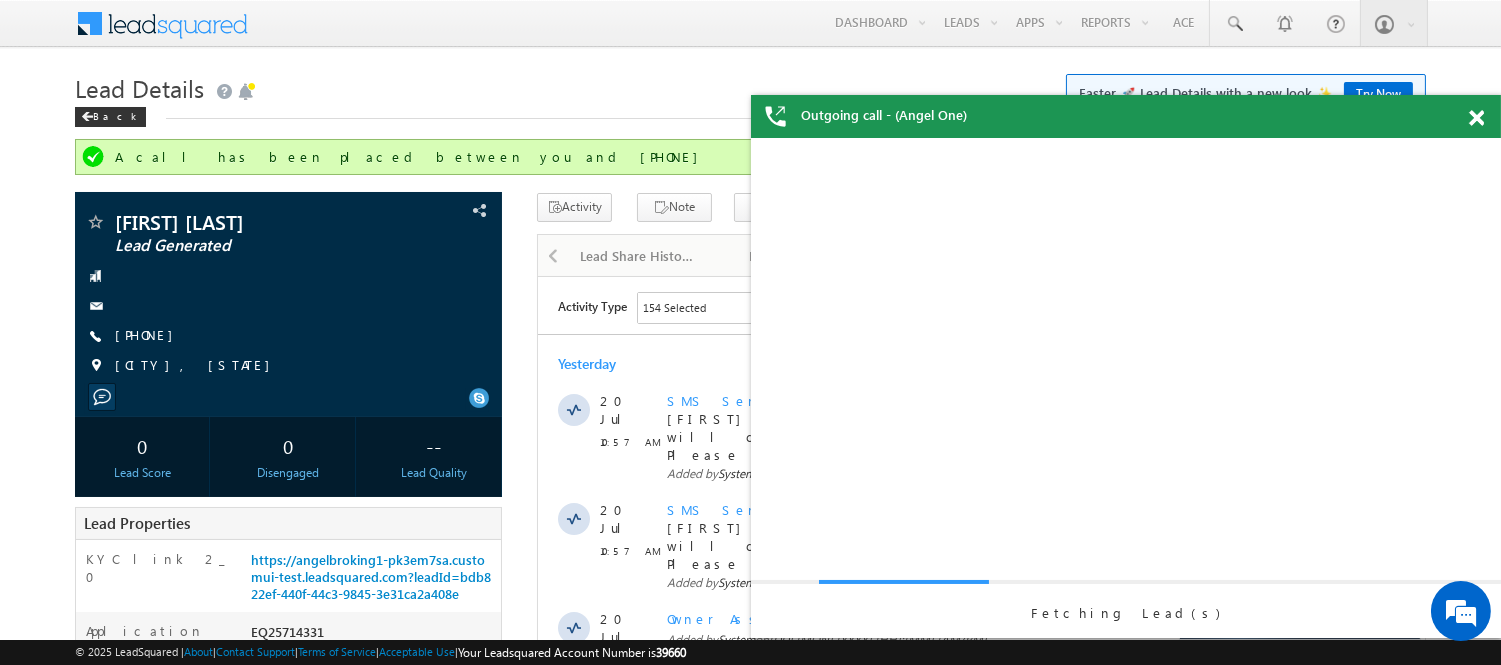 scroll, scrollTop: 0, scrollLeft: 0, axis: both 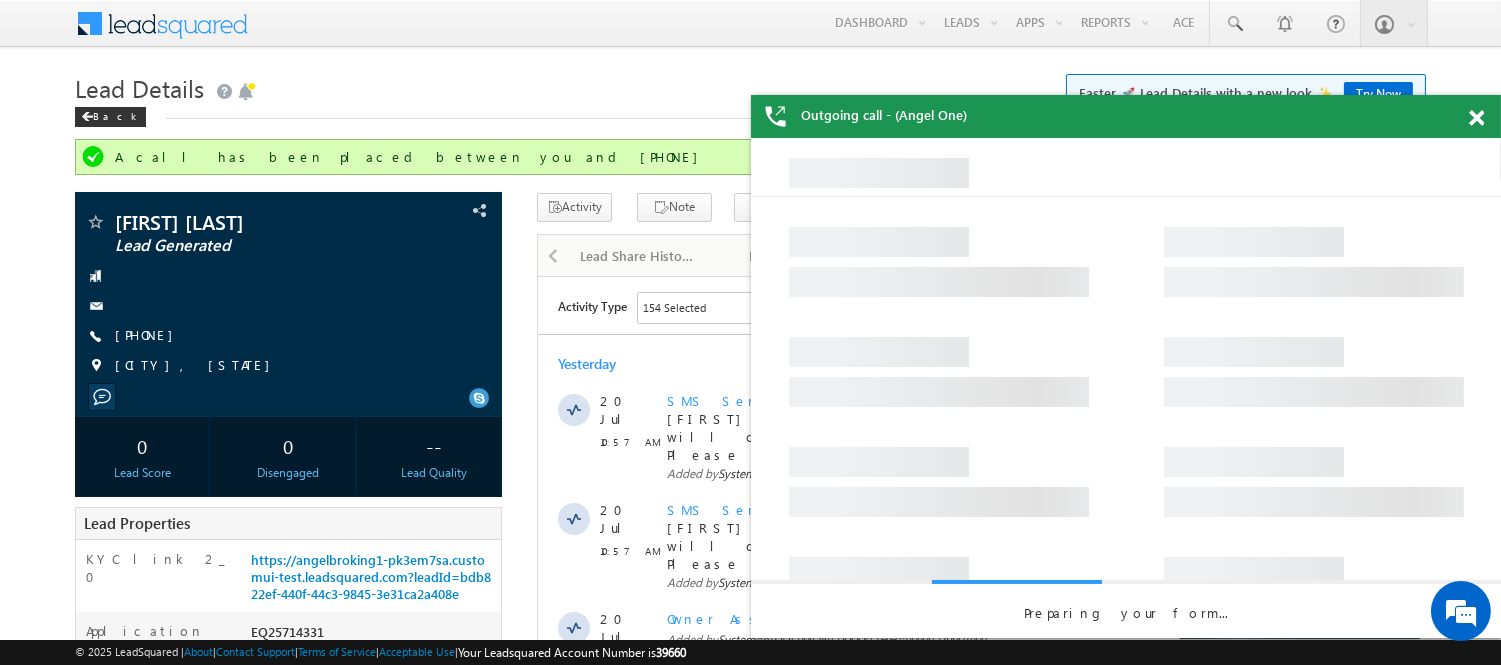 click at bounding box center [1487, 114] 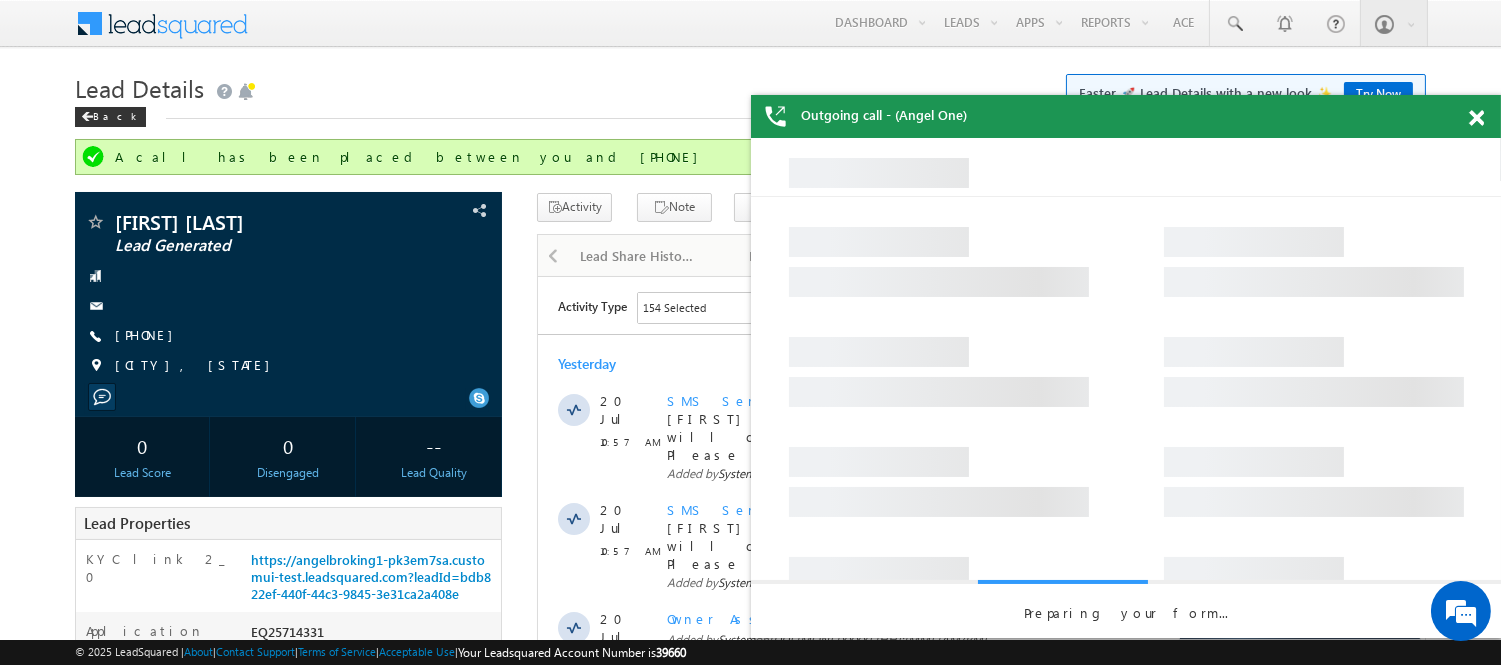 click at bounding box center [1476, 118] 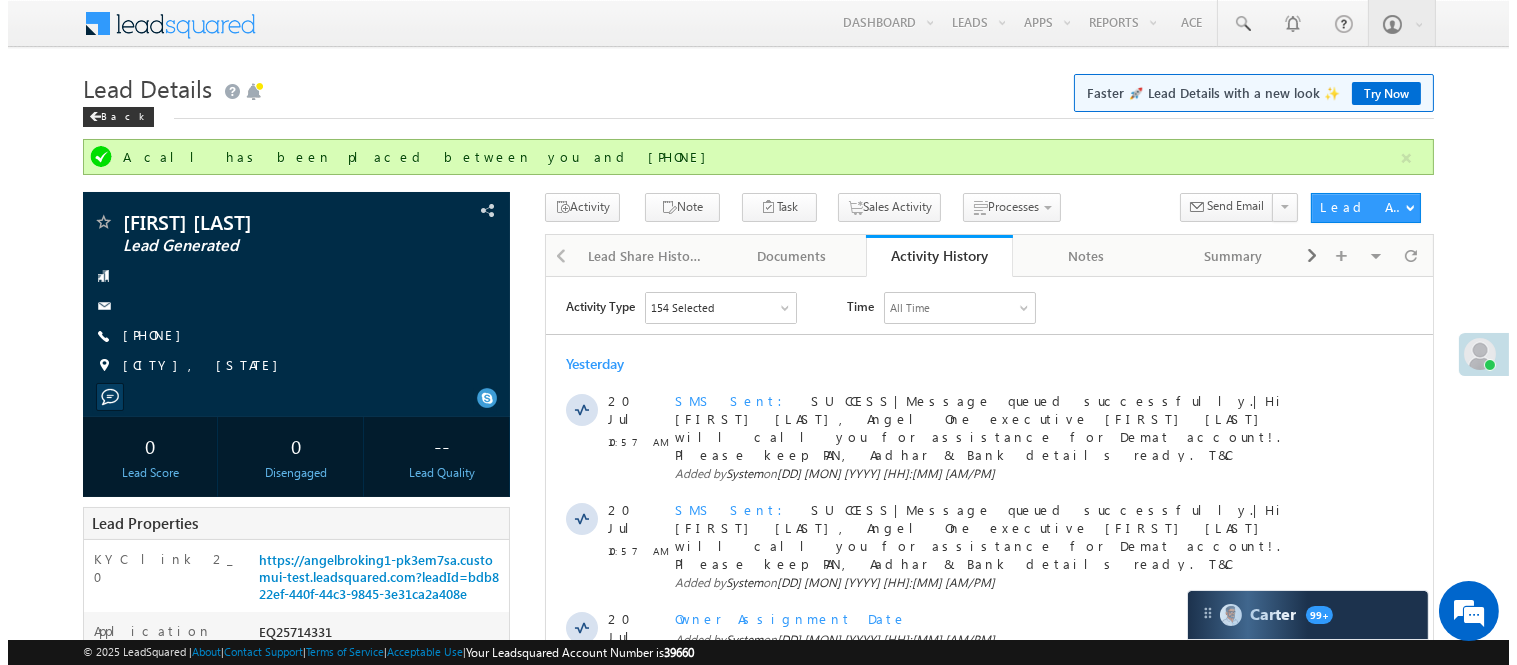 scroll, scrollTop: 0, scrollLeft: 0, axis: both 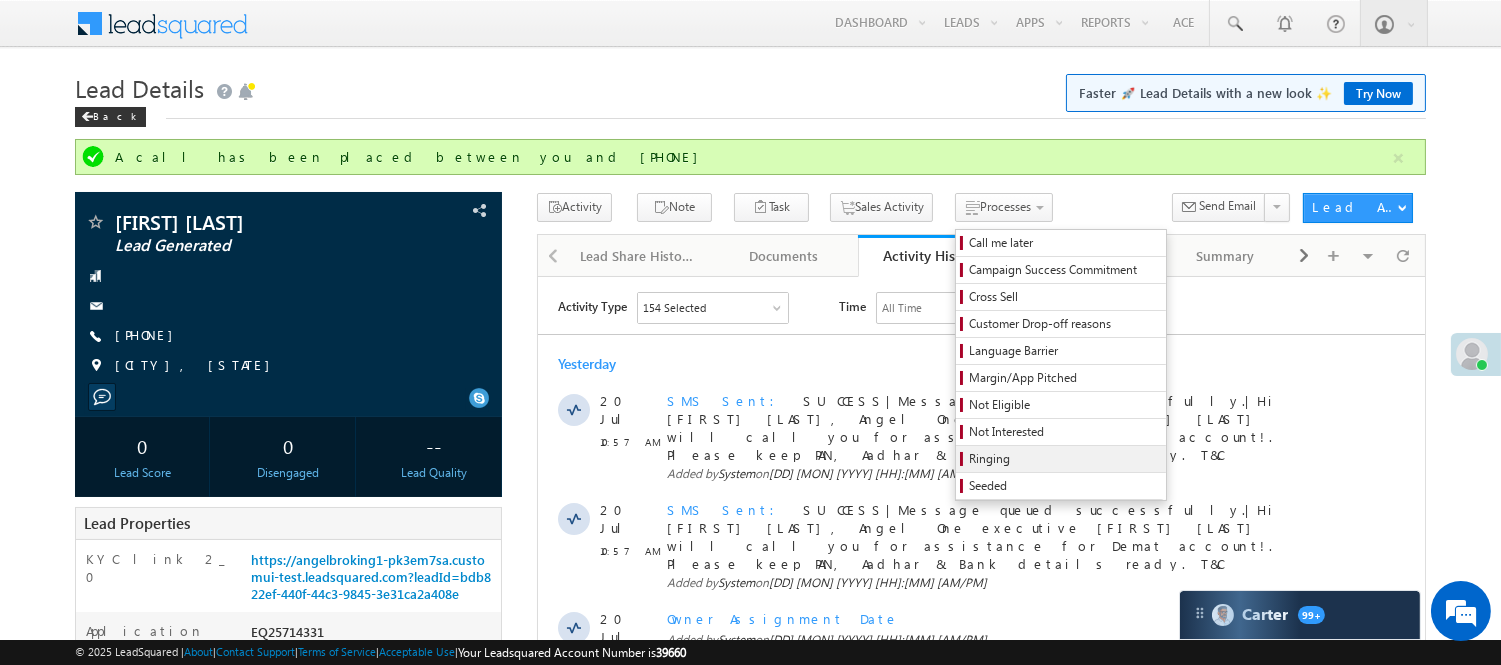 click on "Ringing" at bounding box center [1064, 459] 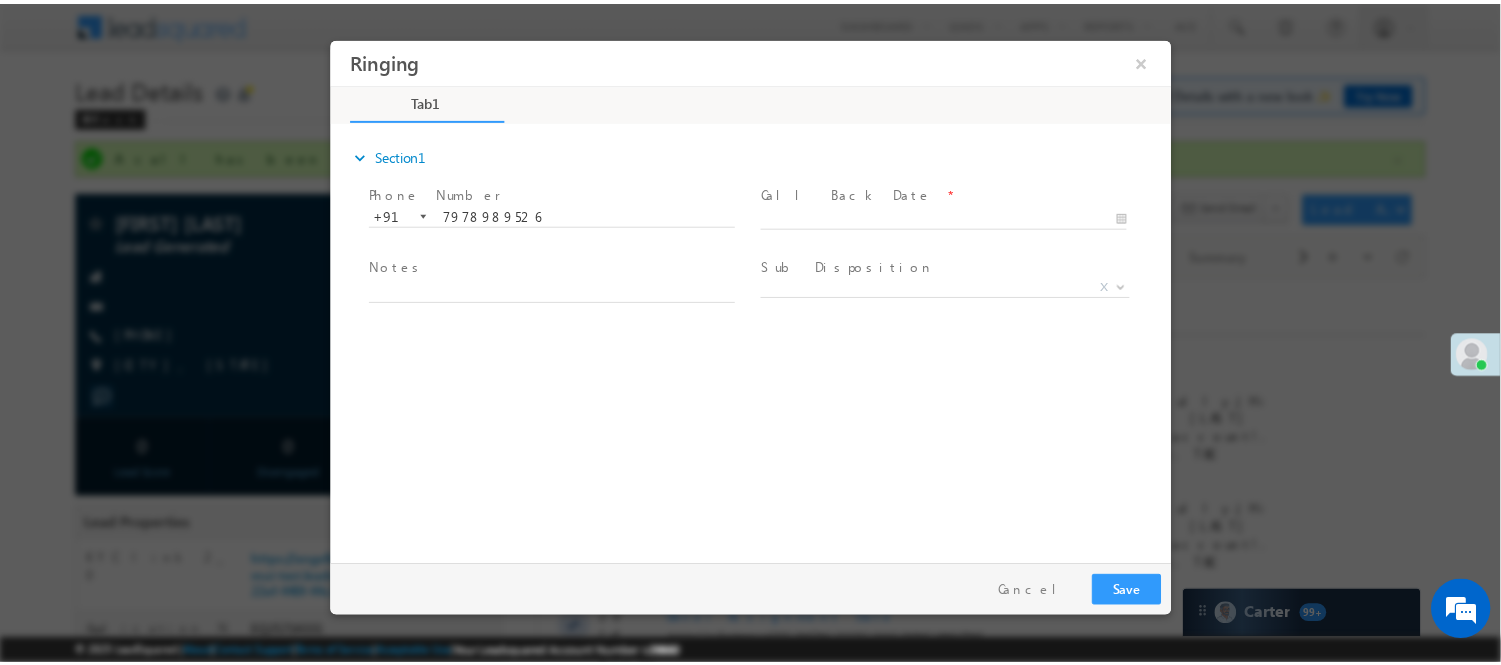 scroll, scrollTop: 0, scrollLeft: 0, axis: both 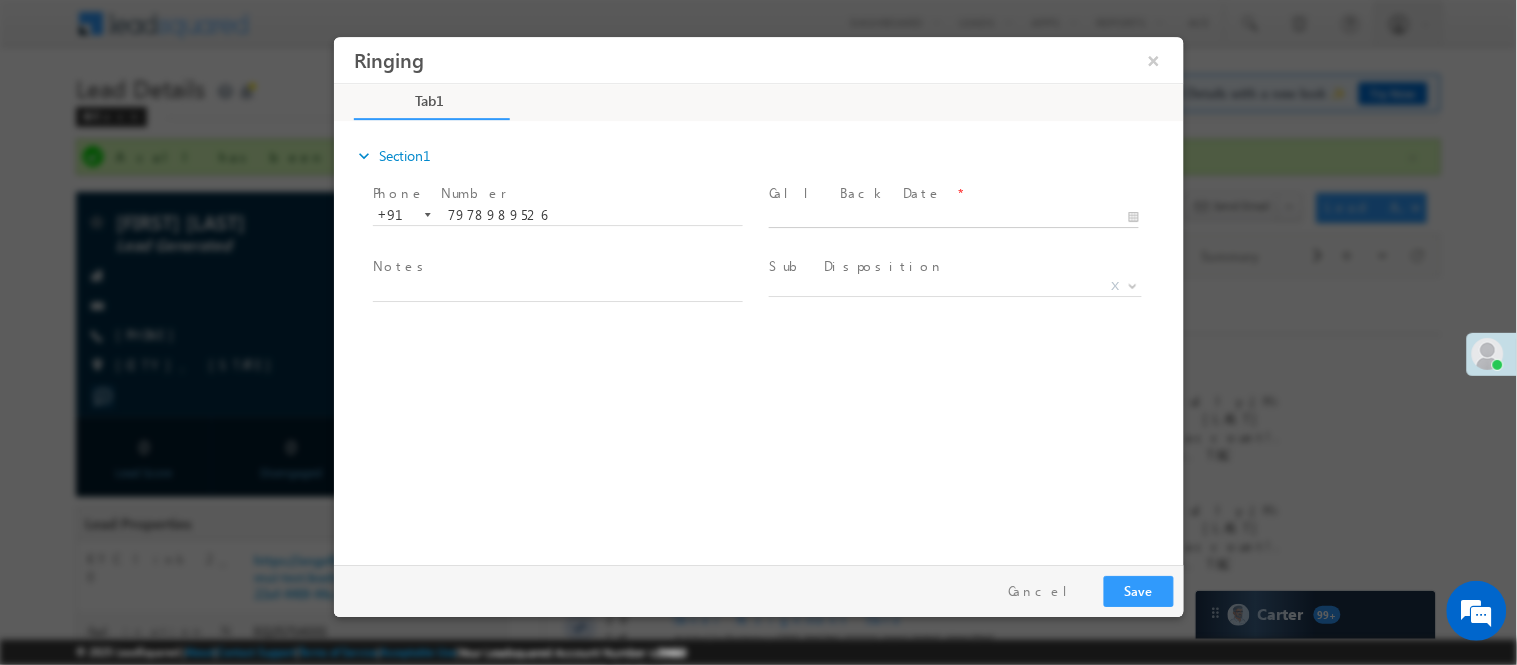 click on "Ringing
×" at bounding box center (758, 295) 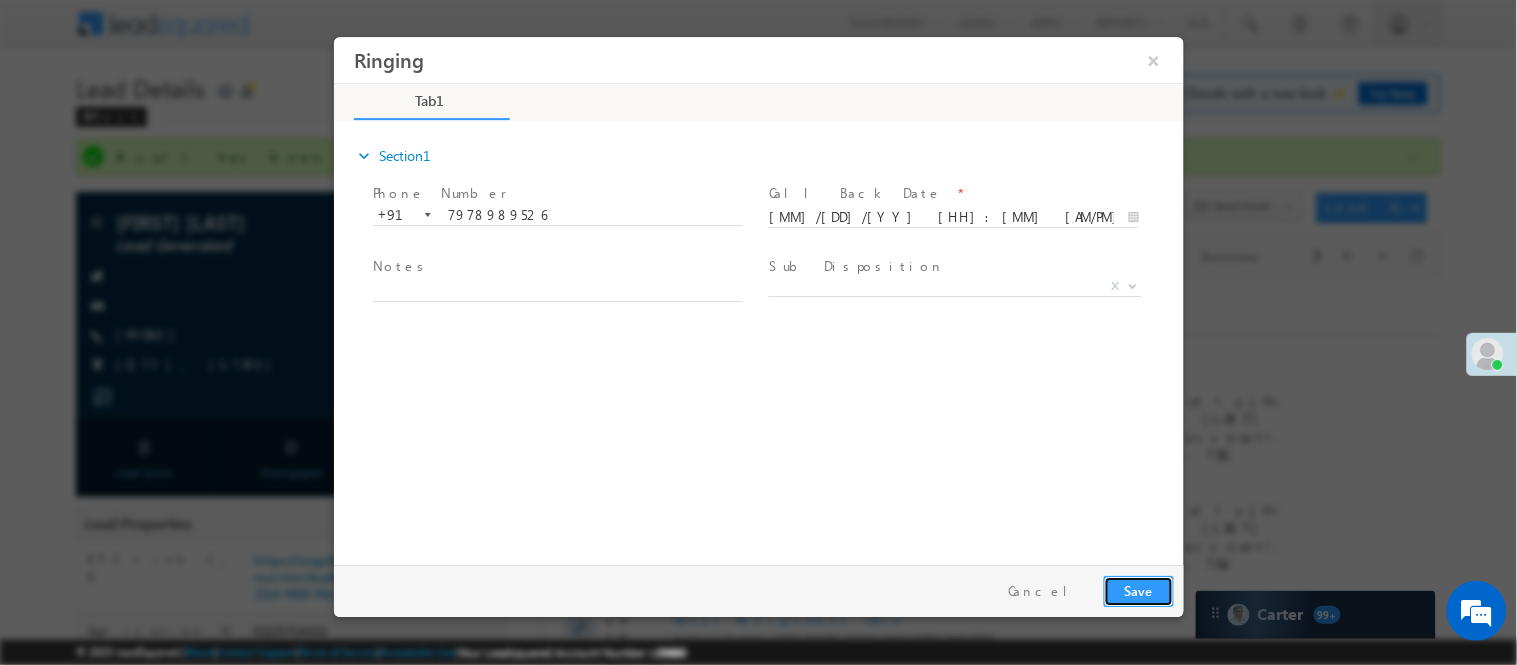 click on "Save" at bounding box center (1138, 590) 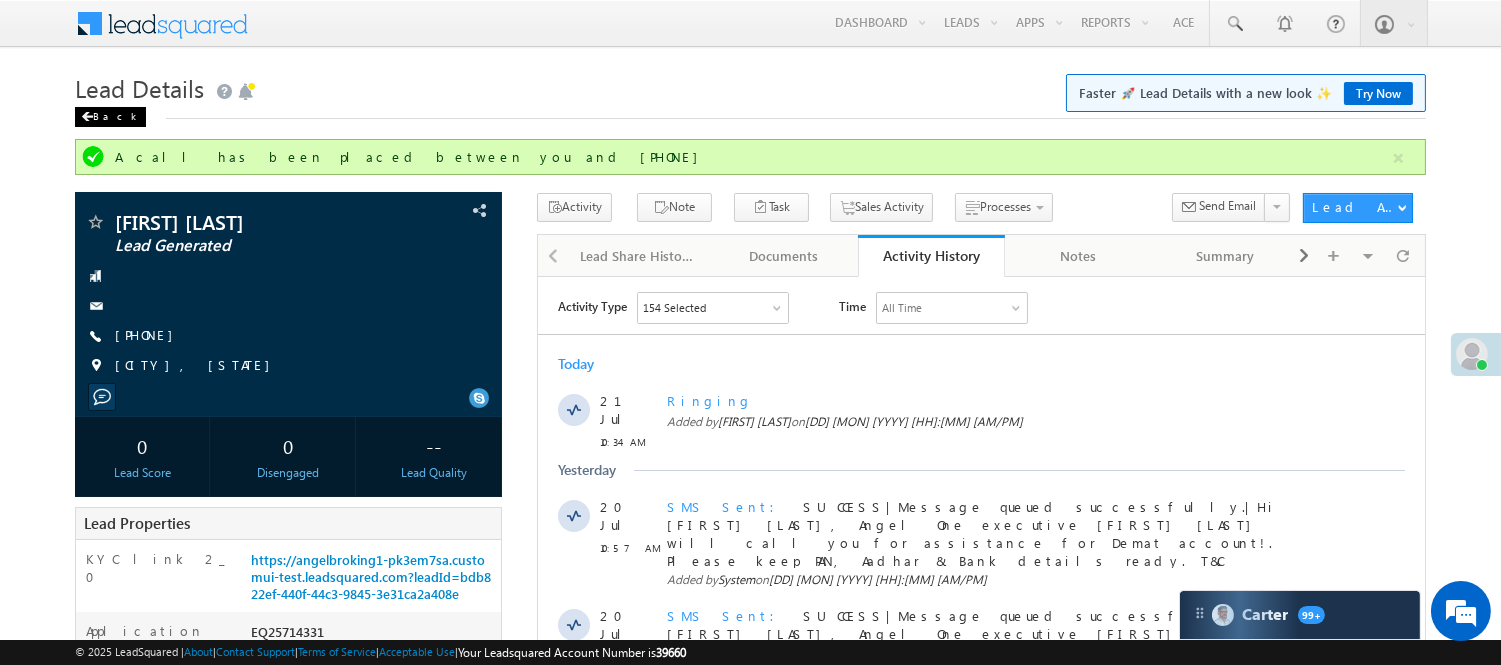 click on "Back" at bounding box center (110, 117) 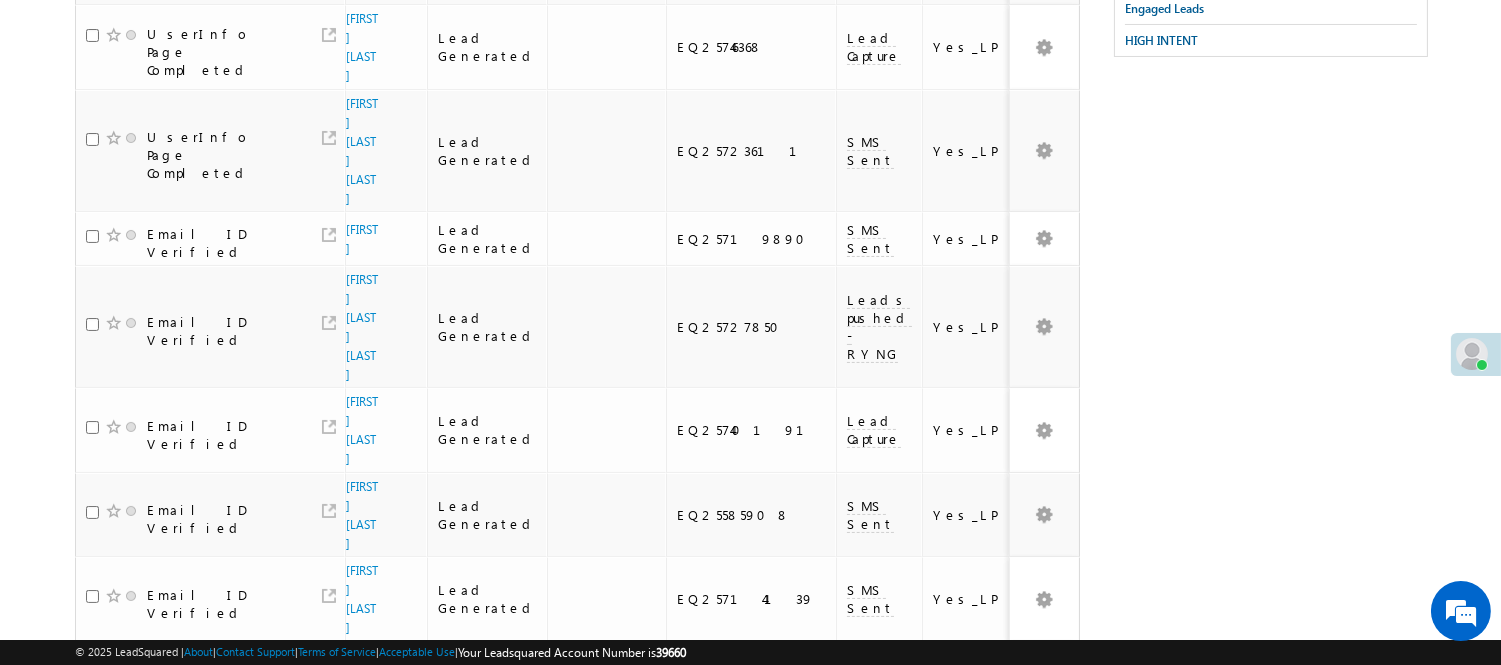 scroll, scrollTop: 0, scrollLeft: 0, axis: both 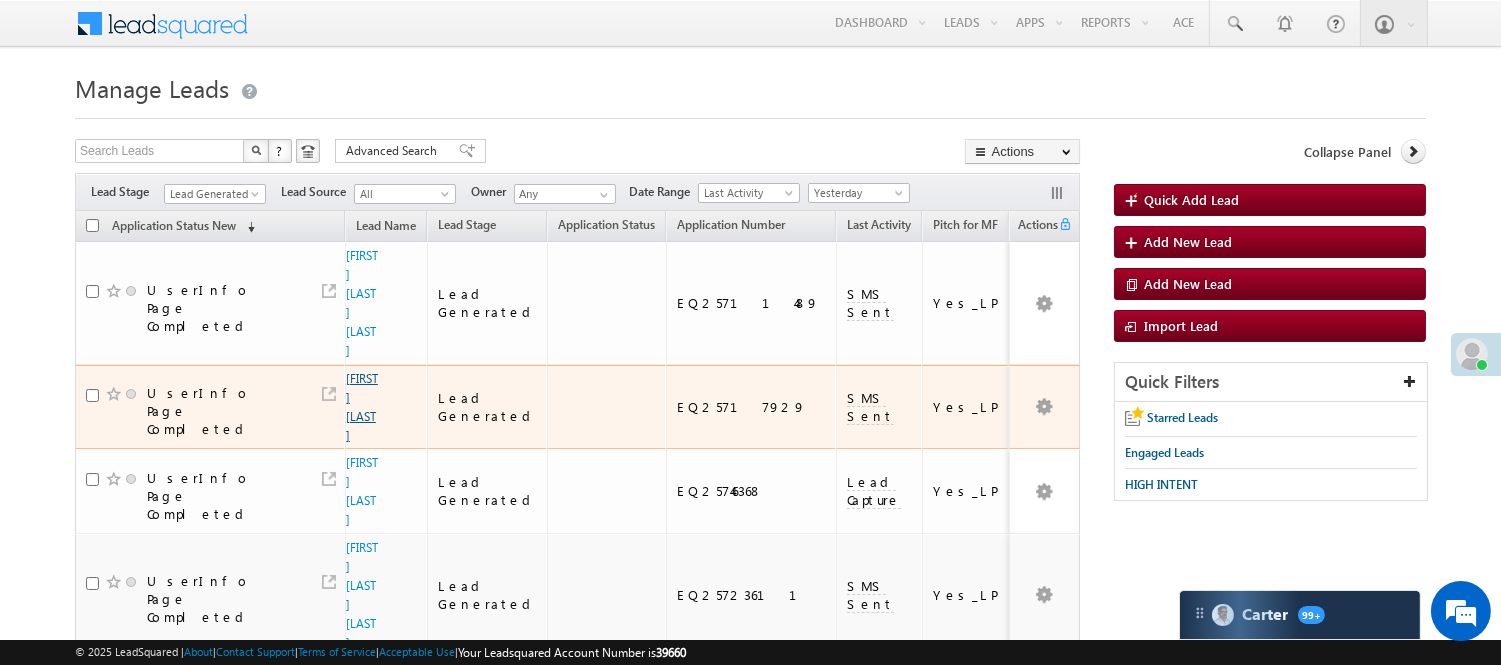 click on "[LAST] [FIRST]" at bounding box center (362, 407) 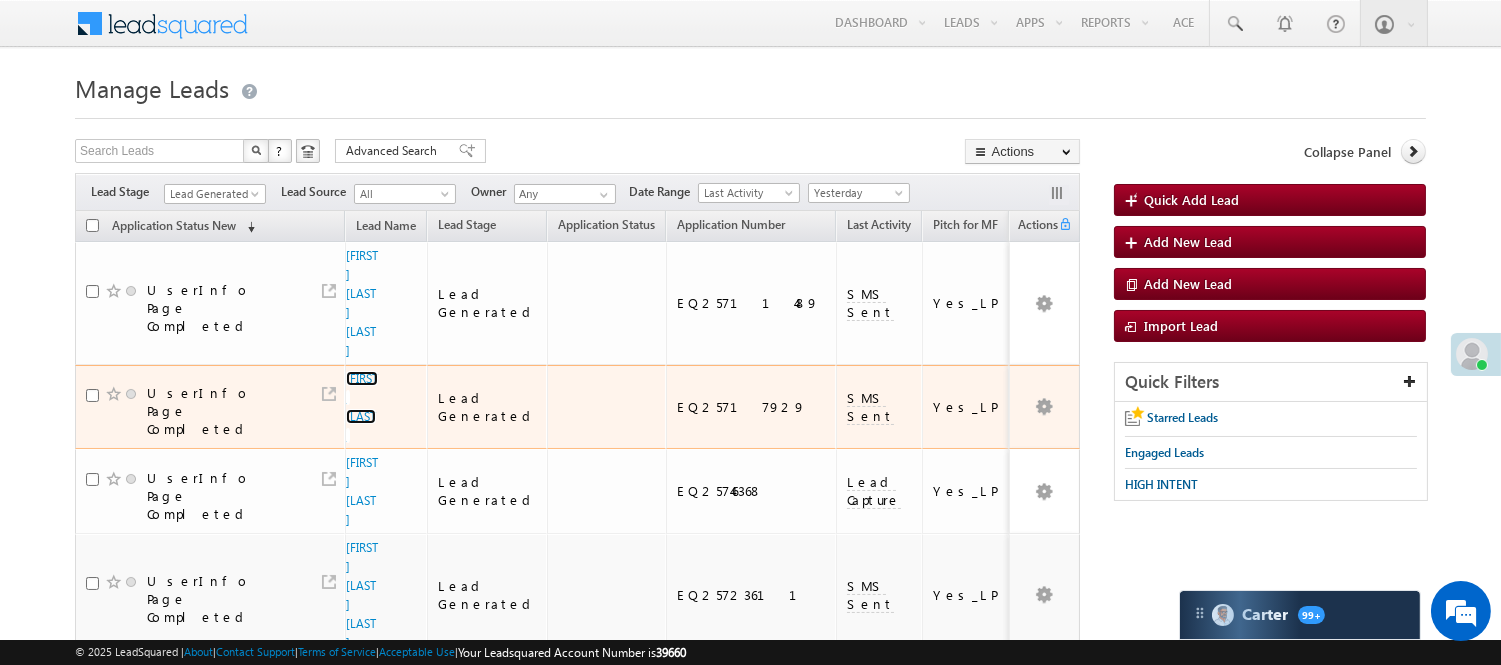 scroll, scrollTop: 0, scrollLeft: 0, axis: both 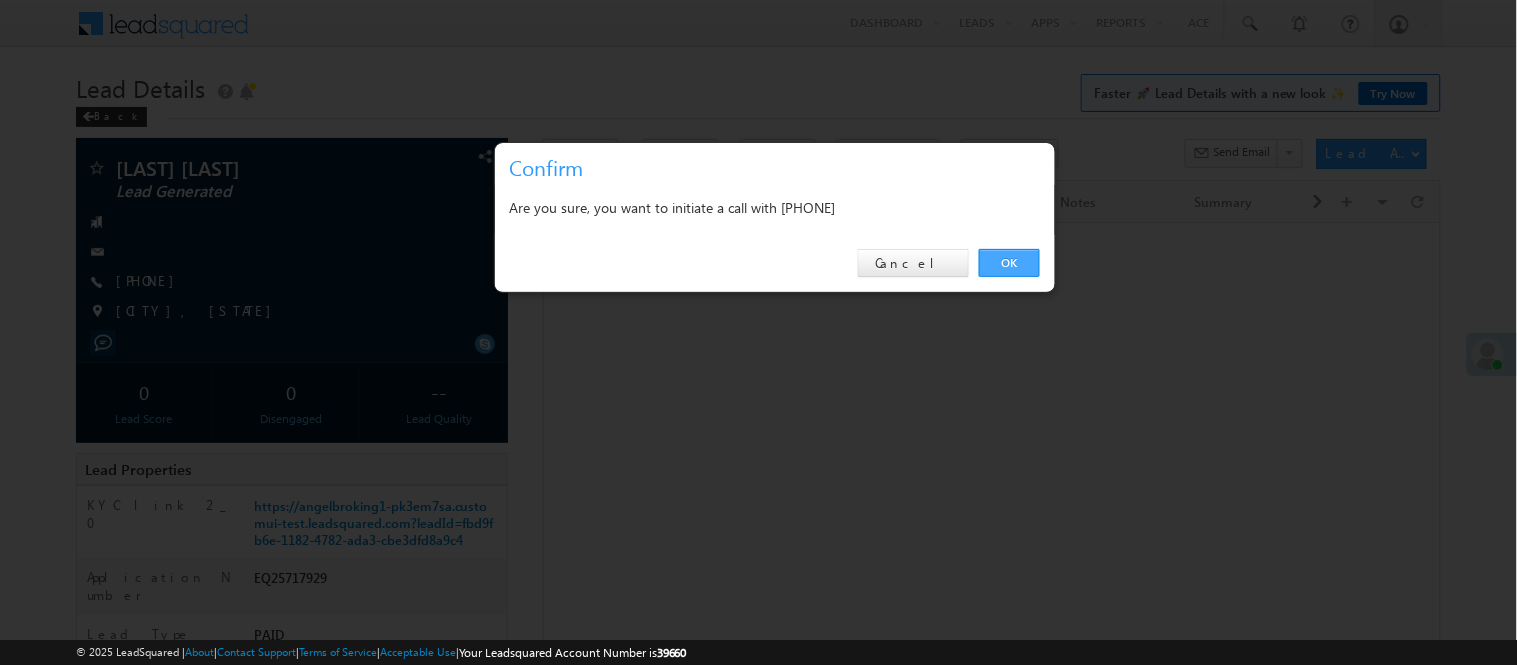 click on "OK" at bounding box center (1009, 263) 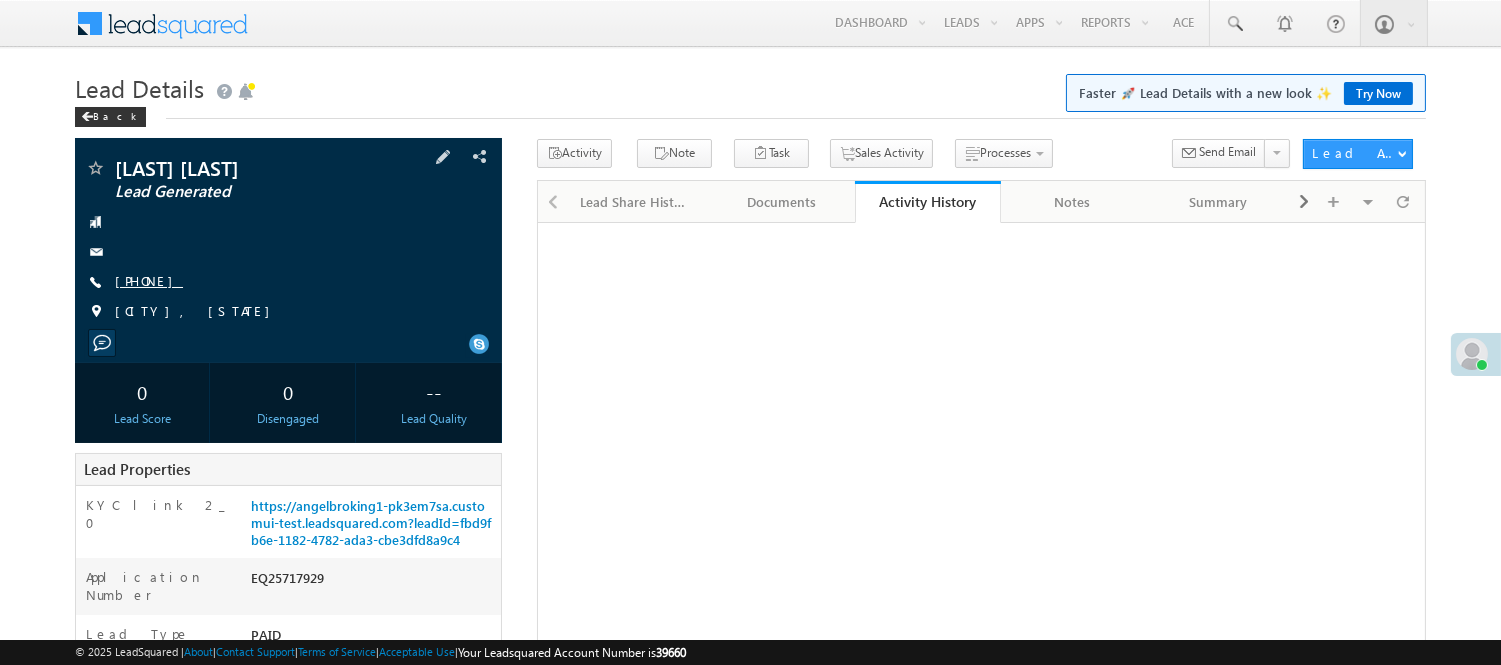 click on "[PHONE]" at bounding box center [149, 280] 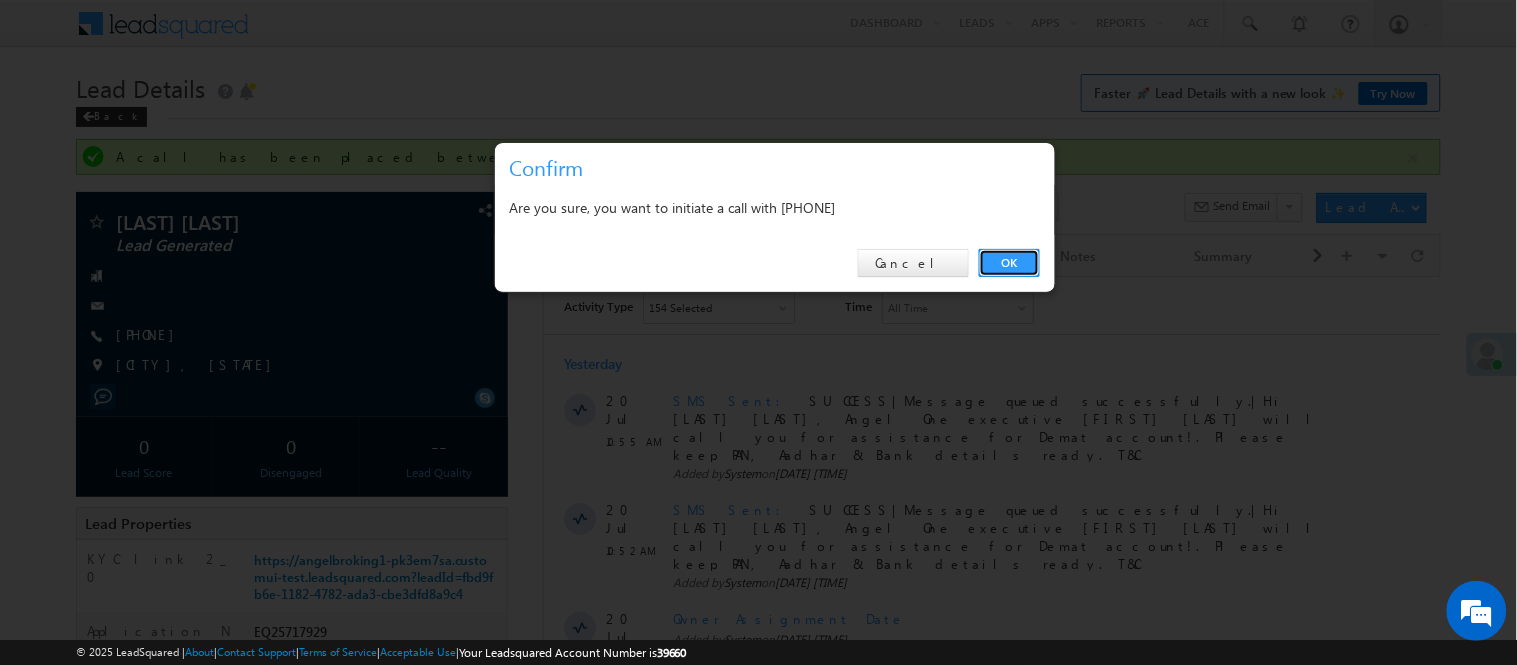 scroll, scrollTop: 0, scrollLeft: 0, axis: both 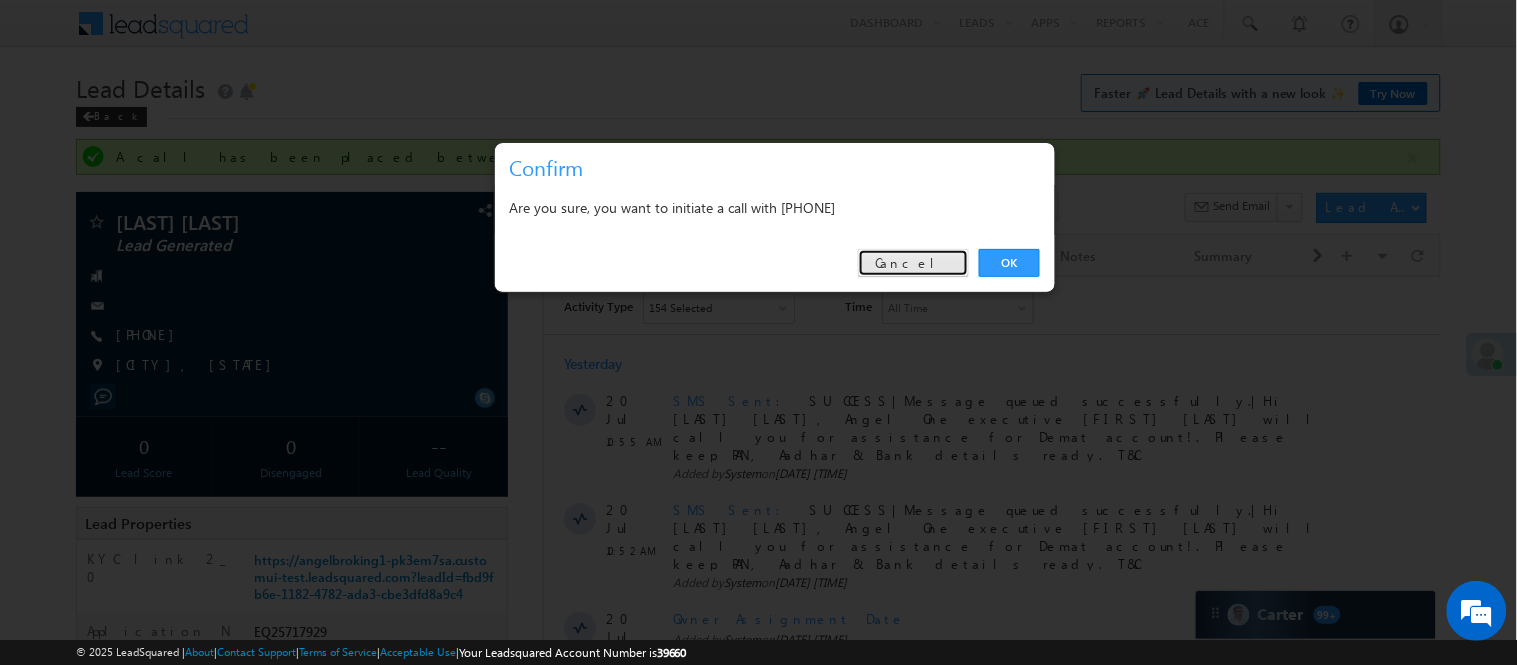 click on "Cancel" at bounding box center [913, 263] 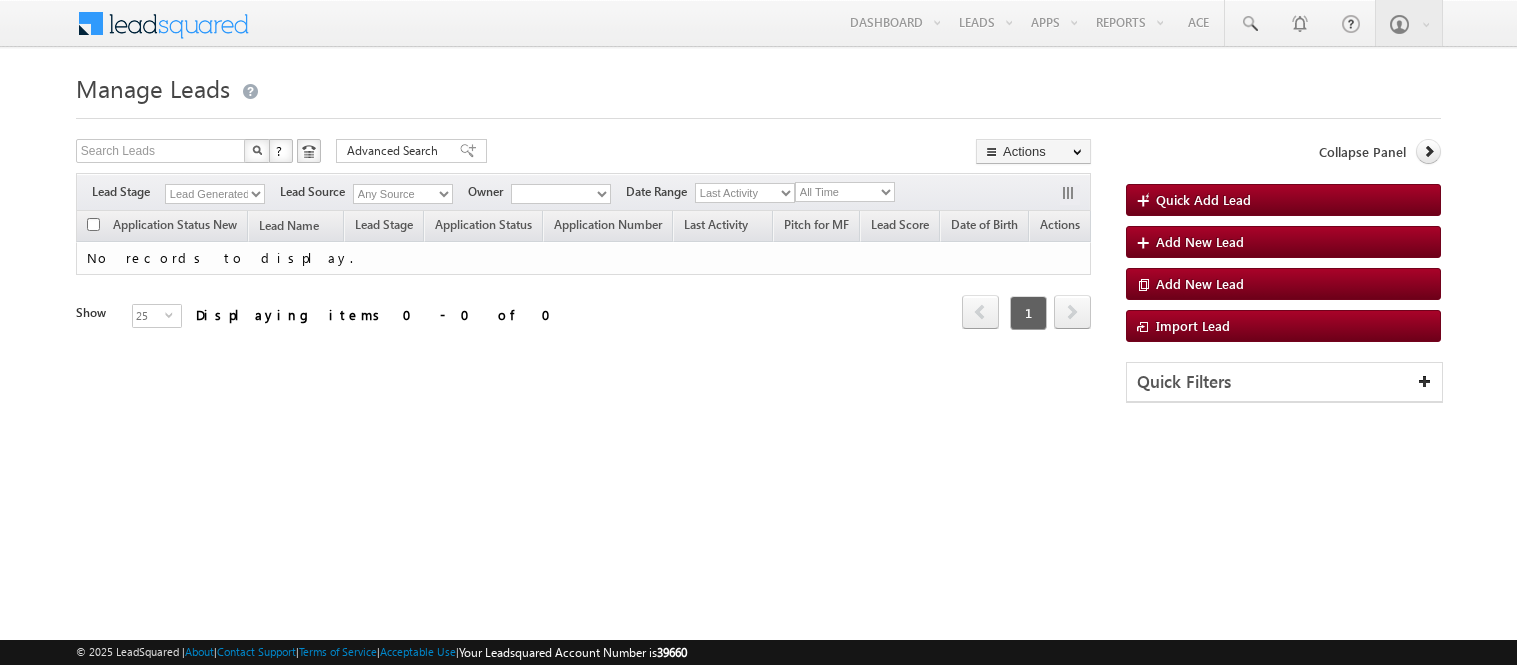 scroll, scrollTop: 0, scrollLeft: 0, axis: both 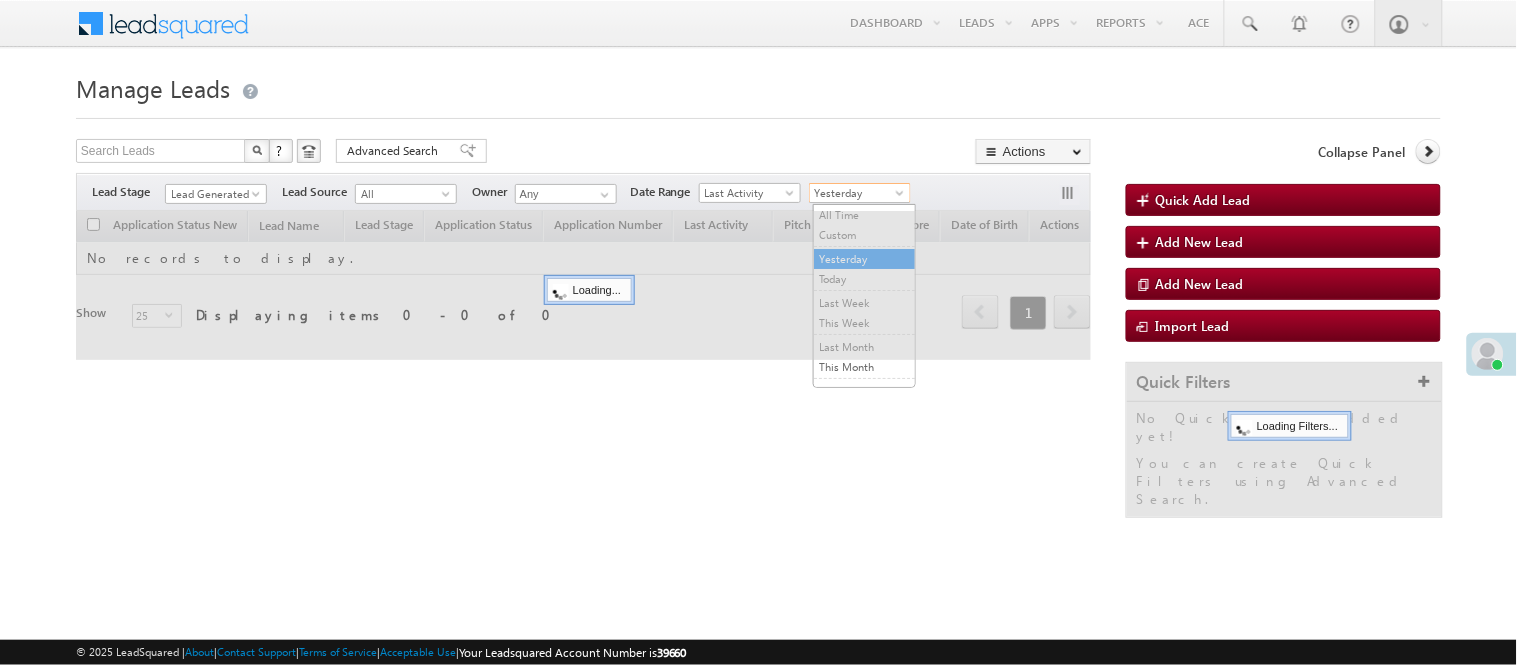 click on "Yesterday" at bounding box center [857, 193] 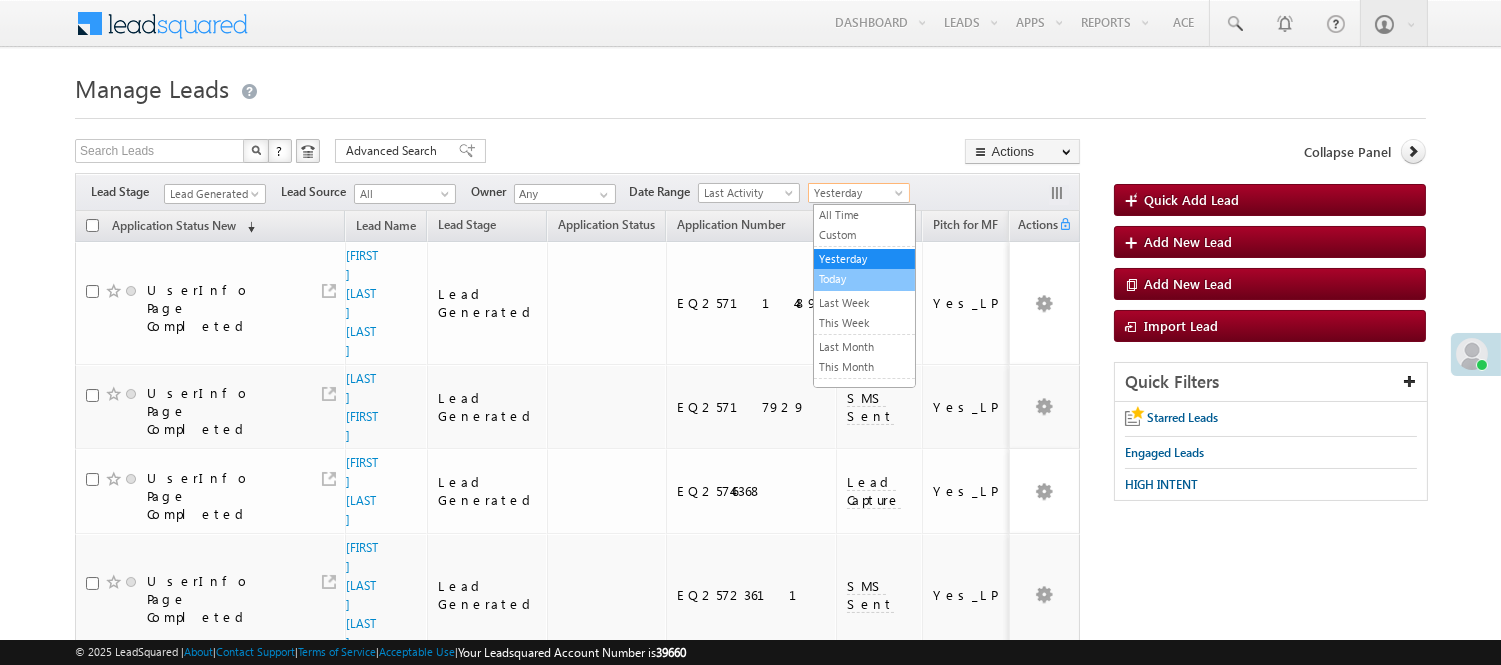 click on "Today" at bounding box center [864, 280] 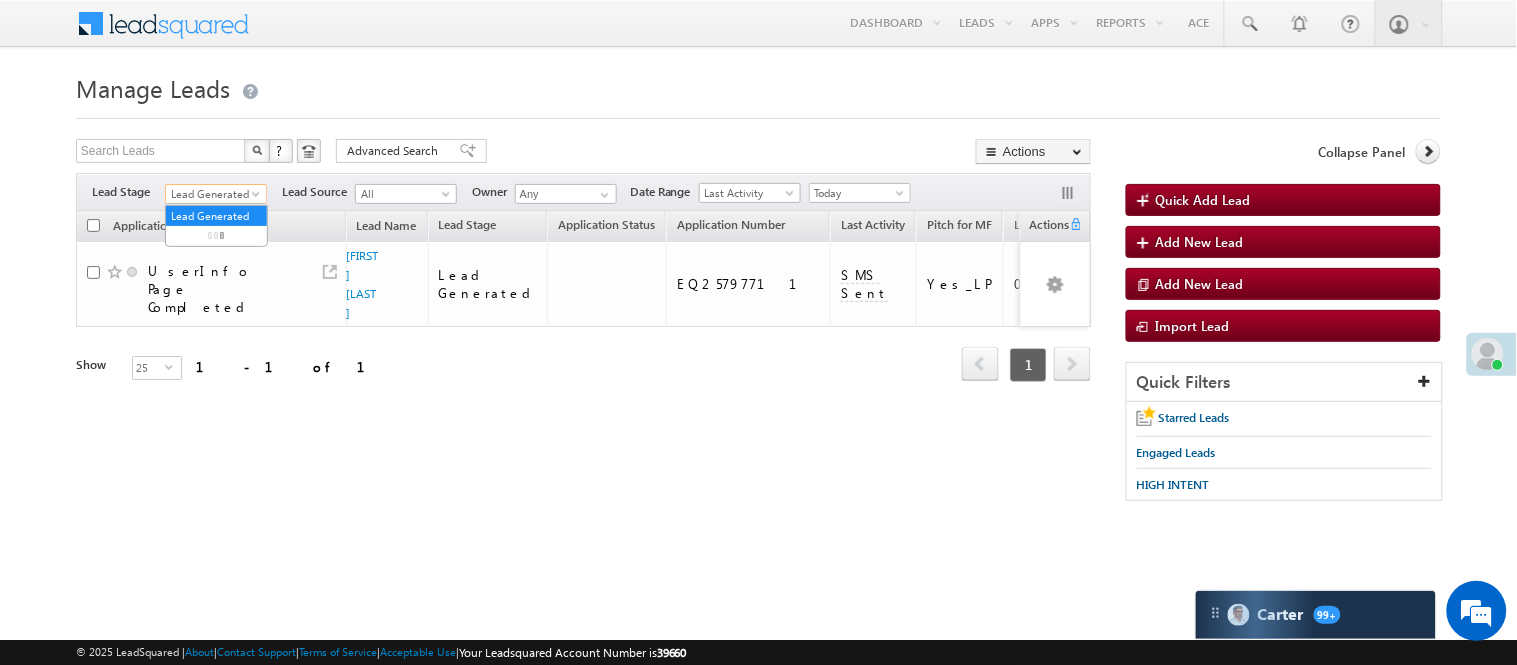 click on "Lead Generated" at bounding box center [213, 194] 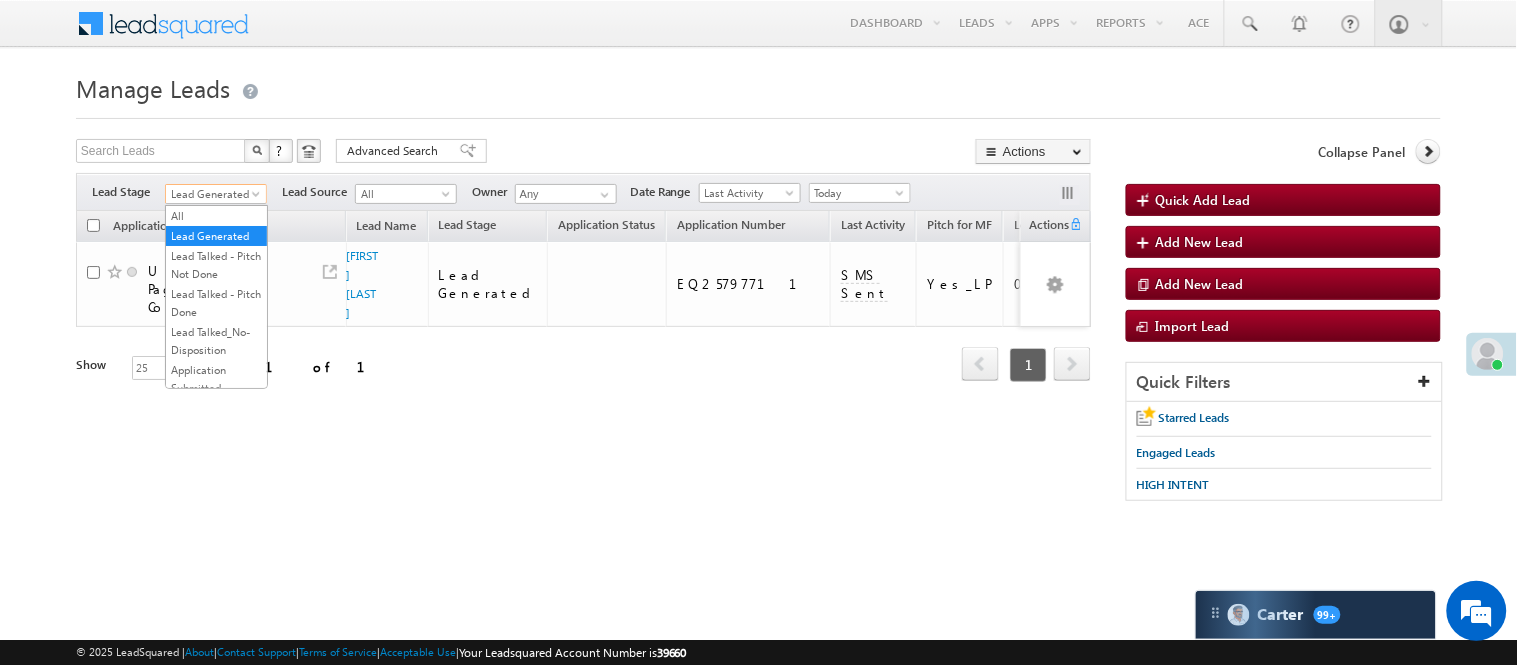 scroll, scrollTop: 496, scrollLeft: 0, axis: vertical 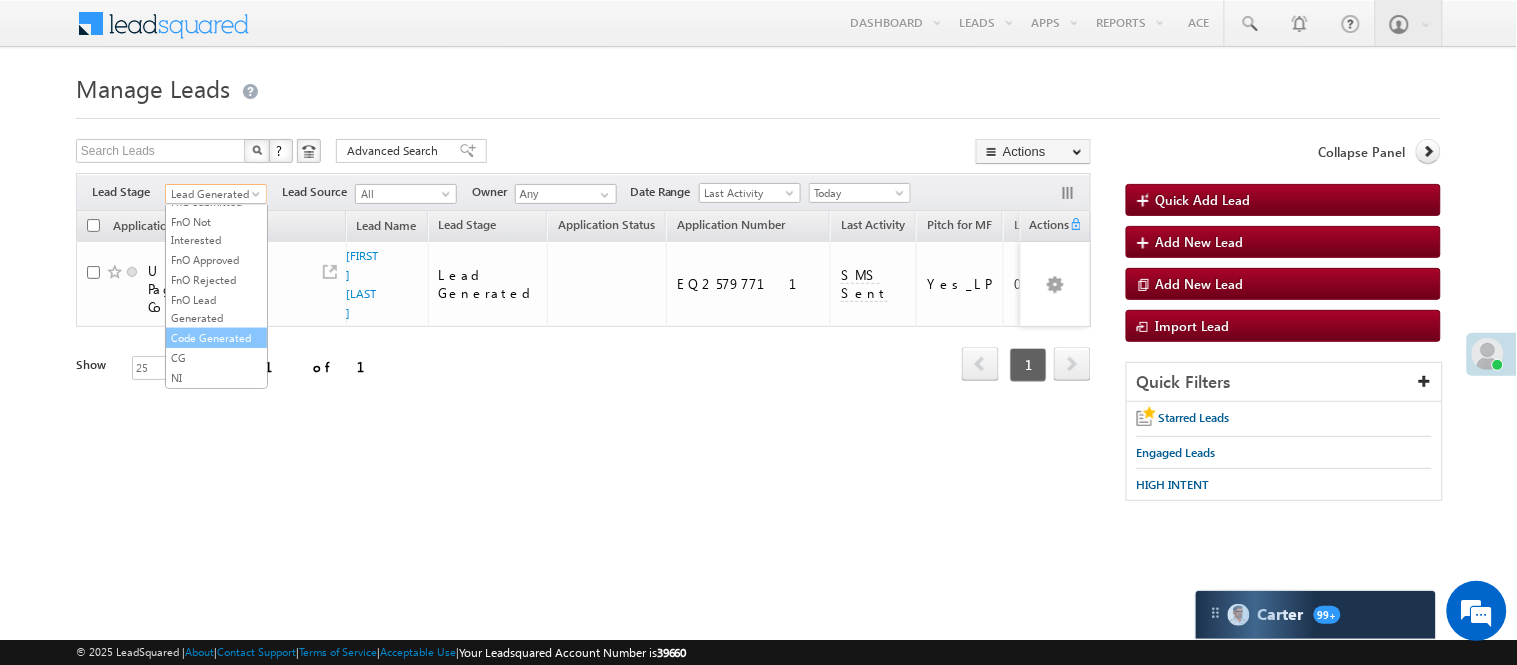click on "Code Generated" at bounding box center [216, 338] 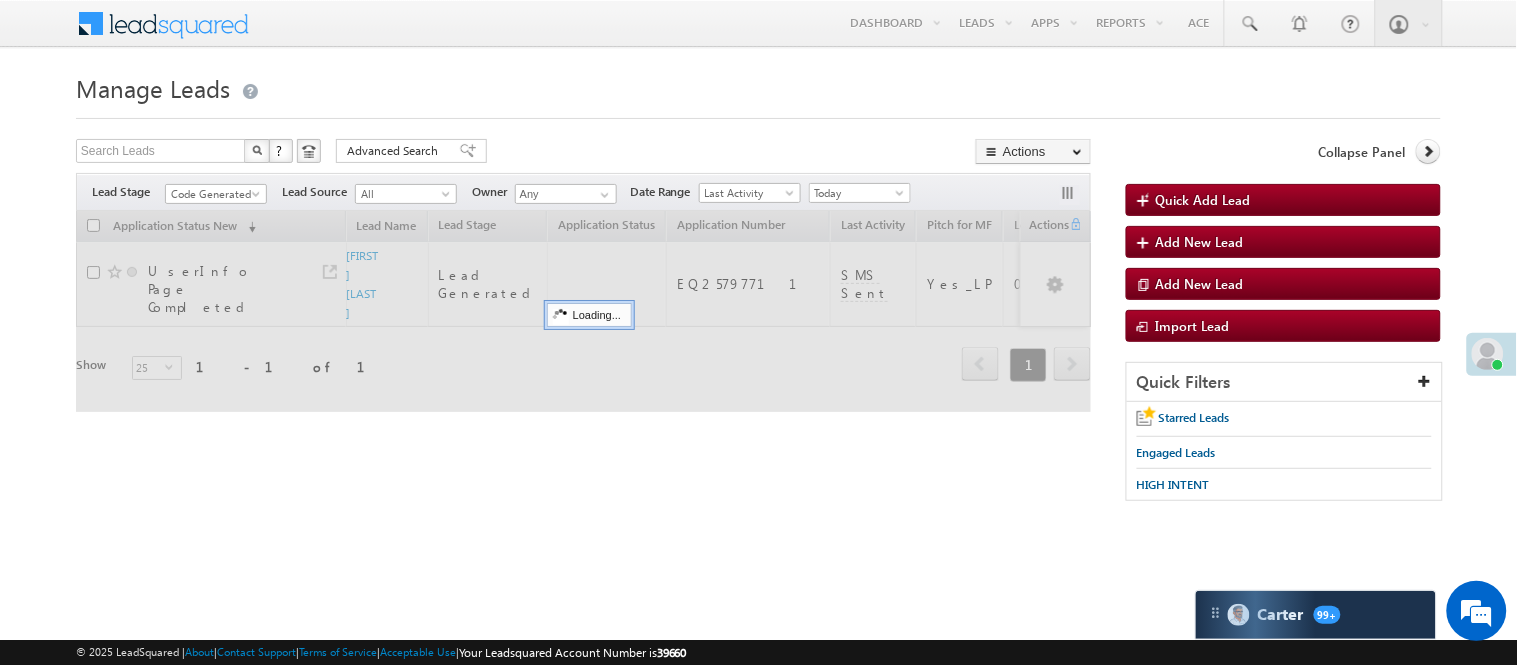 click at bounding box center (758, 112) 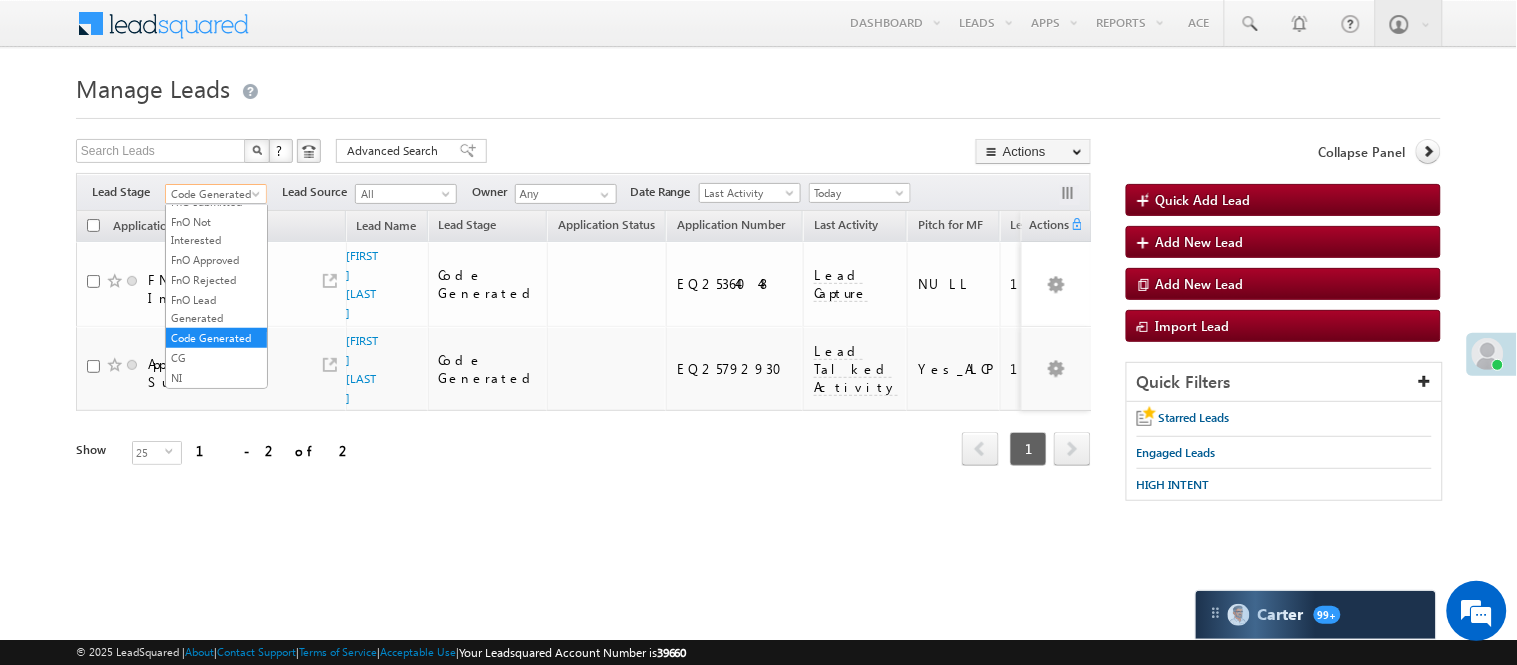 click on "Code Generated" at bounding box center [213, 194] 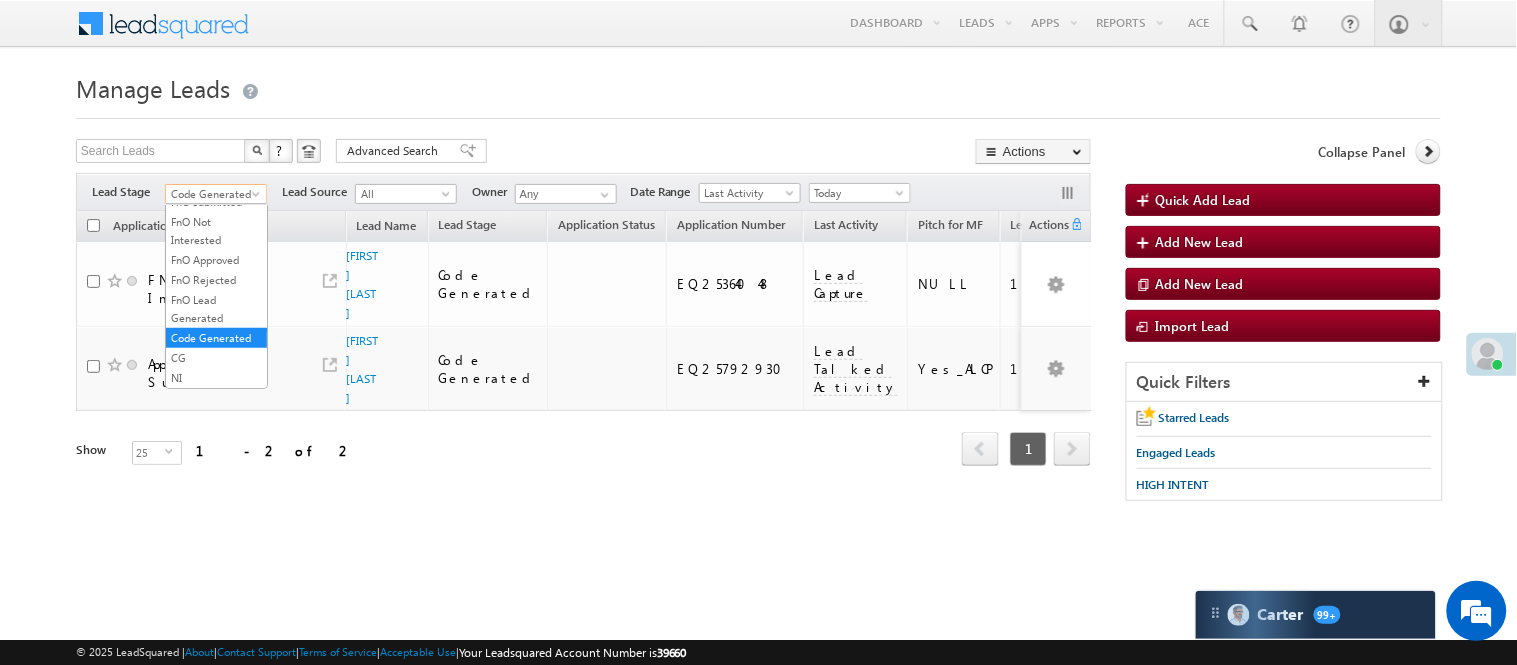 scroll, scrollTop: 61, scrollLeft: 0, axis: vertical 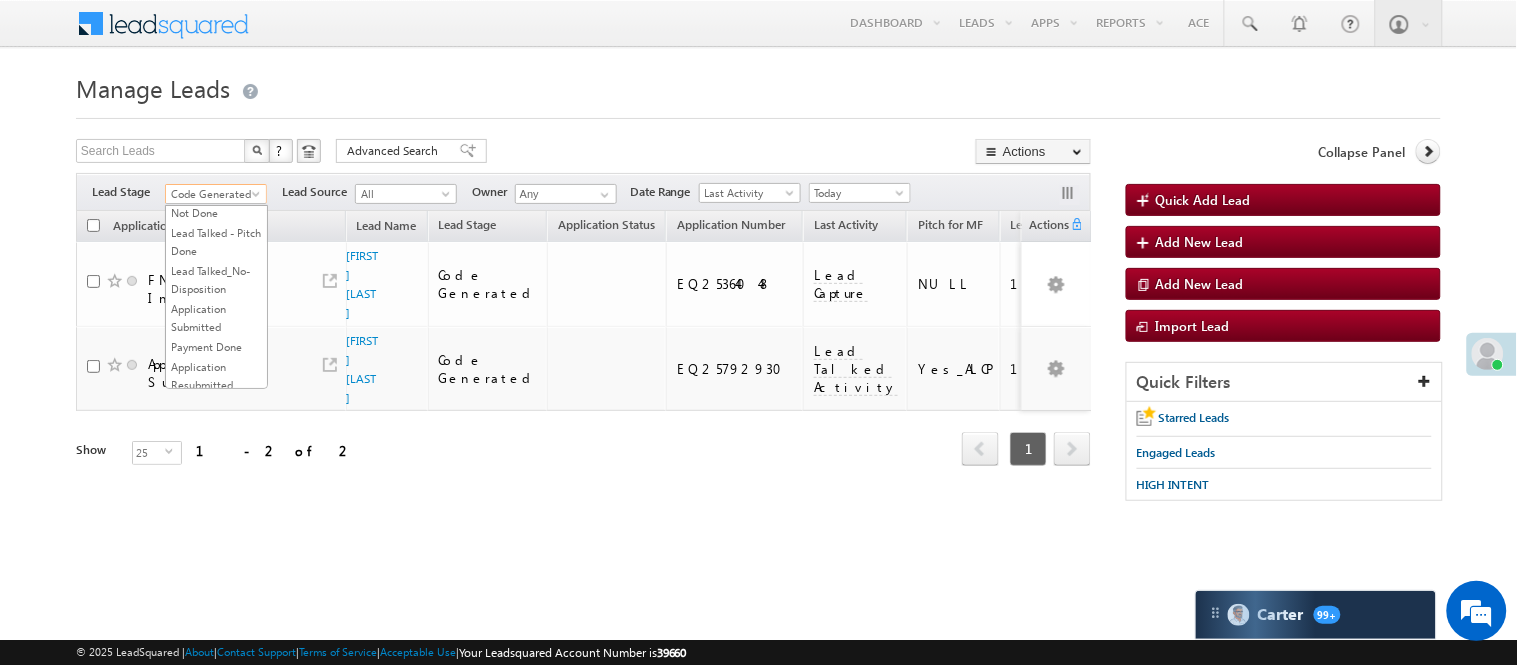 click on "Lead Generated" at bounding box center [216, 175] 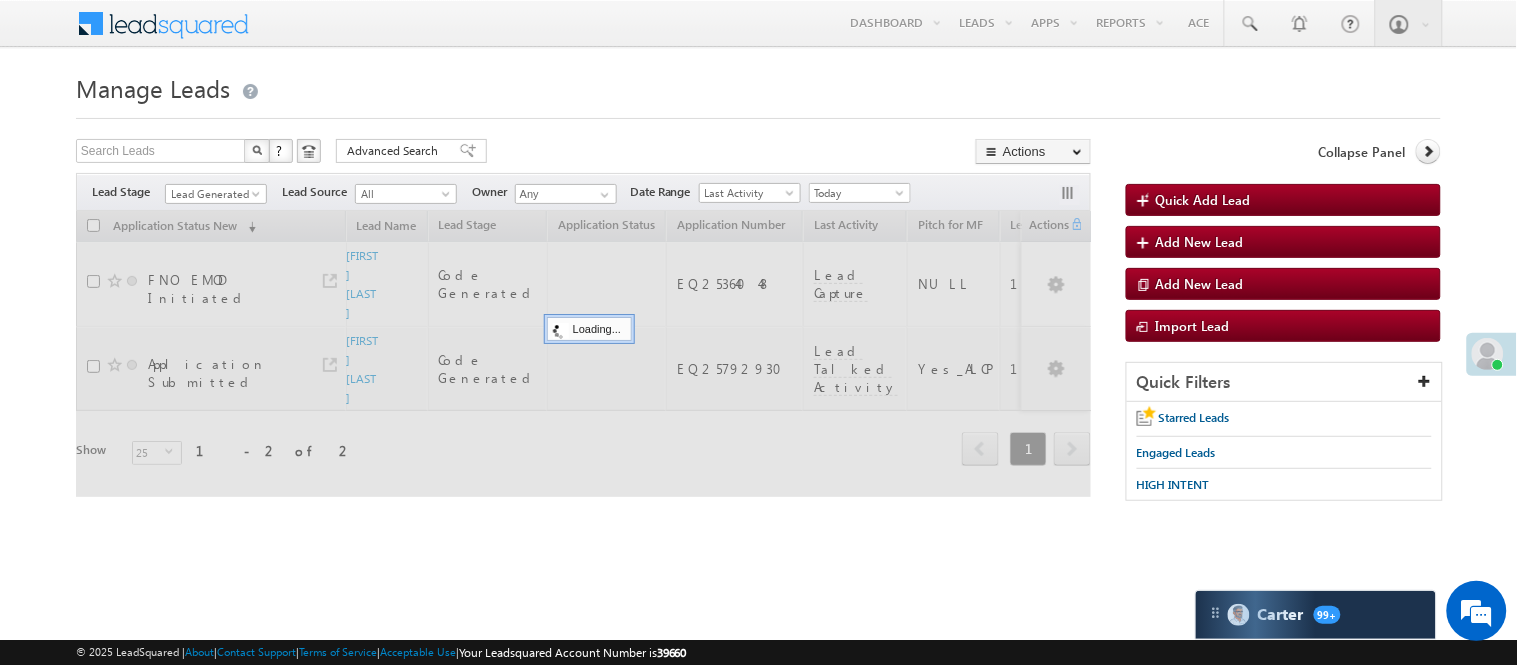 scroll, scrollTop: 0, scrollLeft: 0, axis: both 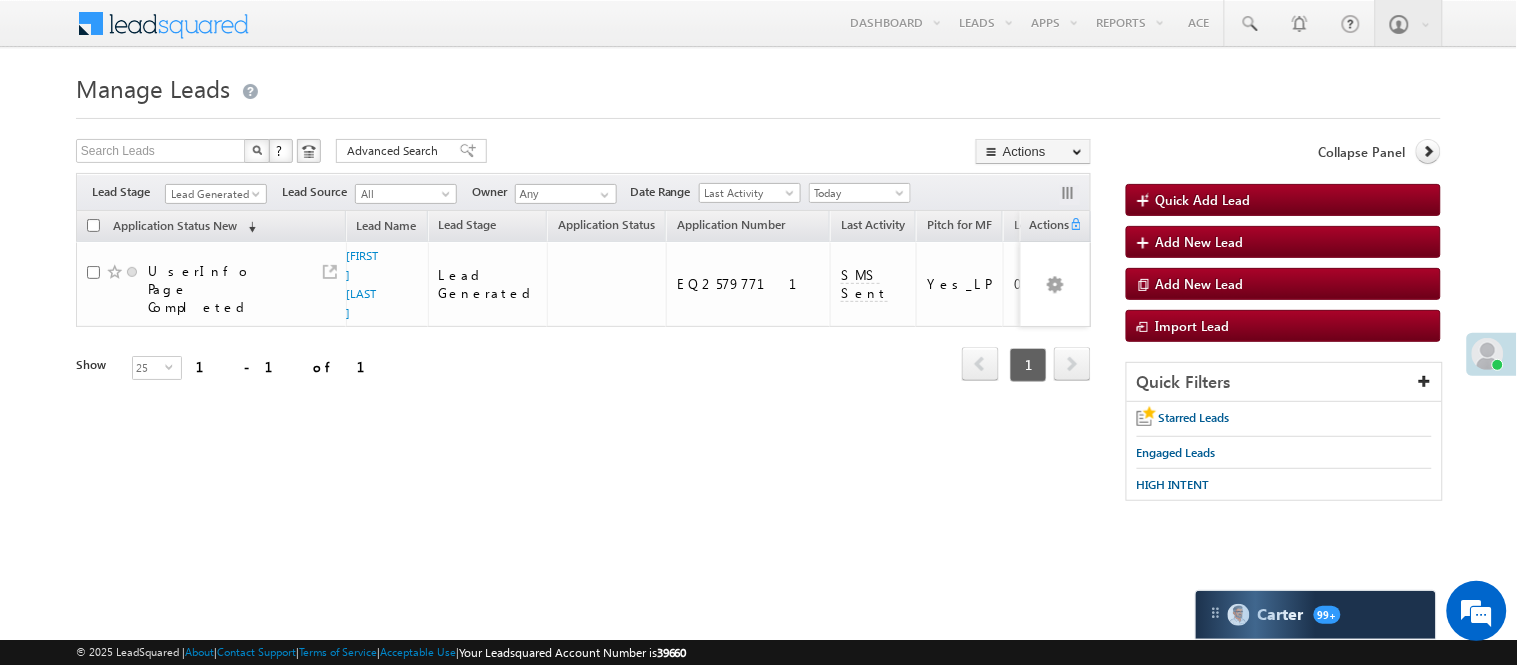 click on "Today" at bounding box center (857, 193) 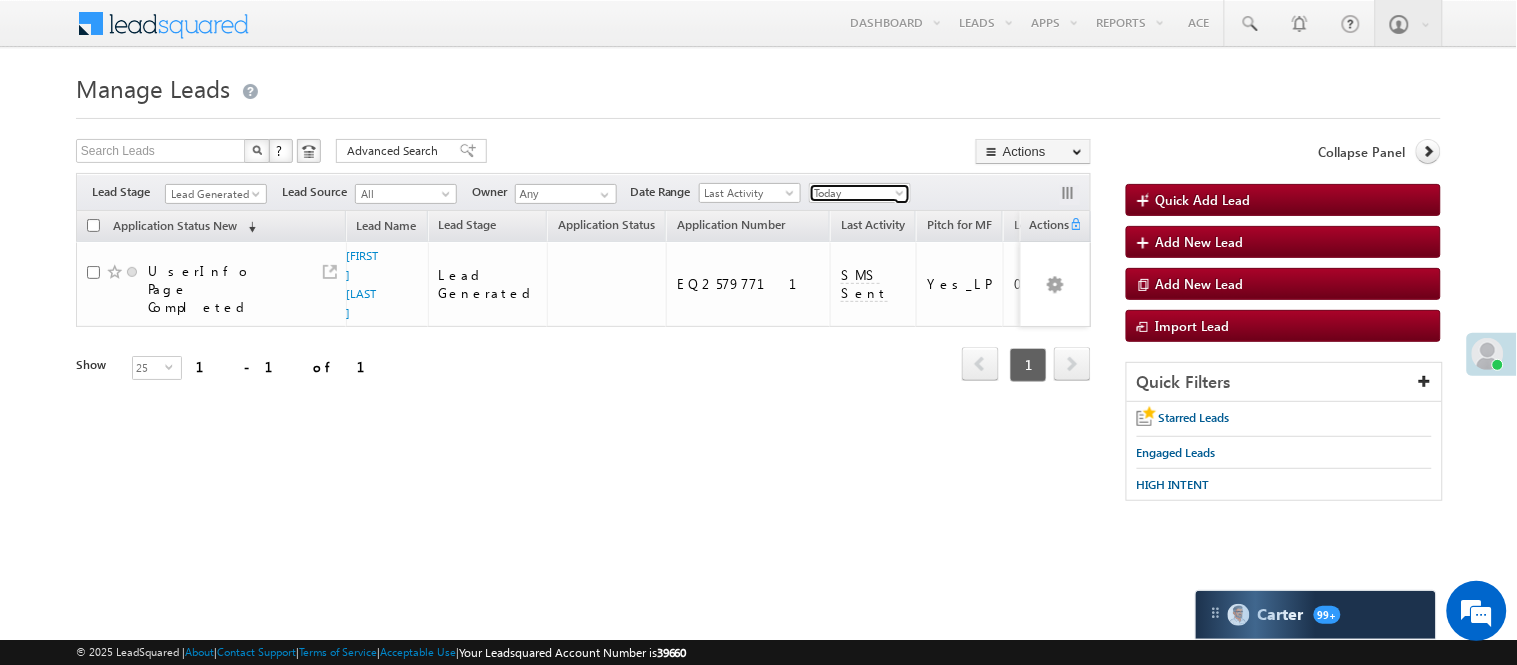 click on "Today" at bounding box center (857, 193) 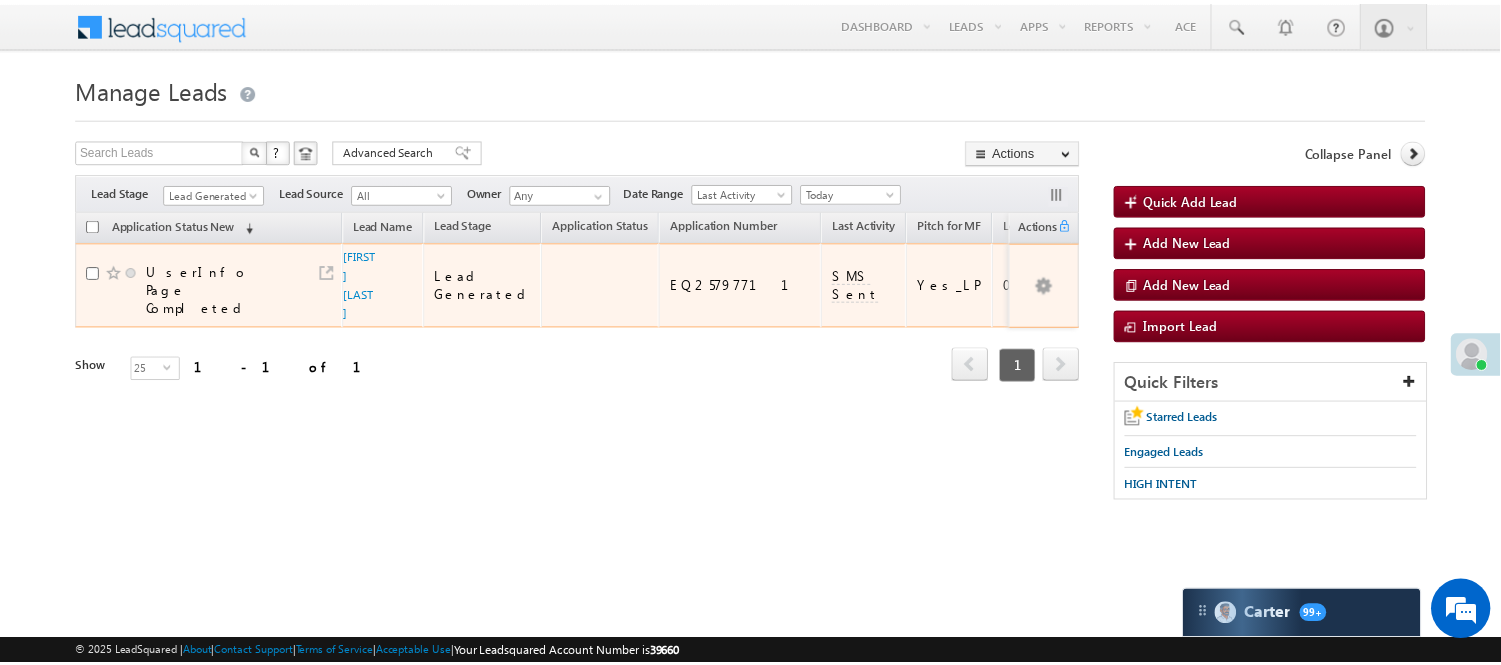 scroll, scrollTop: 0, scrollLeft: 0, axis: both 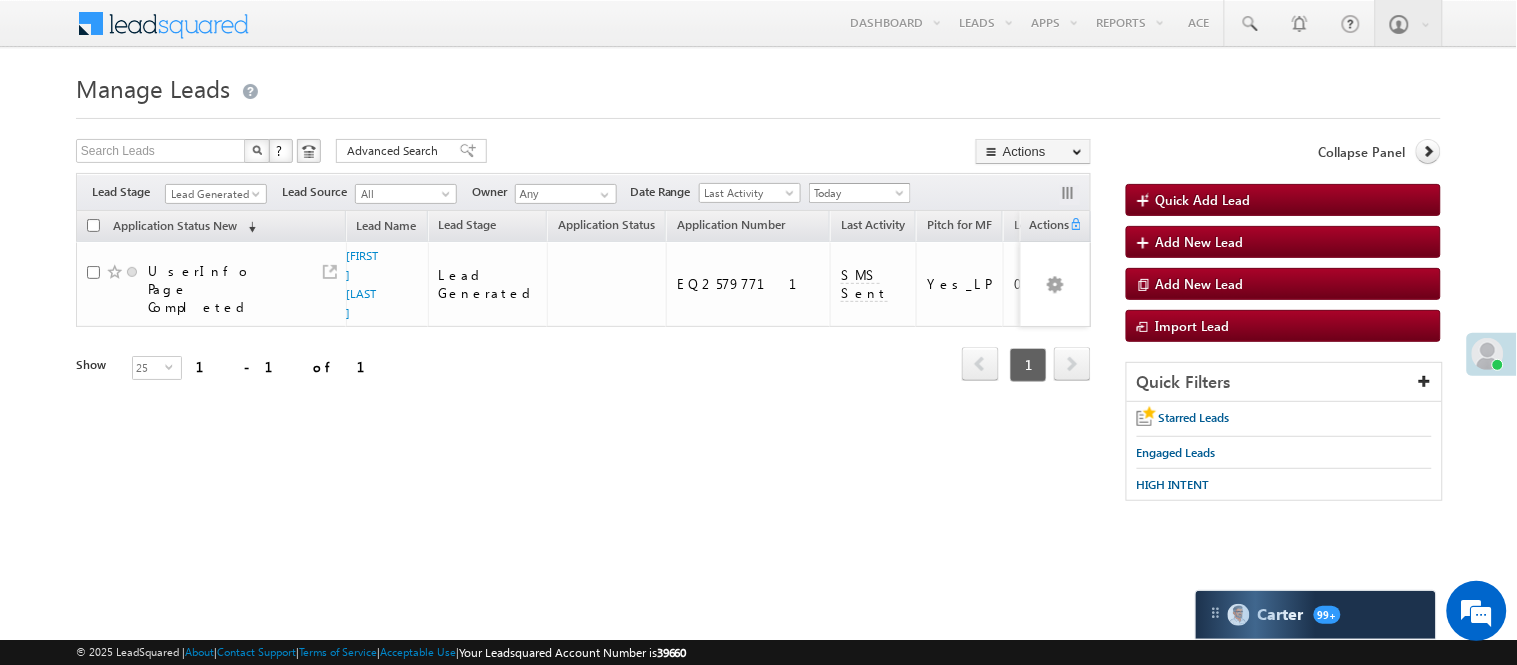 click on "Today" at bounding box center (857, 193) 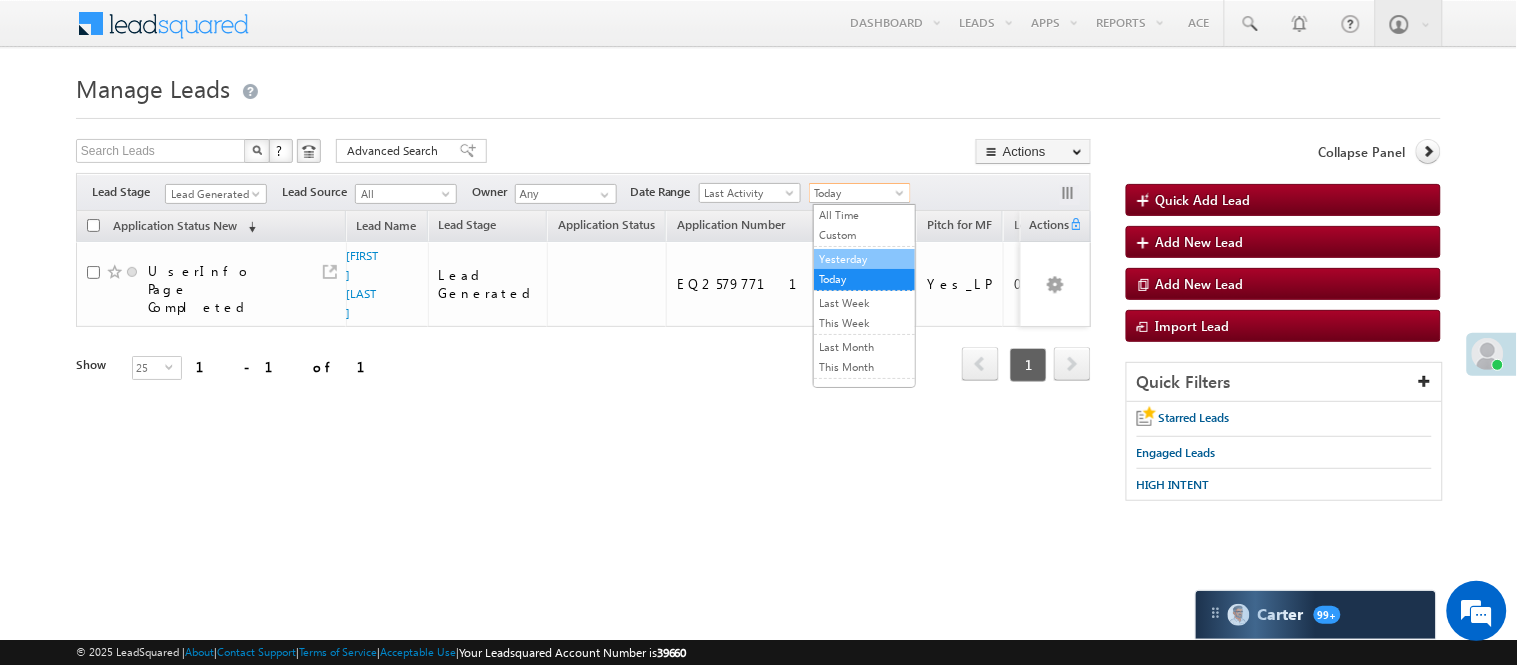click on "Yesterday" at bounding box center (864, 259) 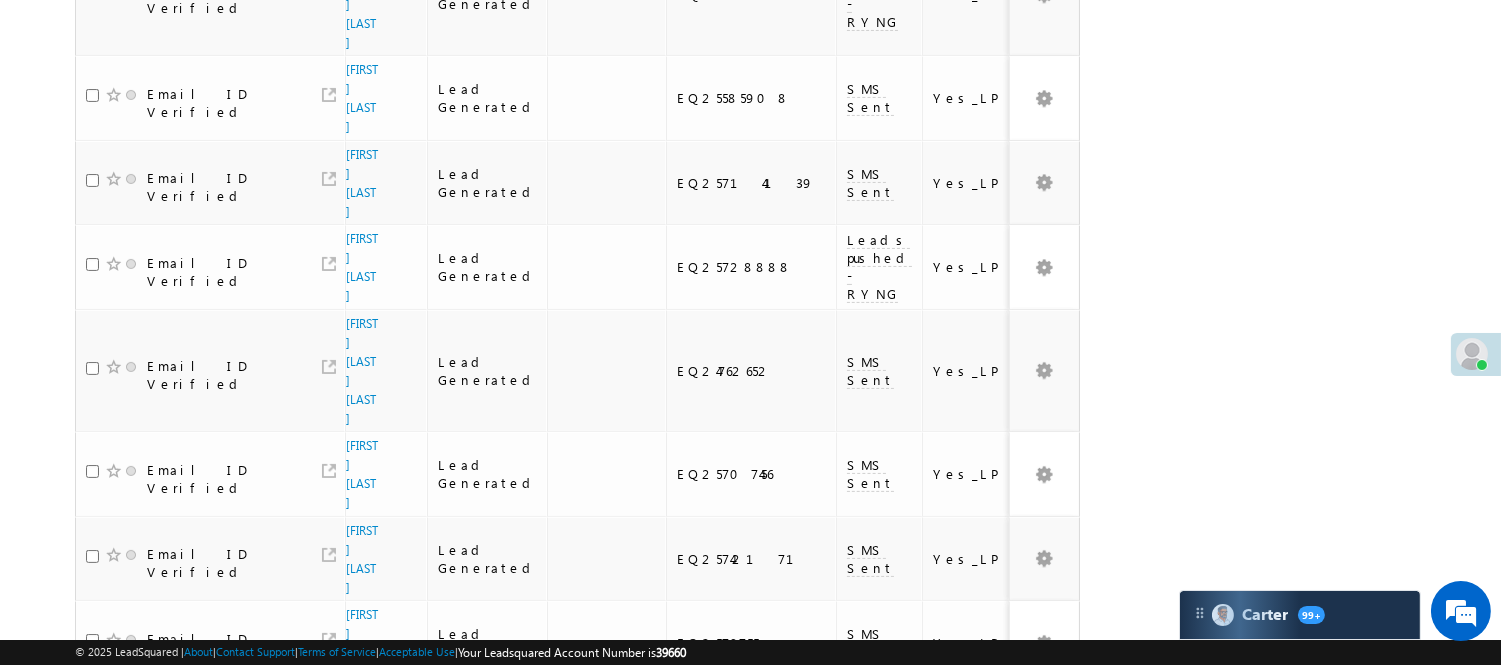 scroll, scrollTop: 888, scrollLeft: 0, axis: vertical 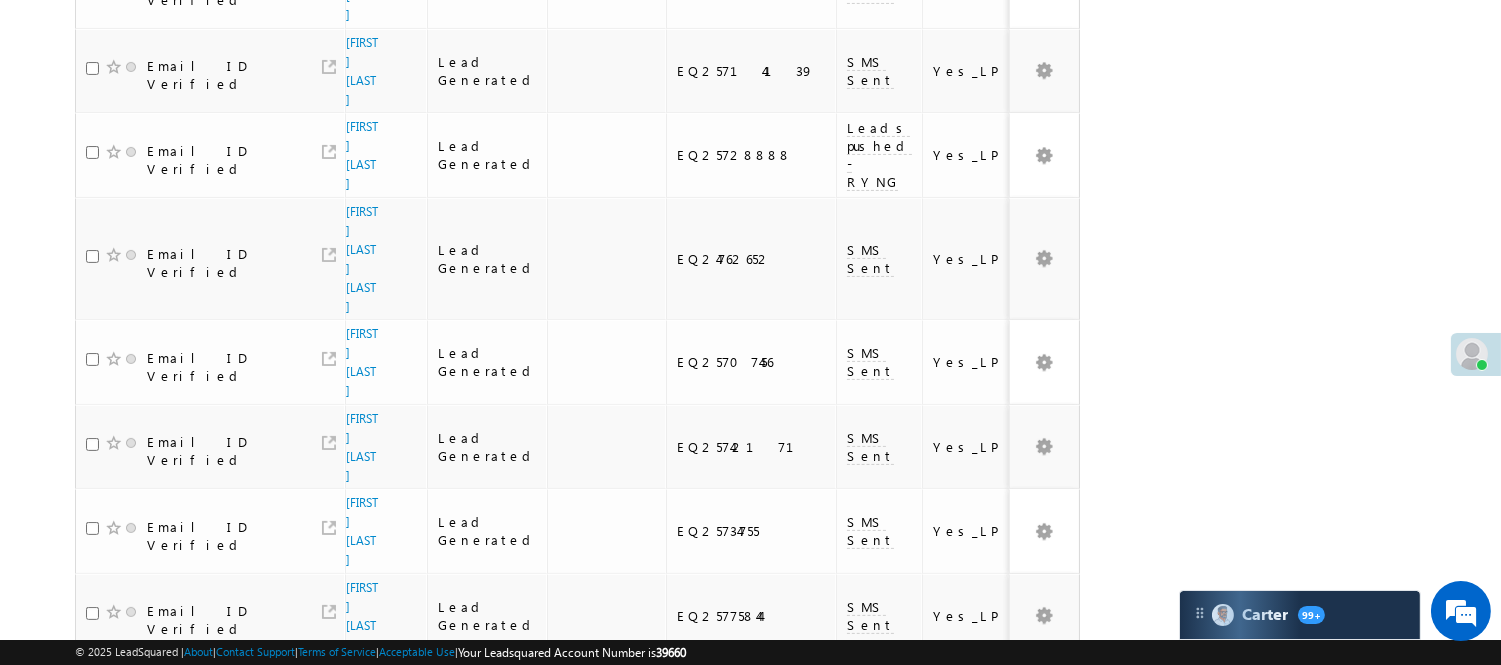 click on "Bhawna Garg" at bounding box center [362, 869] 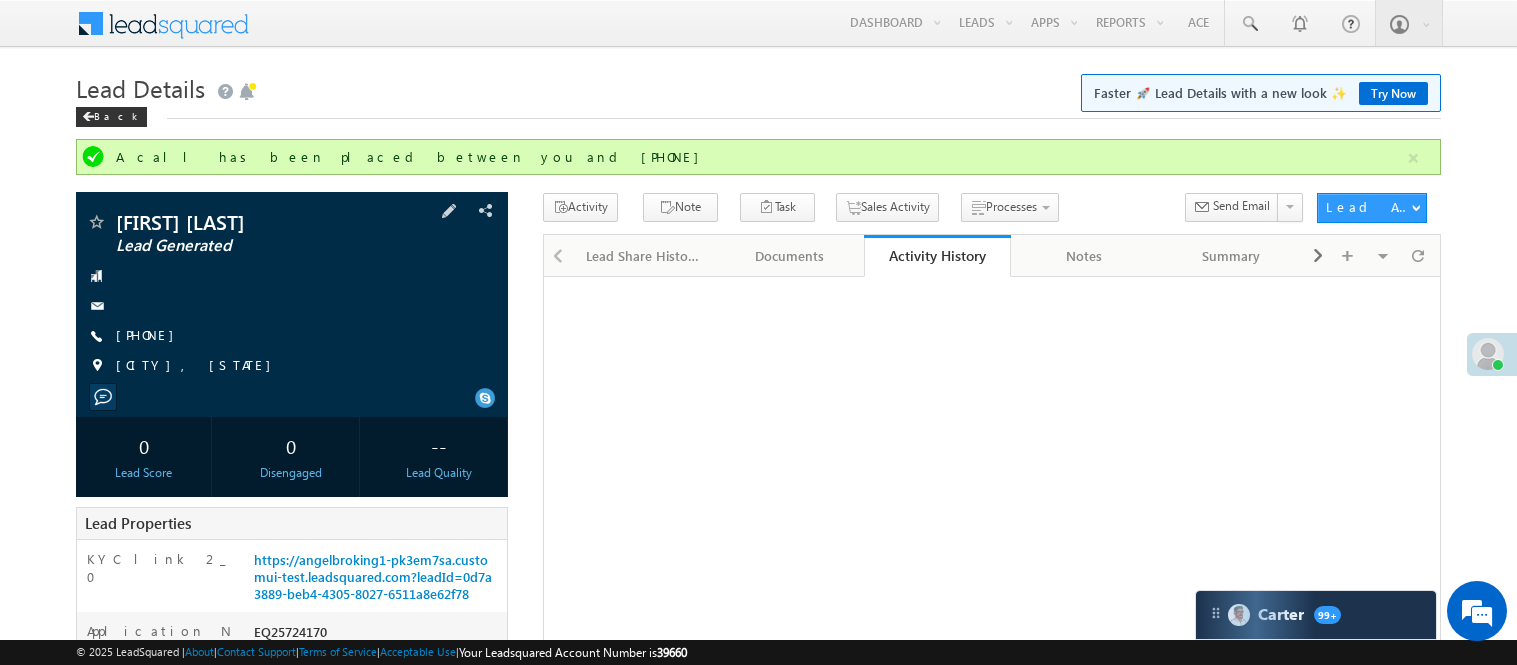 click at bounding box center (292, 276) 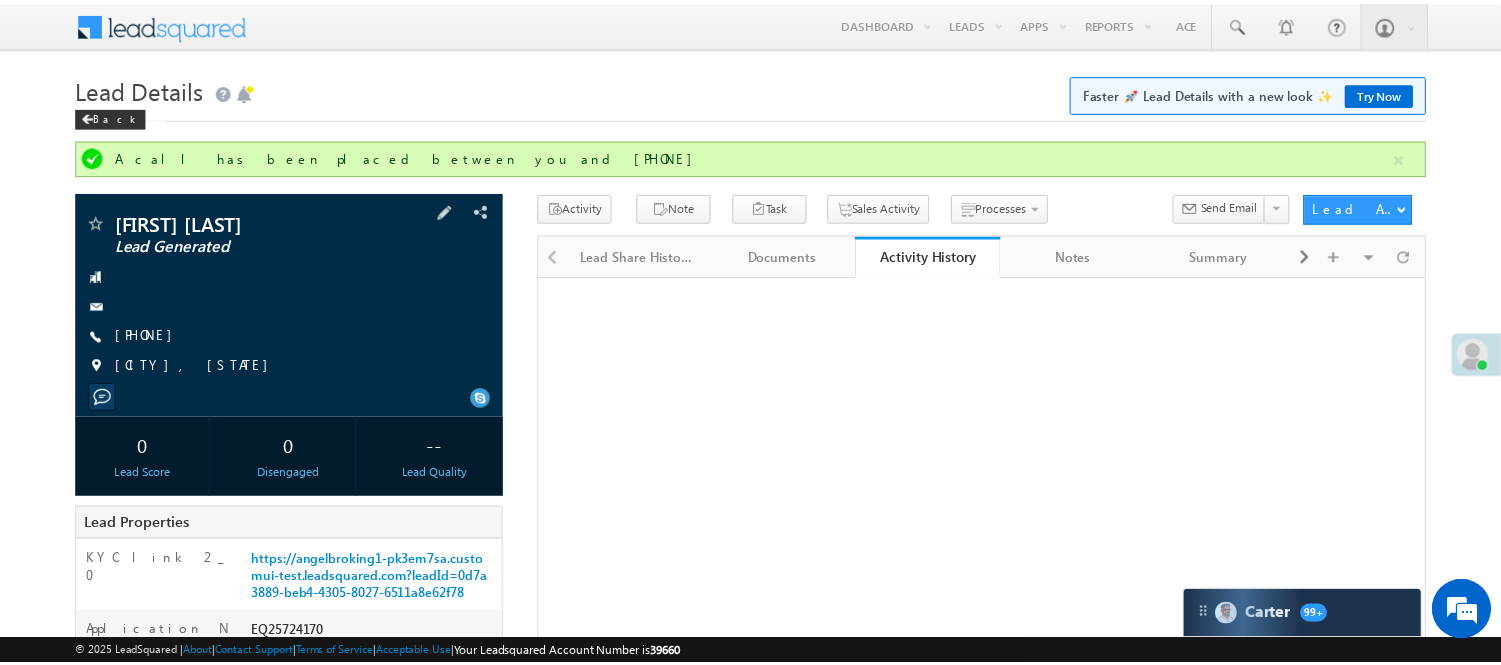 scroll, scrollTop: 0, scrollLeft: 0, axis: both 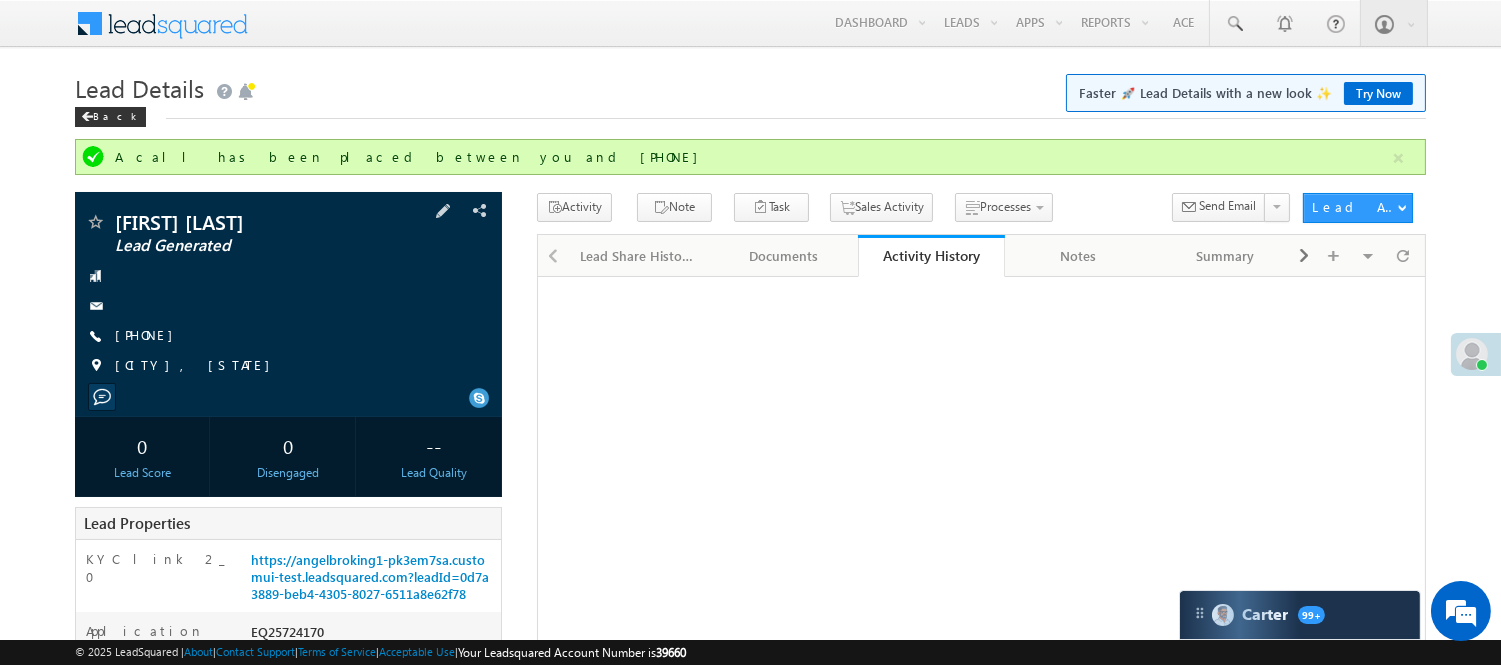 click at bounding box center (288, 276) 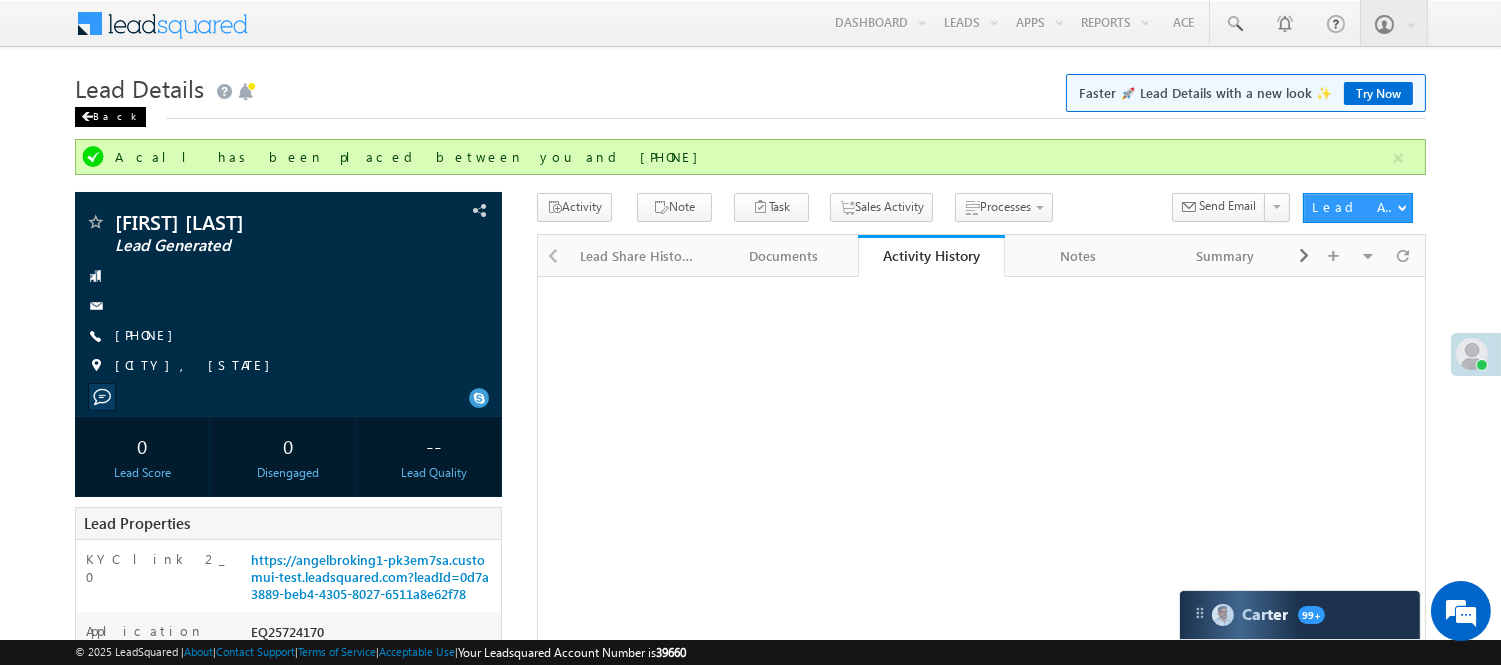 click on "Back" at bounding box center (110, 117) 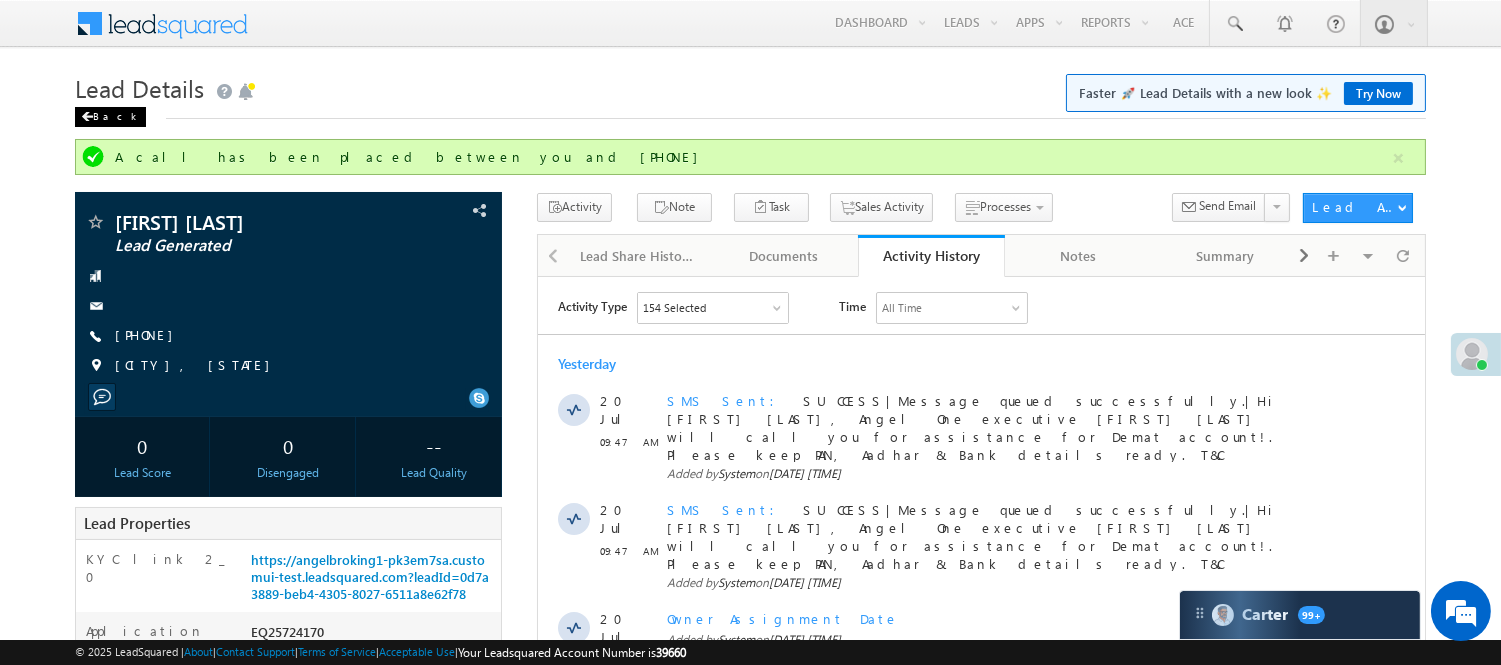 scroll, scrollTop: 0, scrollLeft: 0, axis: both 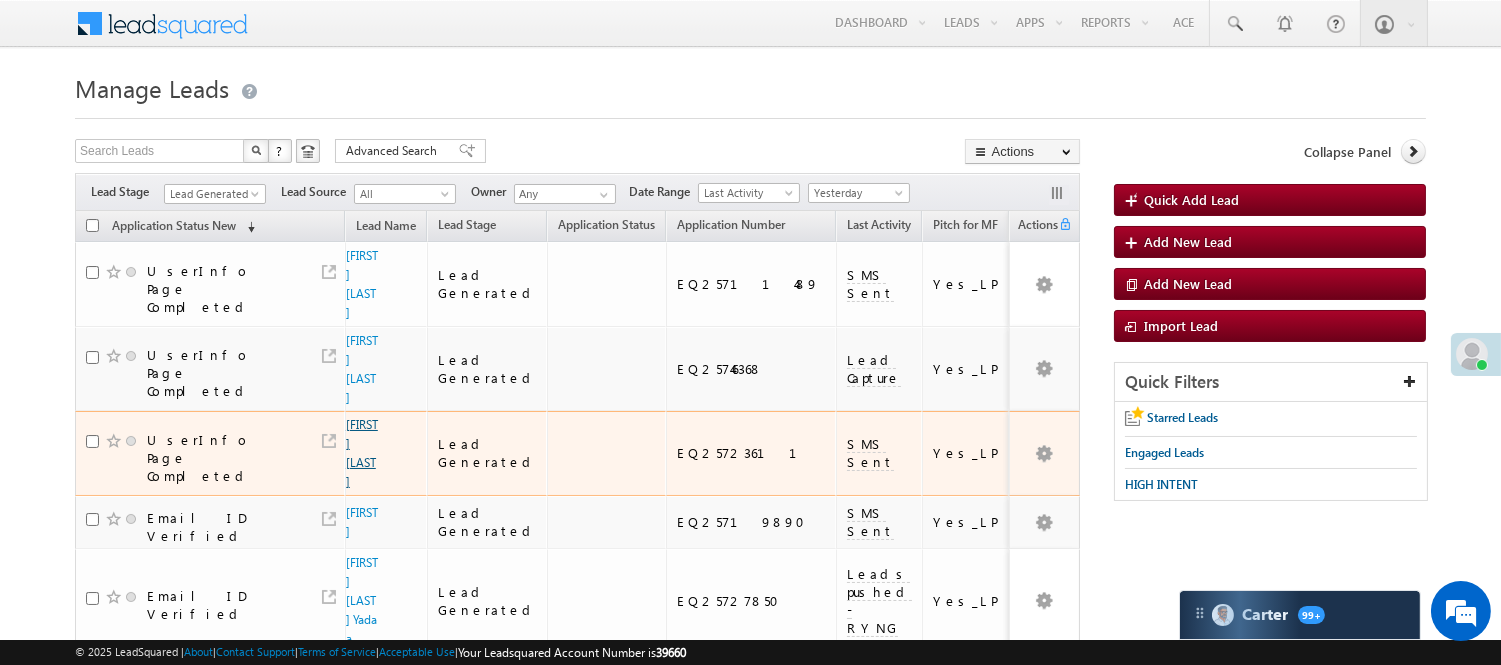 click on "[FIRST] [LAST]" at bounding box center (362, 453) 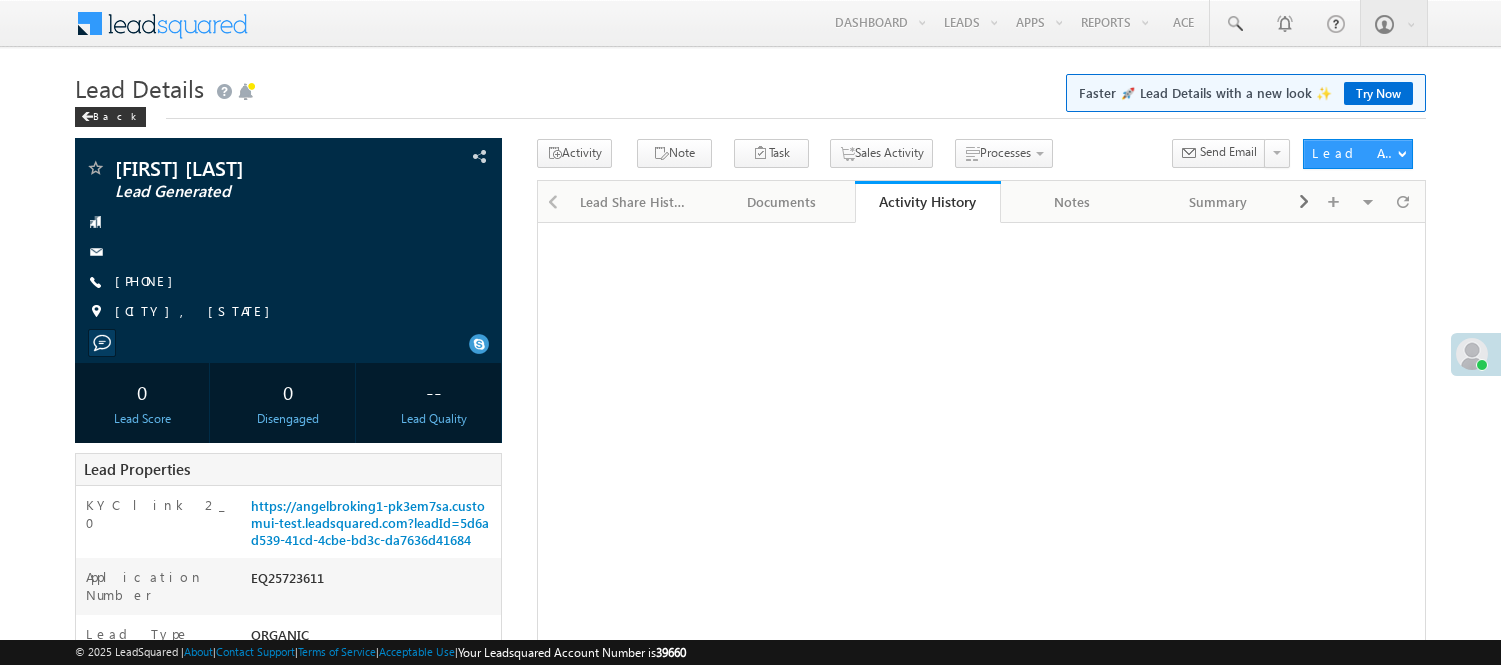 click on "+91-7972580542" at bounding box center [149, 280] 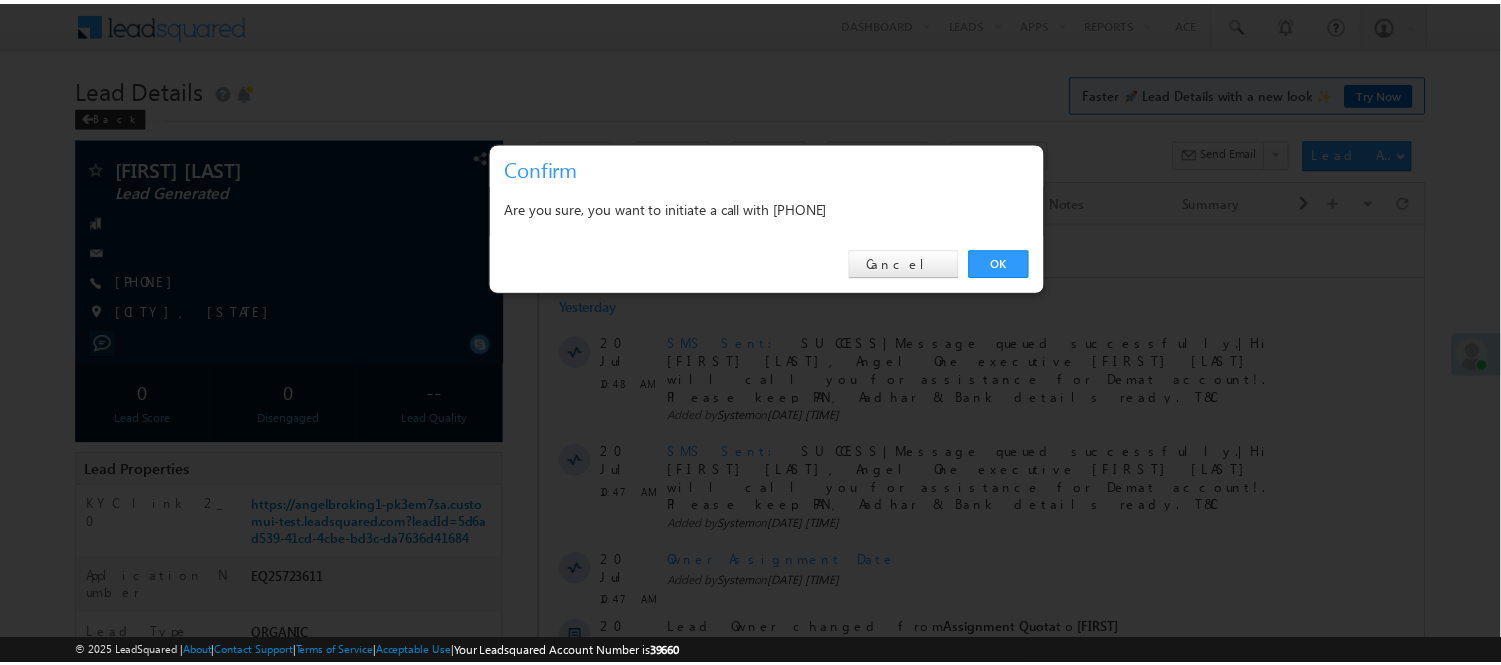 scroll, scrollTop: 0, scrollLeft: 0, axis: both 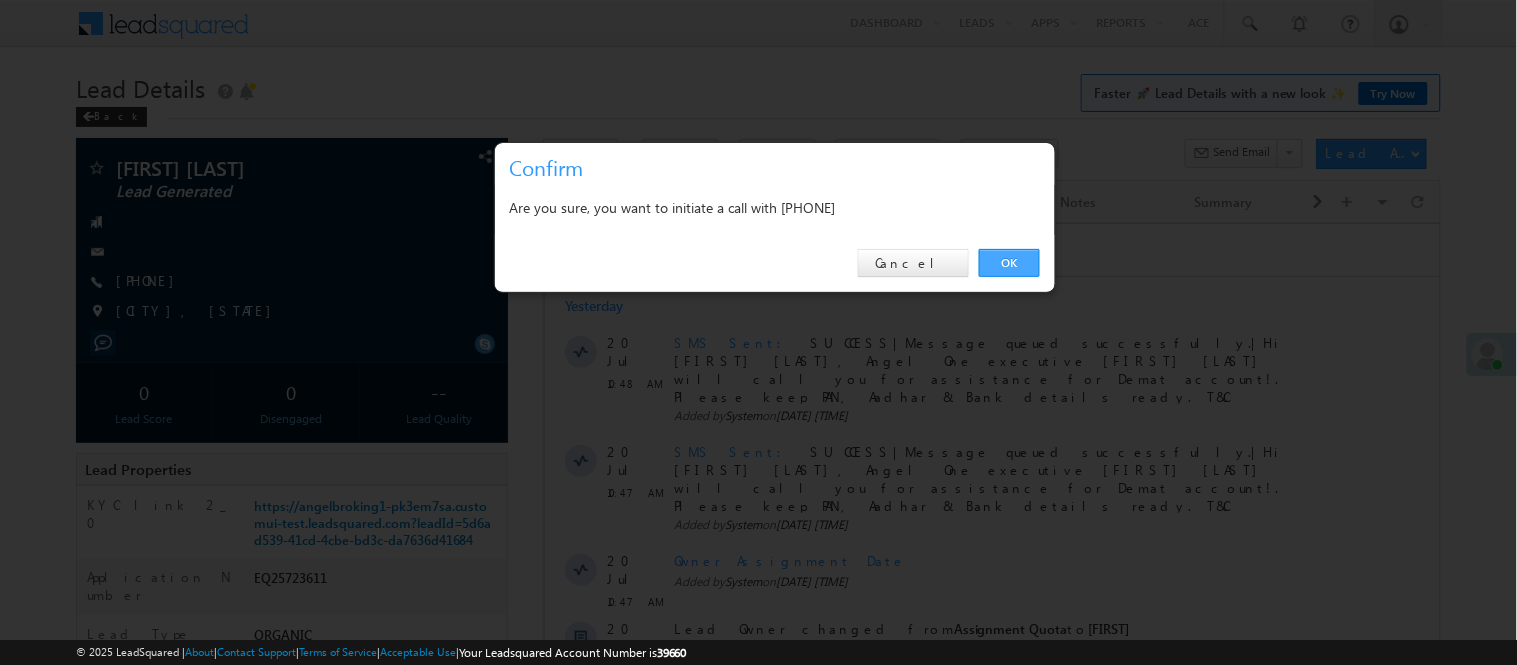 click on "OK" at bounding box center [1009, 263] 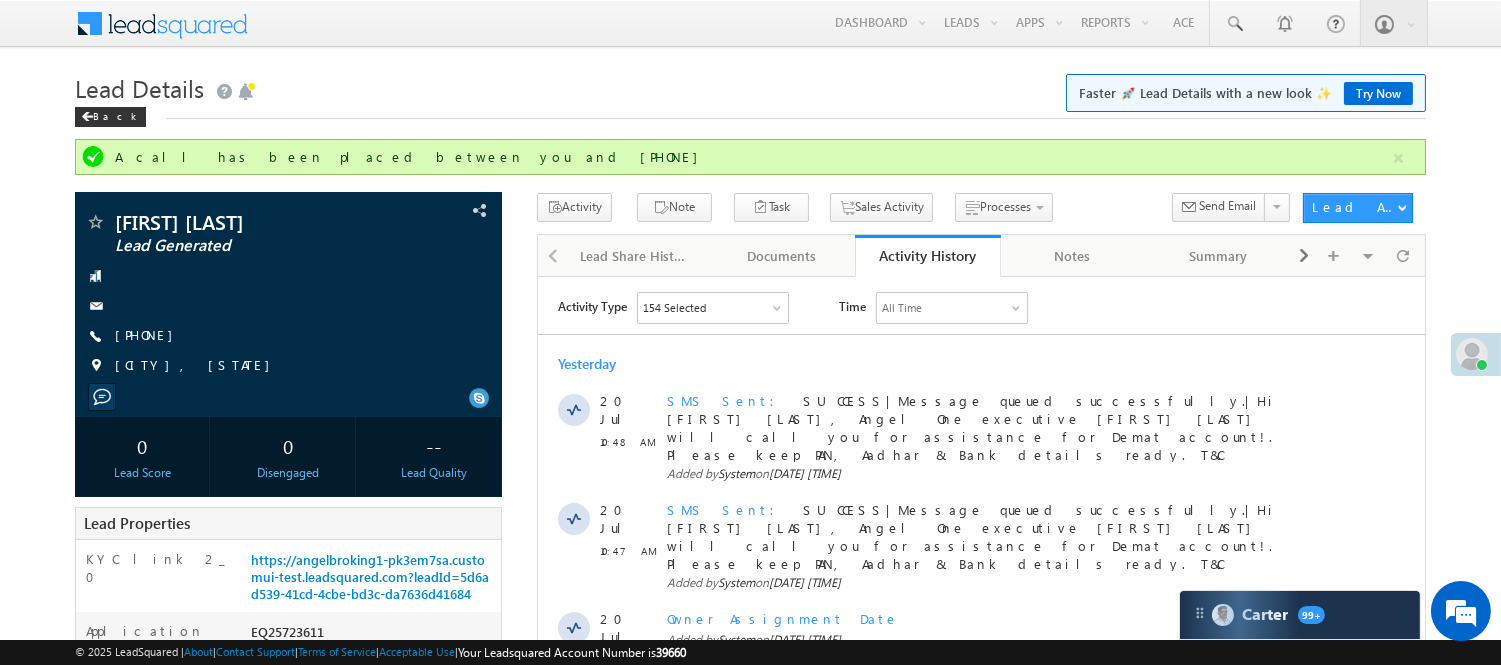 scroll, scrollTop: 0, scrollLeft: 0, axis: both 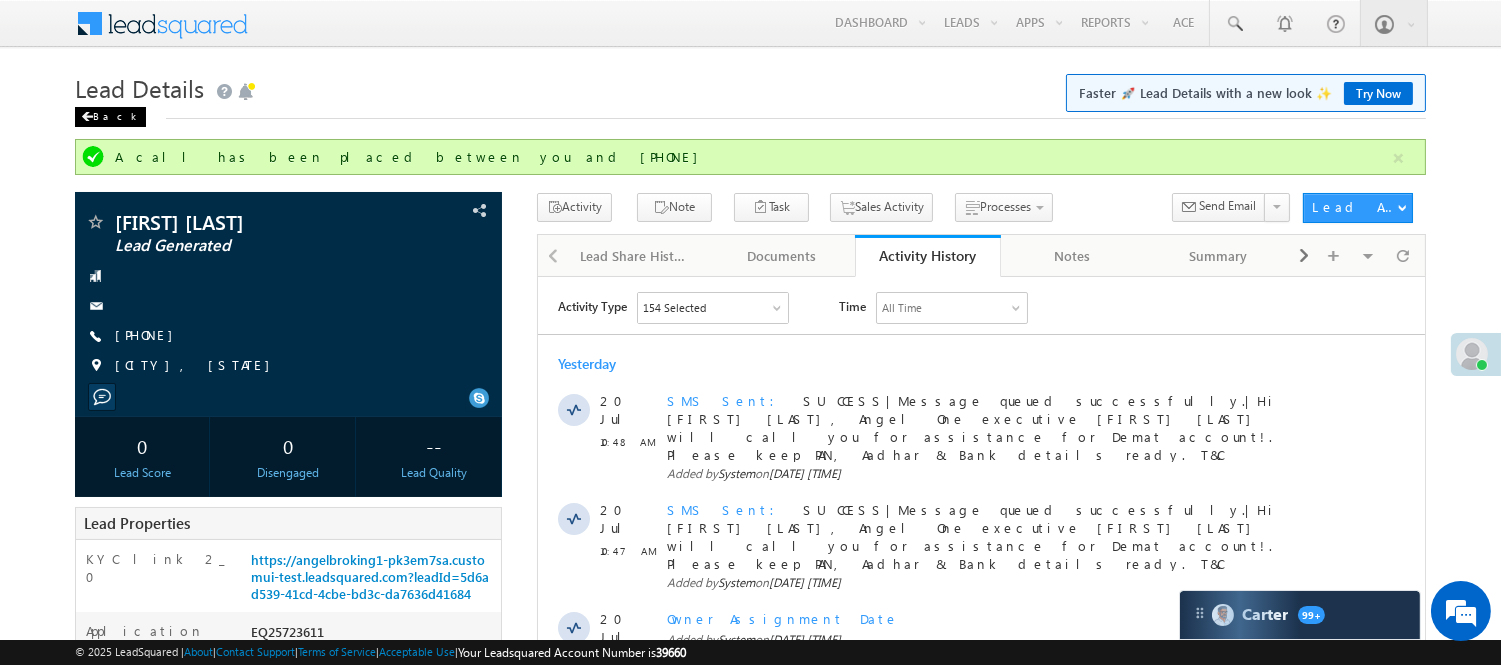 click on "Back" at bounding box center (110, 117) 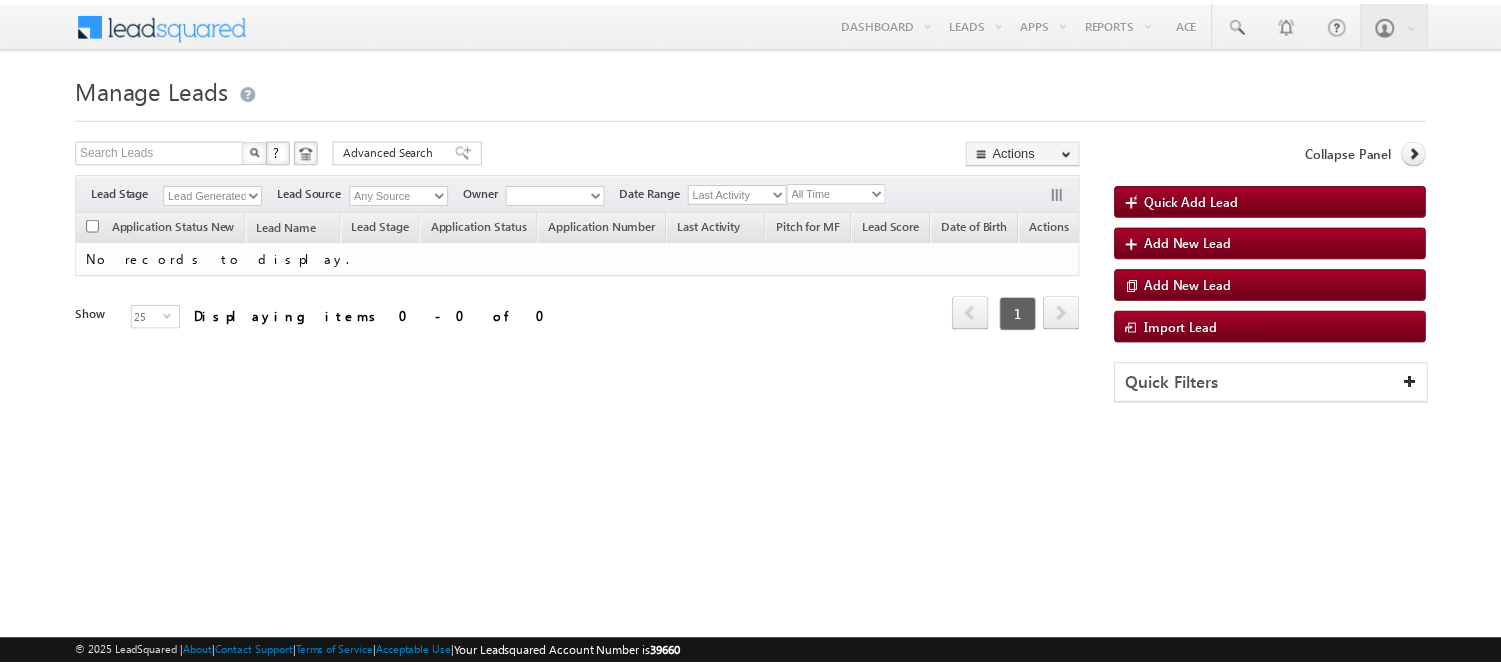 scroll, scrollTop: 0, scrollLeft: 0, axis: both 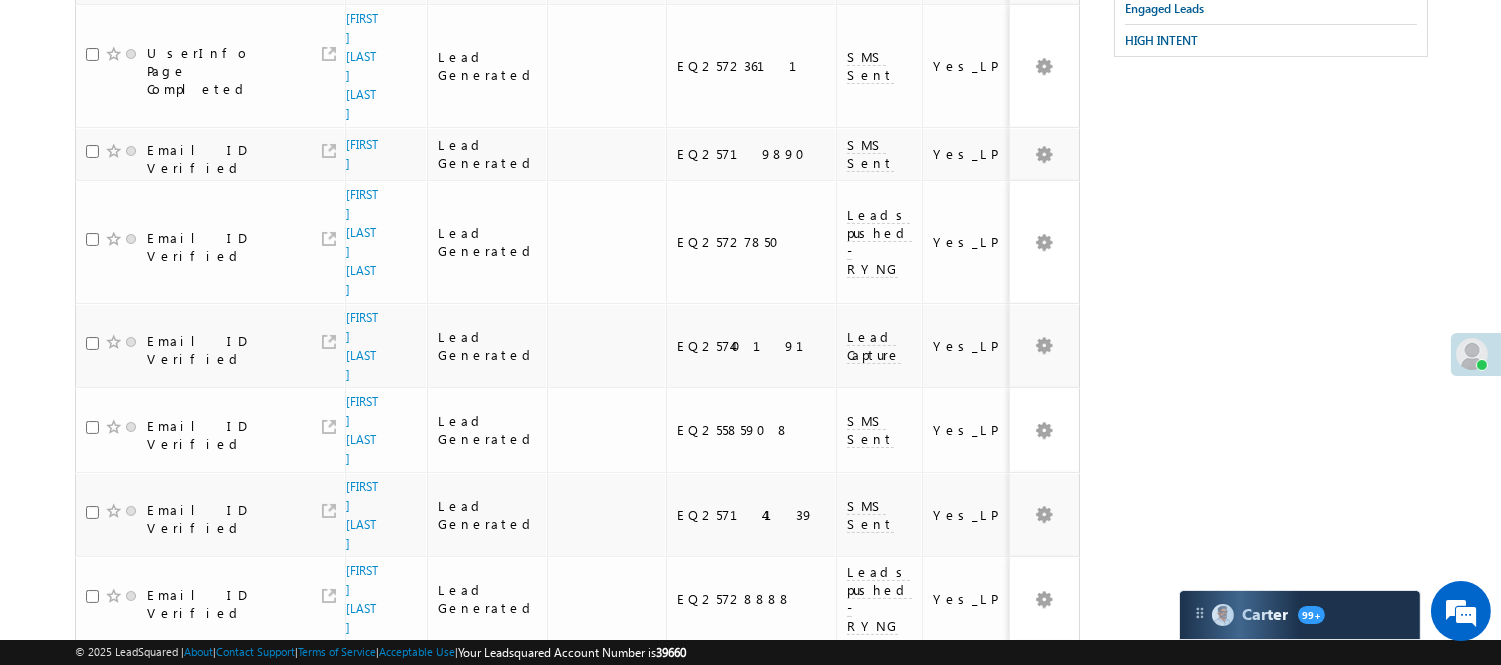 click on "[NAME]" at bounding box center (362, 1106) 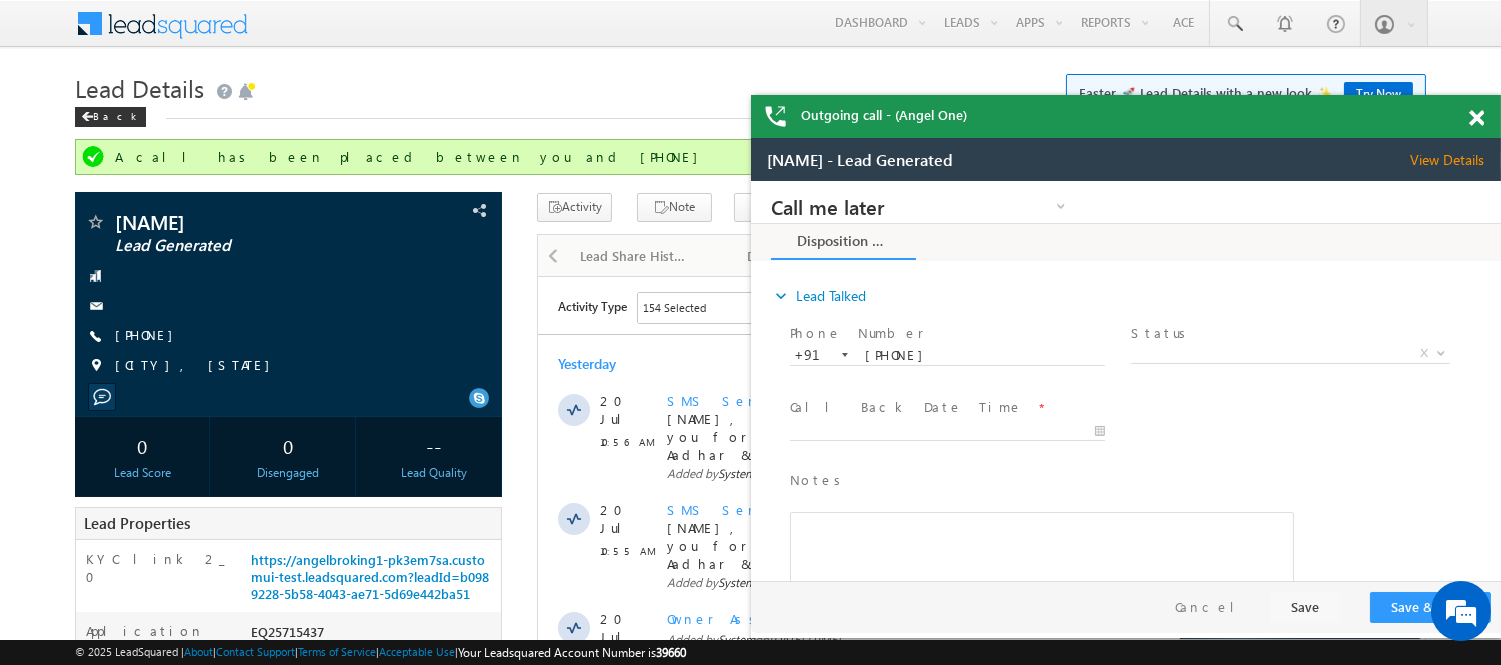 scroll, scrollTop: 0, scrollLeft: 0, axis: both 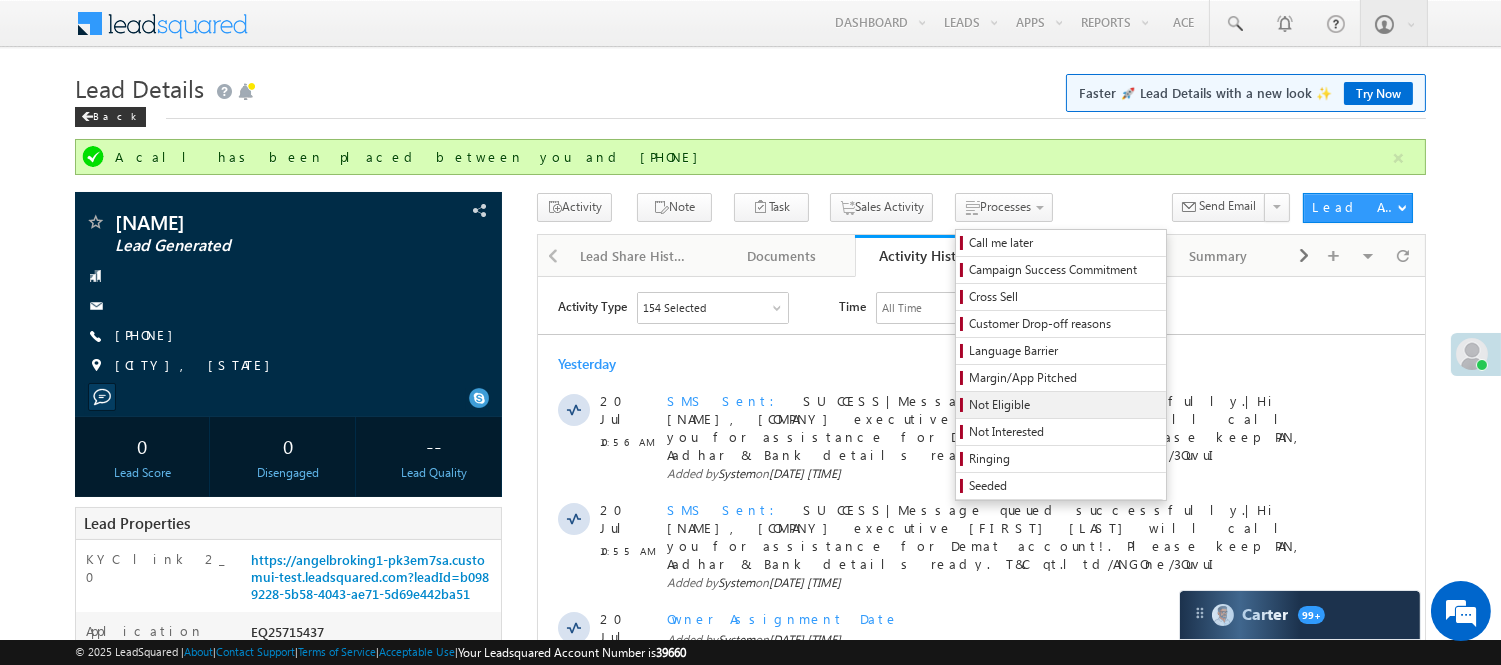 click on "Not Eligible" at bounding box center (1064, 405) 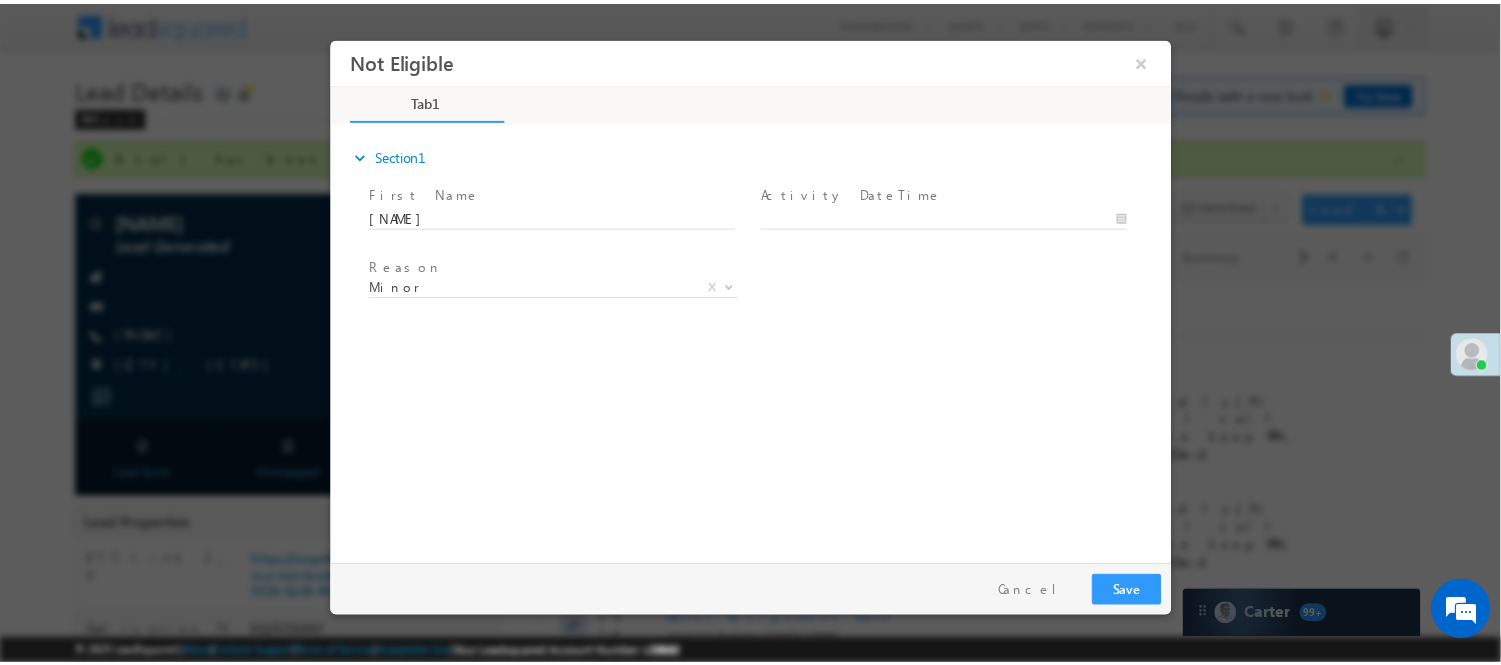 scroll, scrollTop: 0, scrollLeft: 0, axis: both 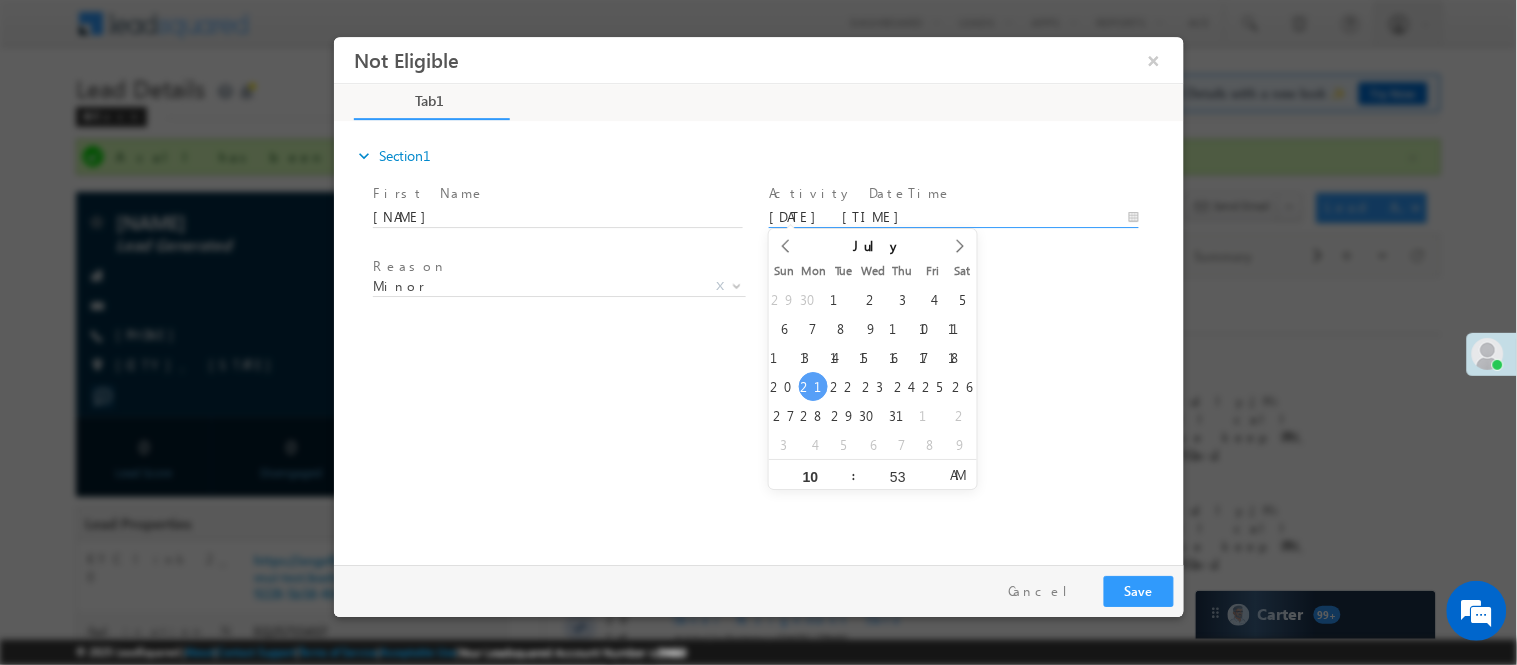 click on "Not Eligible
×" at bounding box center [758, 295] 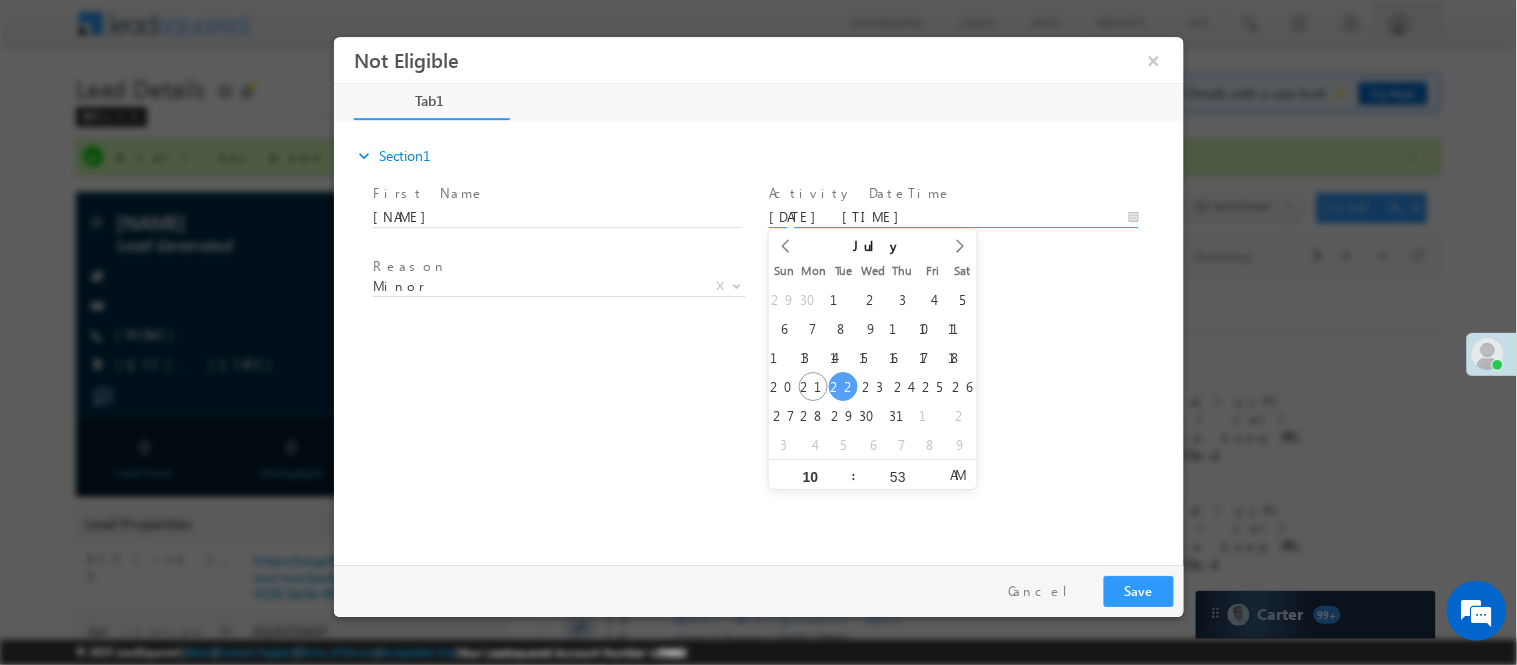 click on "expand_more Section1
First Name
*" at bounding box center [763, 339] 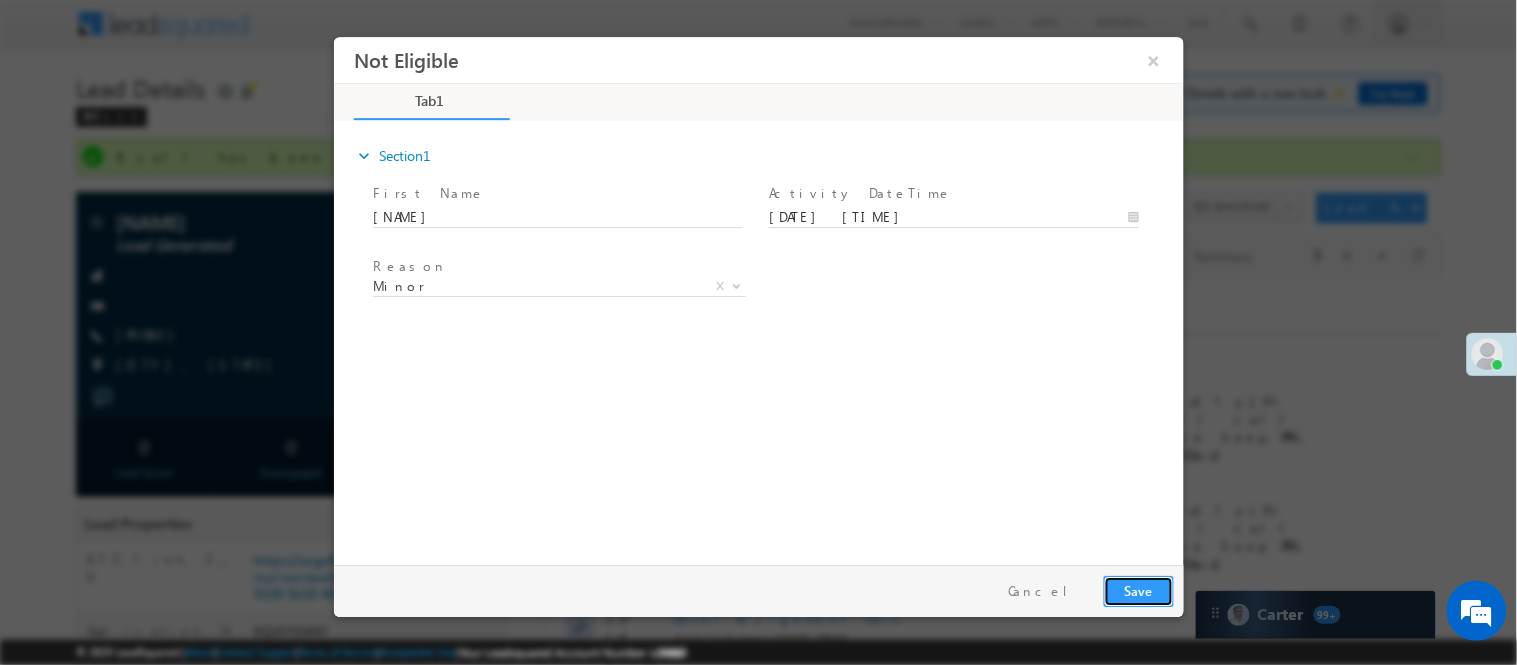 click on "Save" at bounding box center [1138, 590] 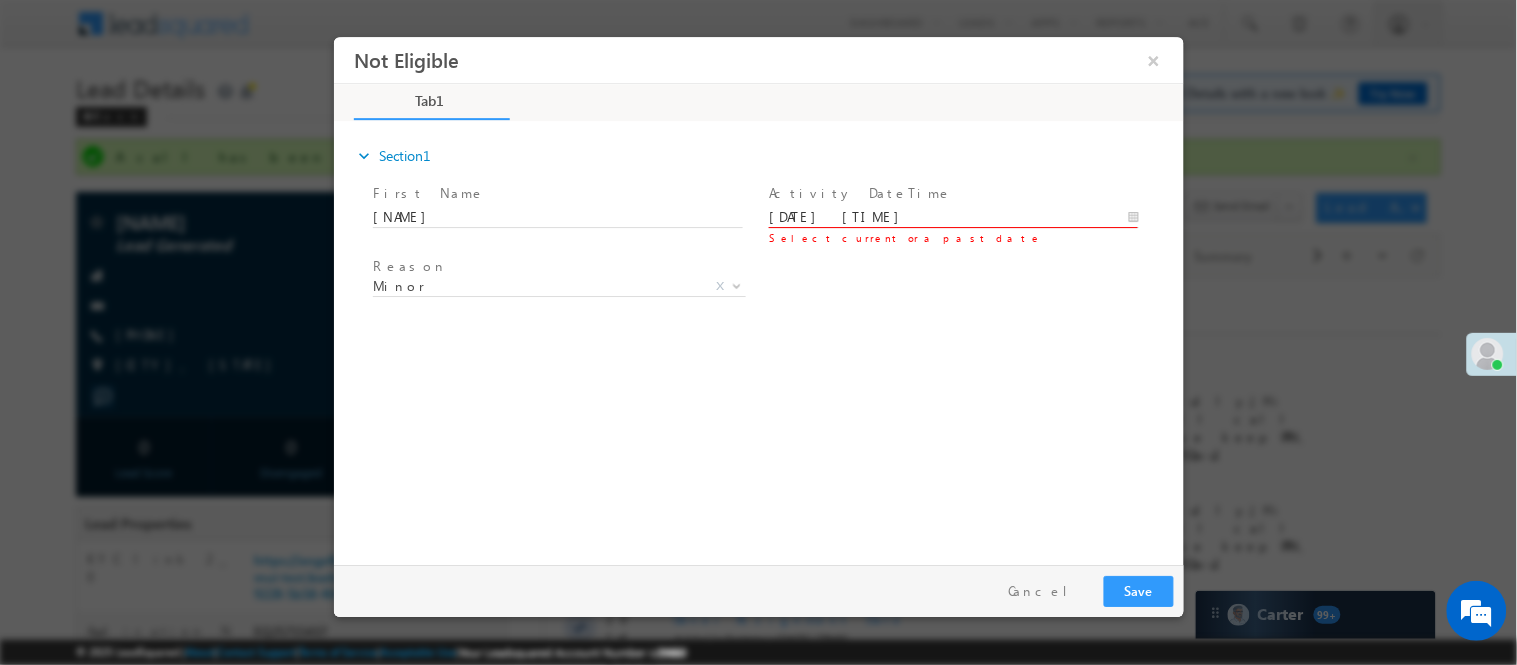 click on "Not Eligible
×" at bounding box center (758, 295) 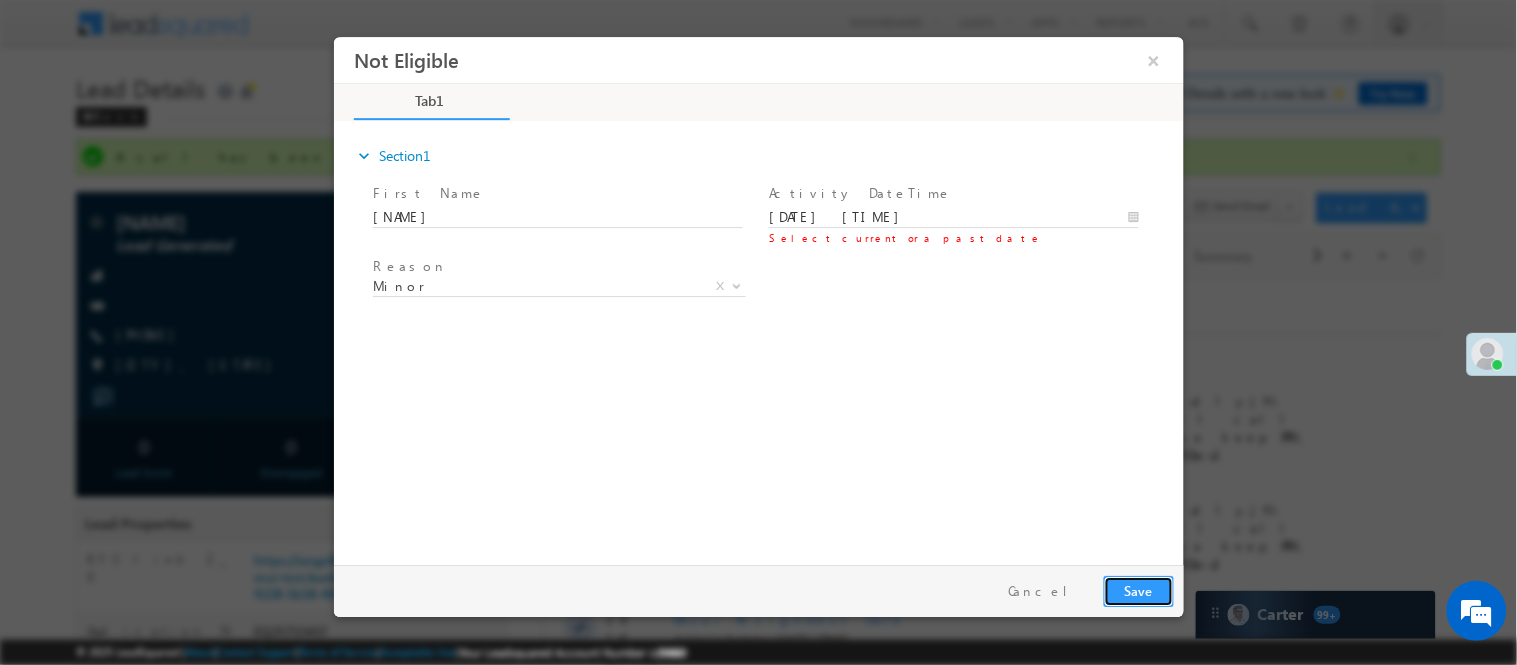 click on "Save" at bounding box center [1138, 590] 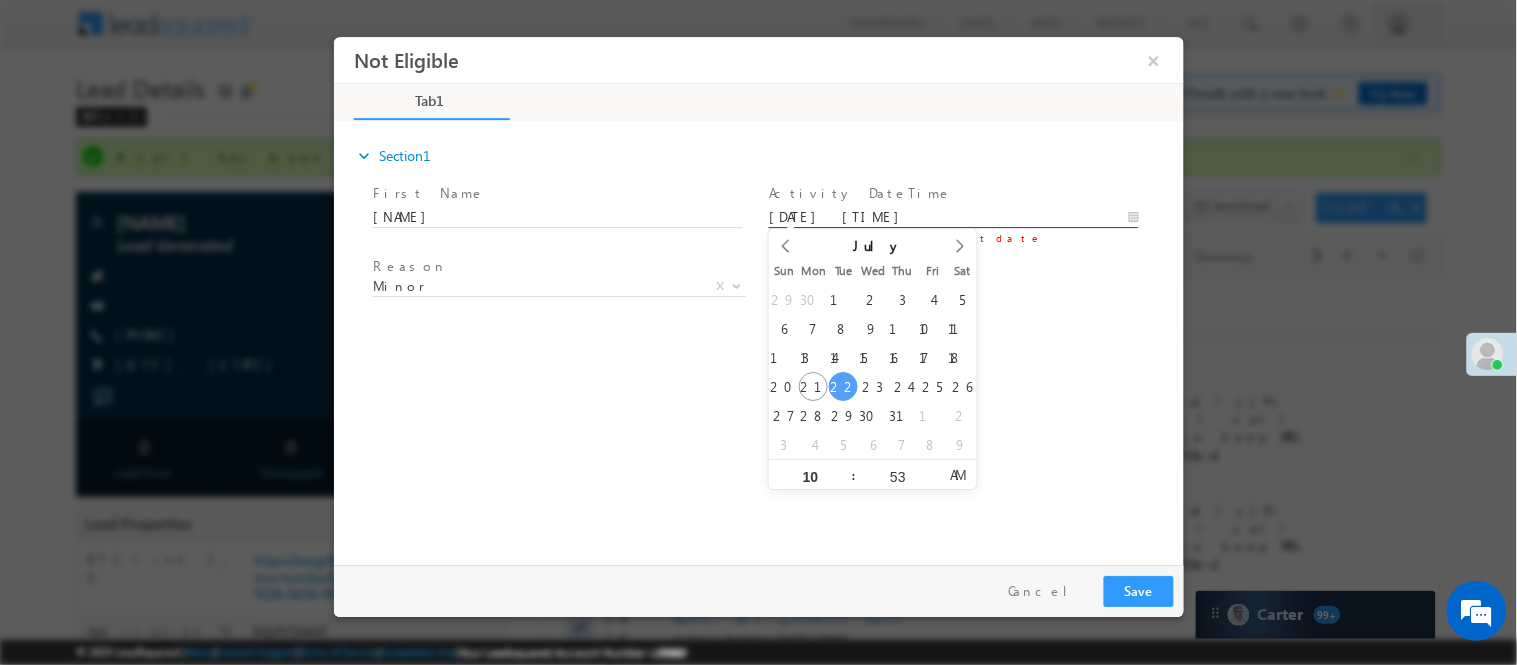 click on "07/22/25 10:53 AM" at bounding box center [953, 217] 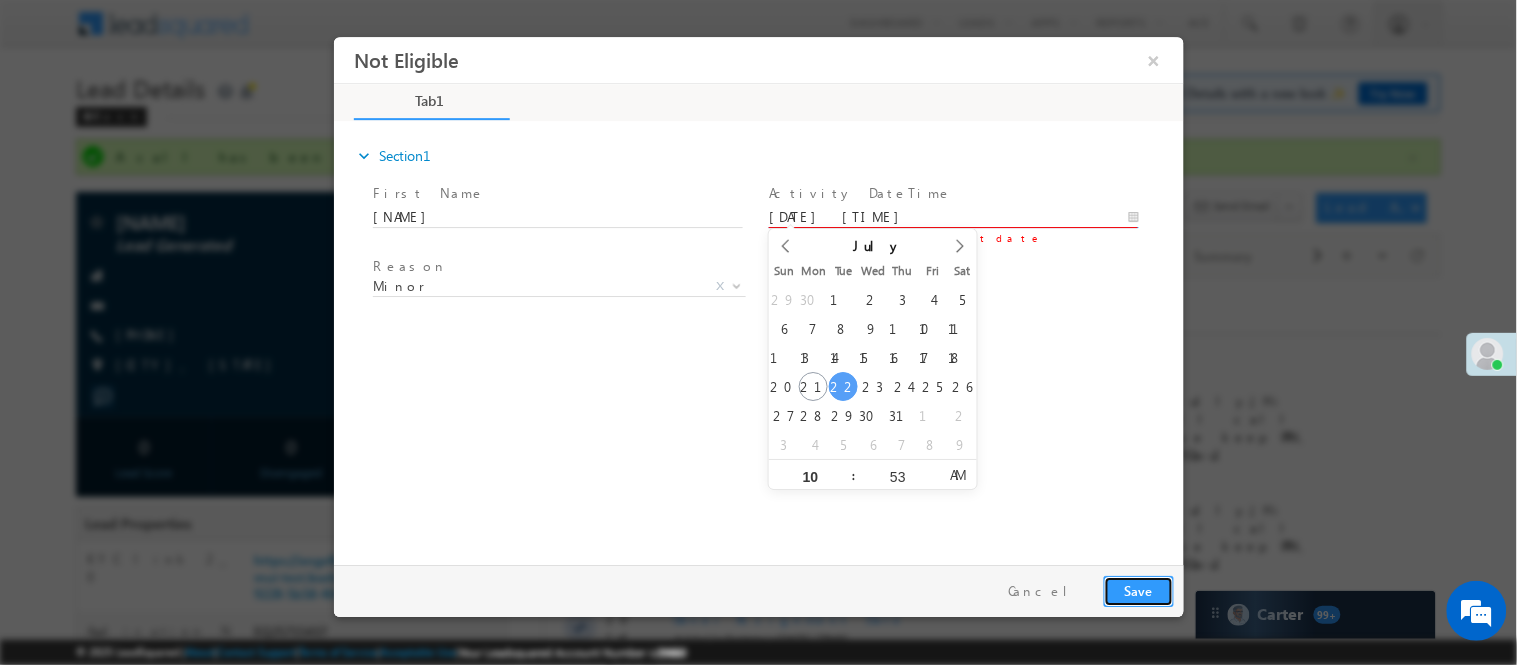 click on "Save" at bounding box center (1138, 590) 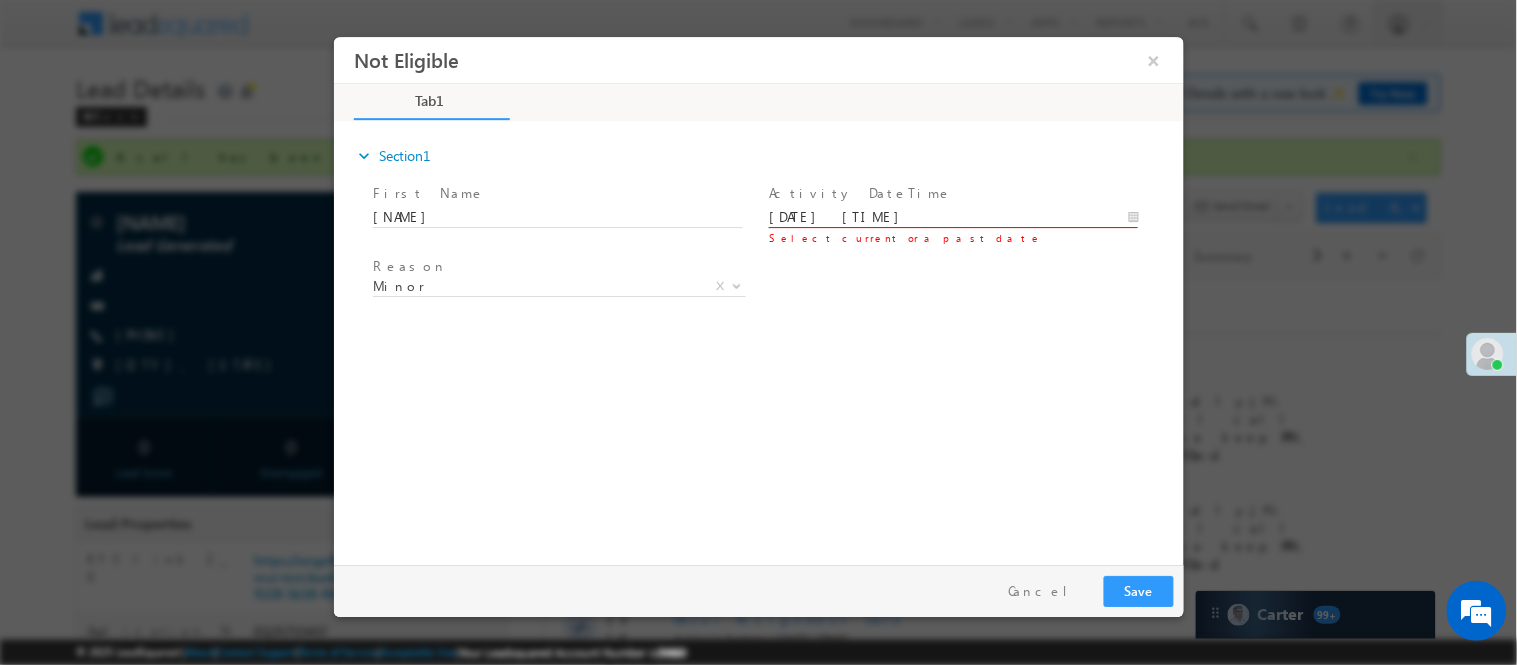 click on "07/22/25 10:53 AM" at bounding box center [953, 217] 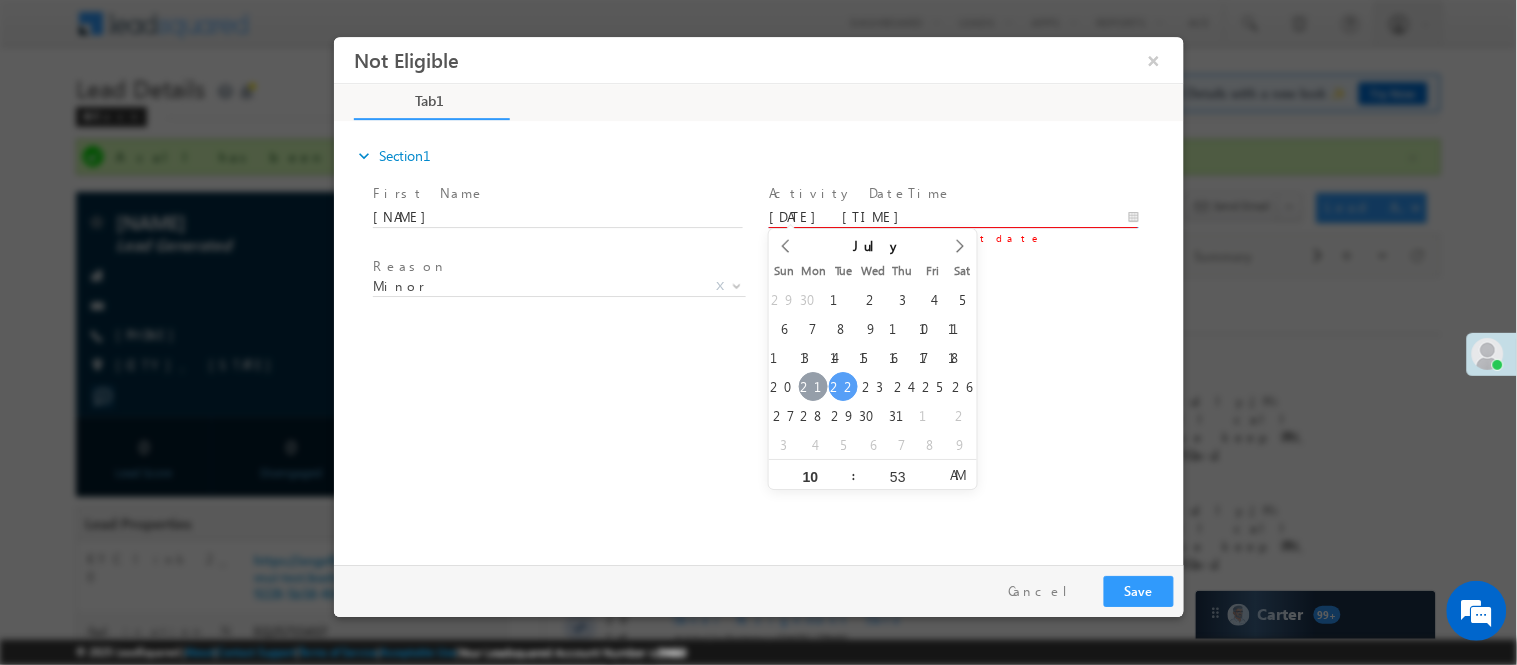 type on "07/21/25 10:53 AM" 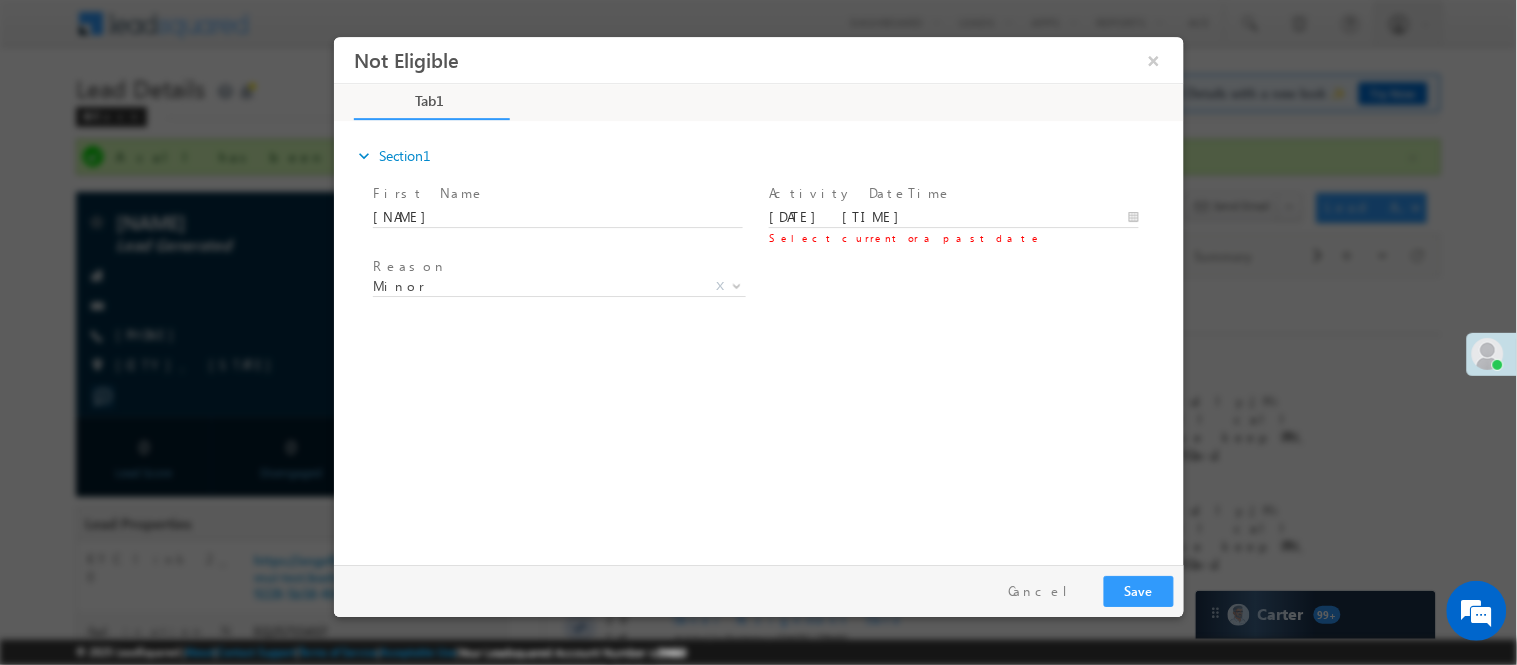 click on "Pay & Save
Save
Cancel" at bounding box center (763, 590) 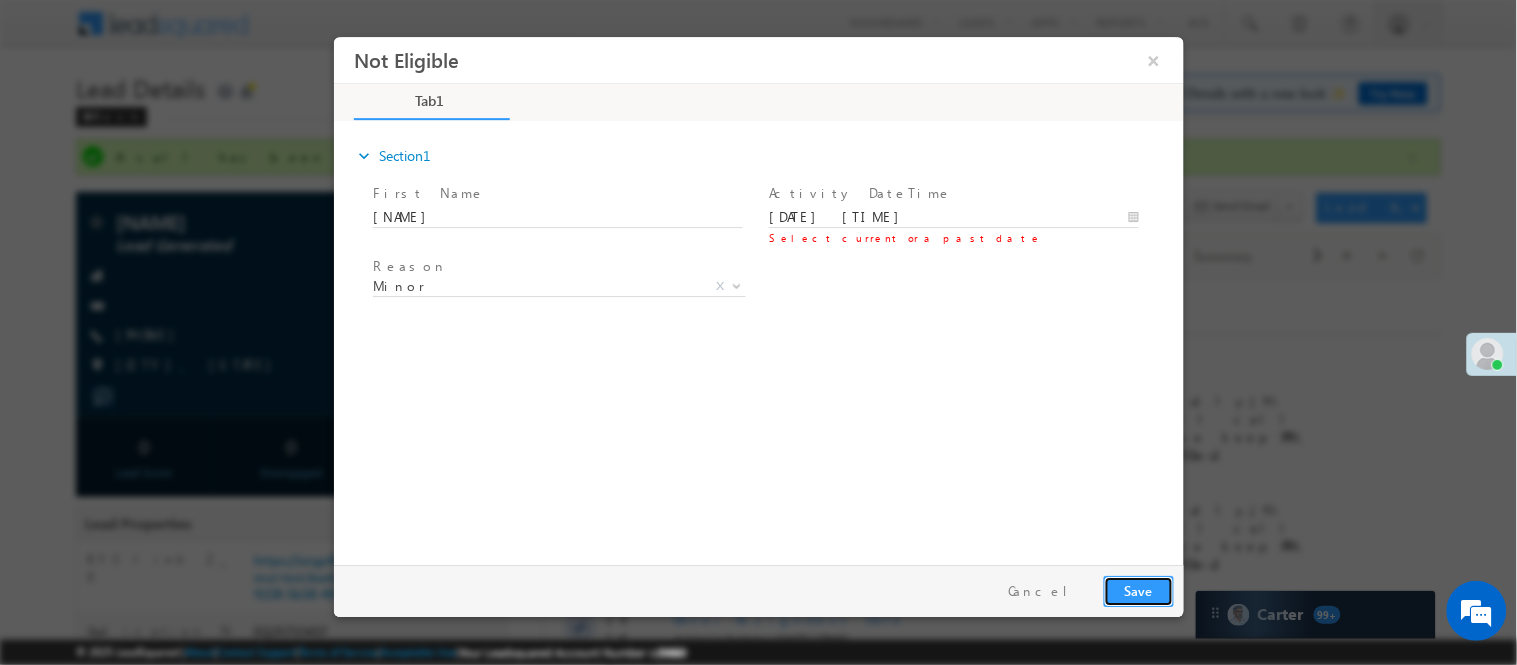 click on "Save" at bounding box center (1138, 590) 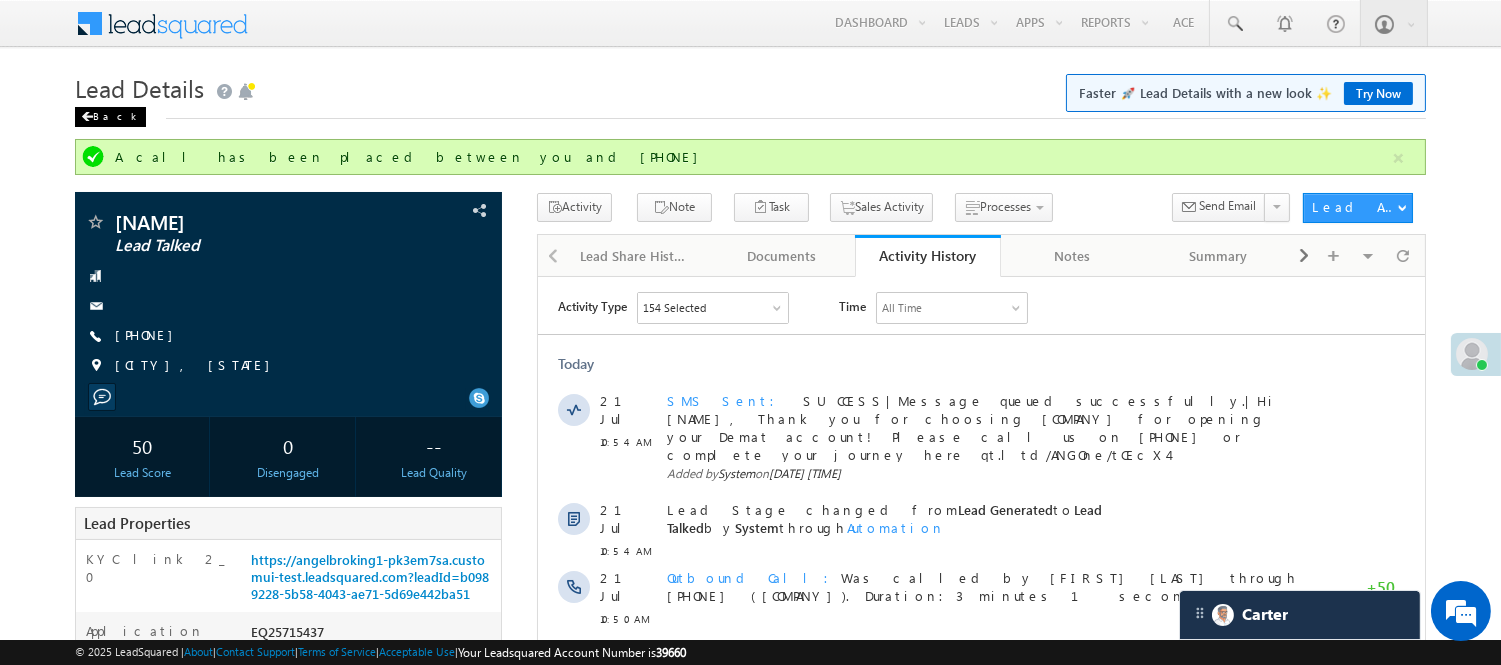 click on "Back" at bounding box center (110, 117) 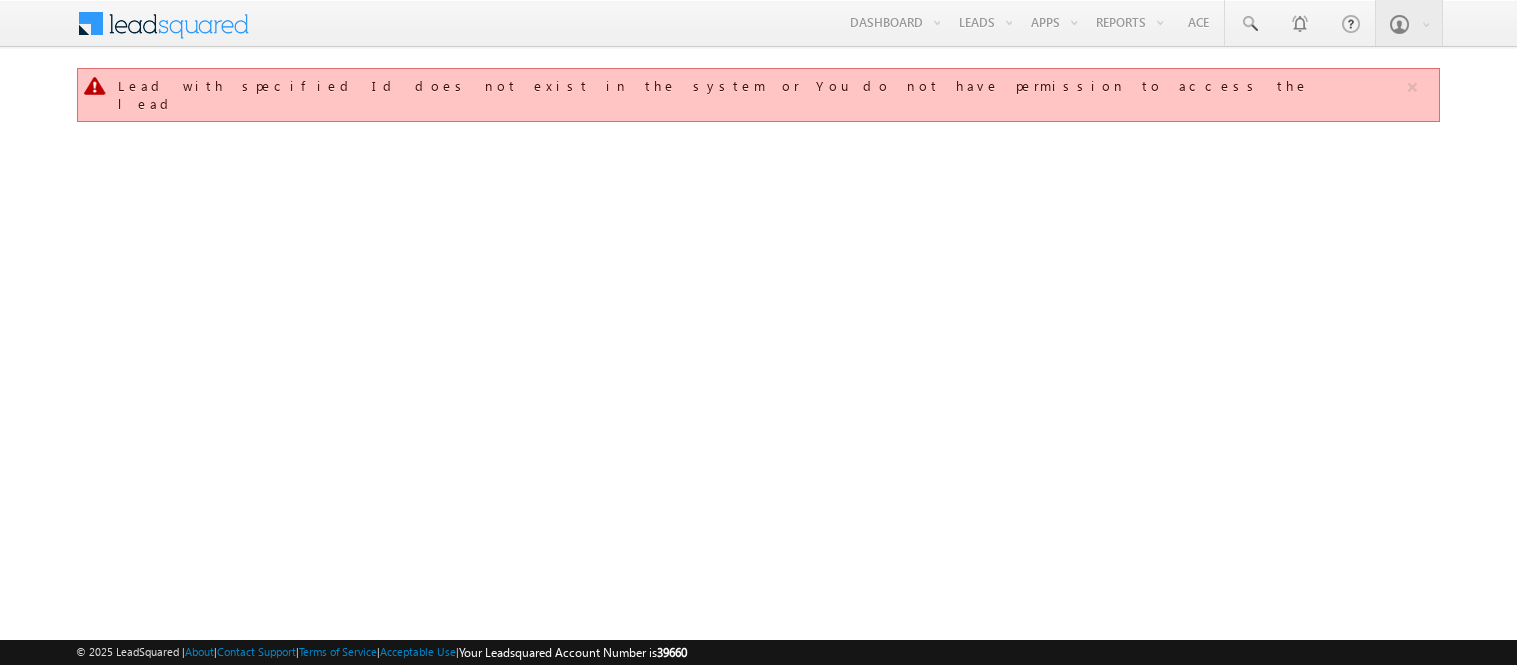 scroll, scrollTop: 0, scrollLeft: 0, axis: both 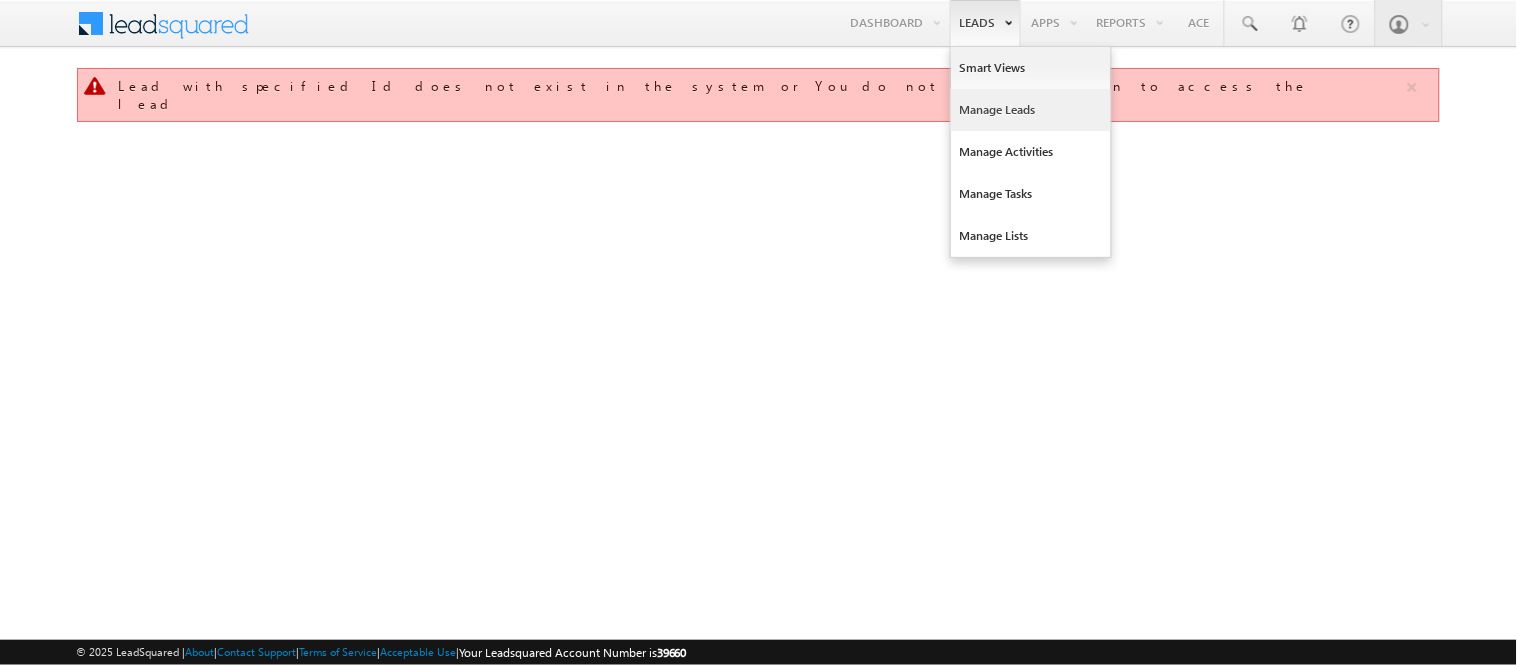 click on "Manage Leads" at bounding box center (1031, 110) 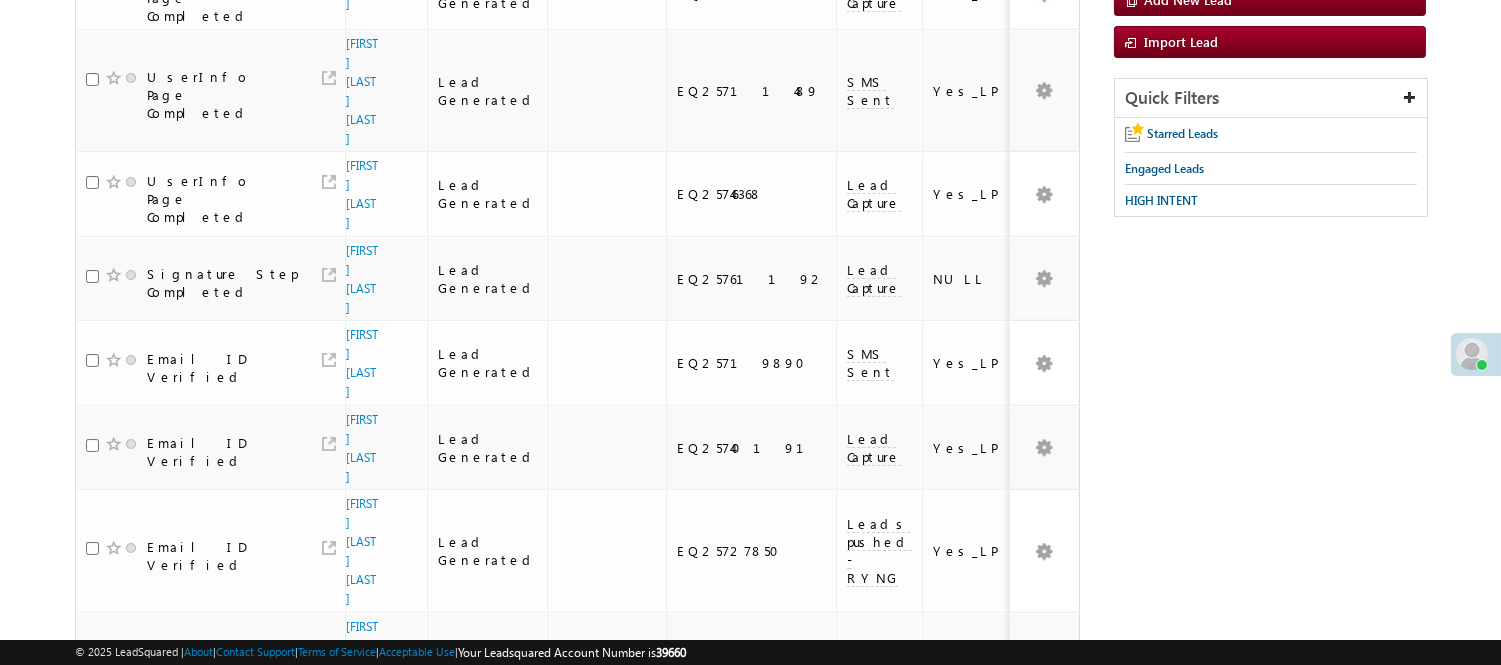 scroll, scrollTop: 0, scrollLeft: 0, axis: both 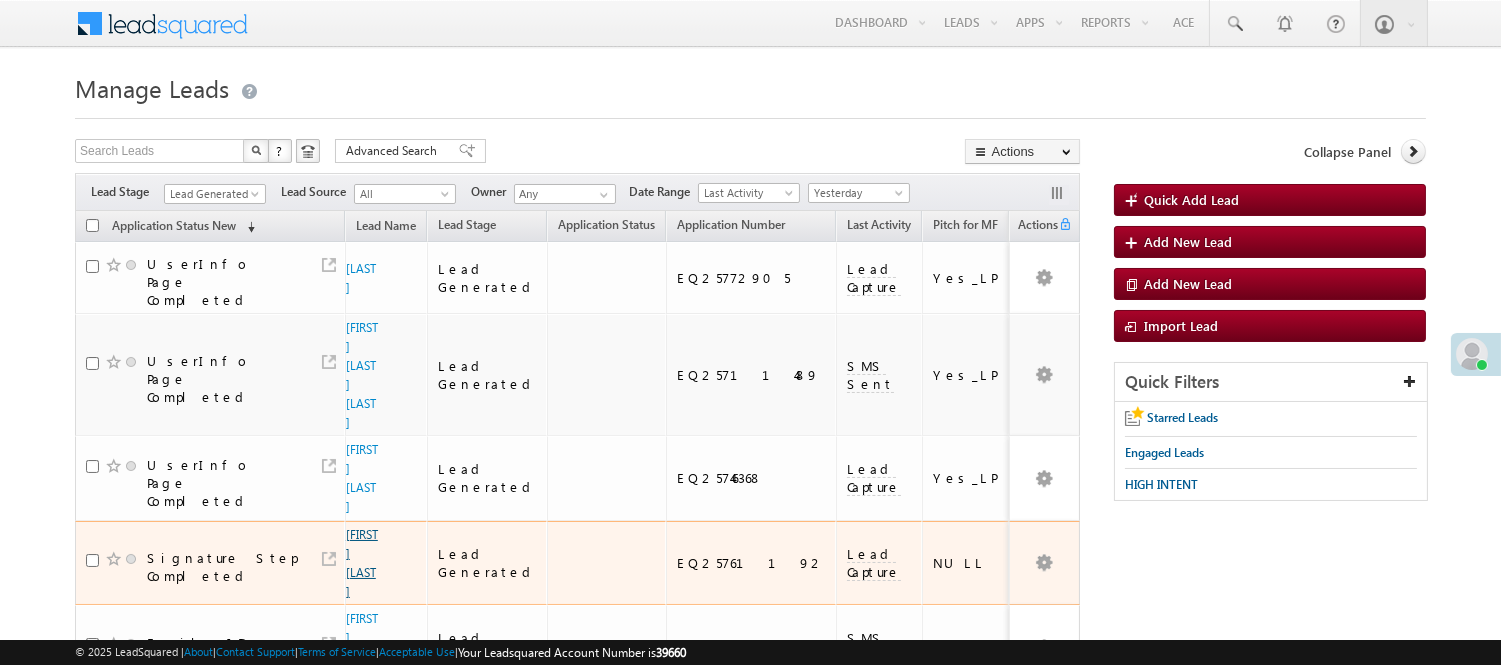 click on "[FIRST] [LAST]" at bounding box center (362, 563) 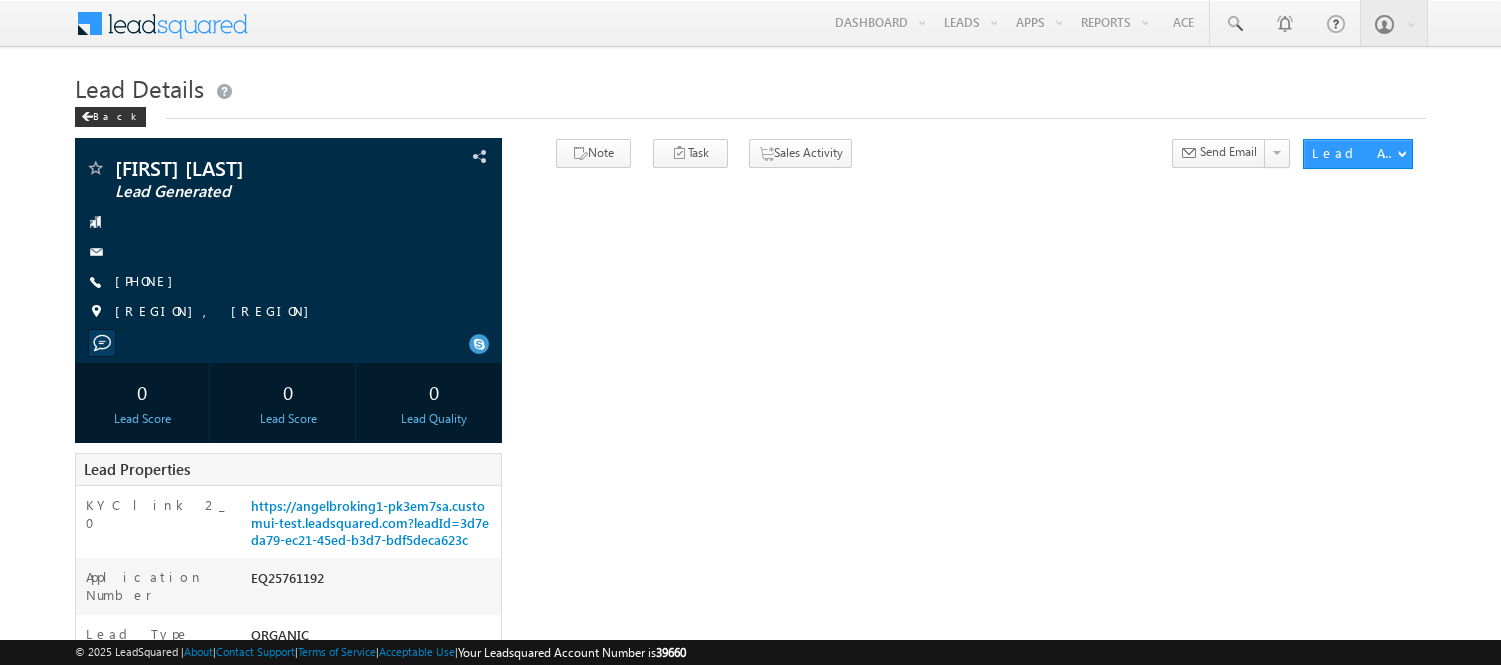 scroll, scrollTop: 0, scrollLeft: 0, axis: both 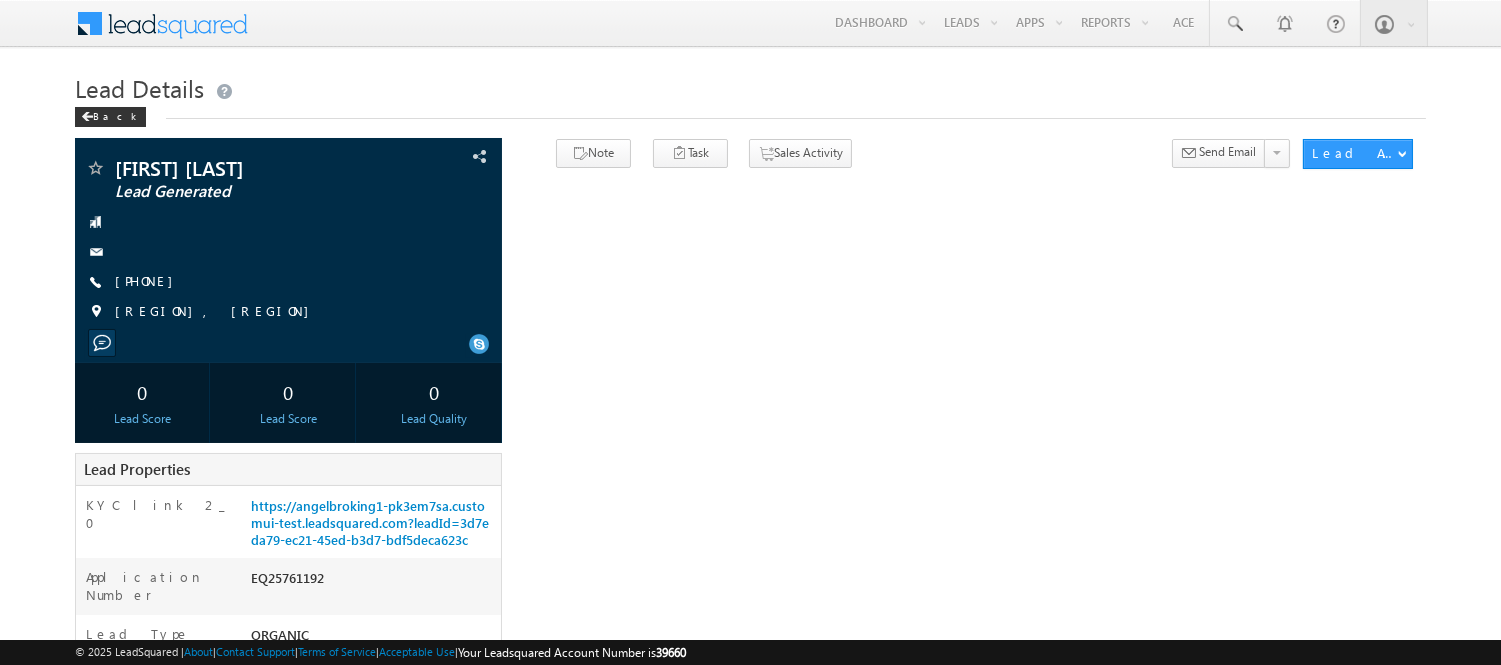 click on "[PHONE]" at bounding box center [149, 280] 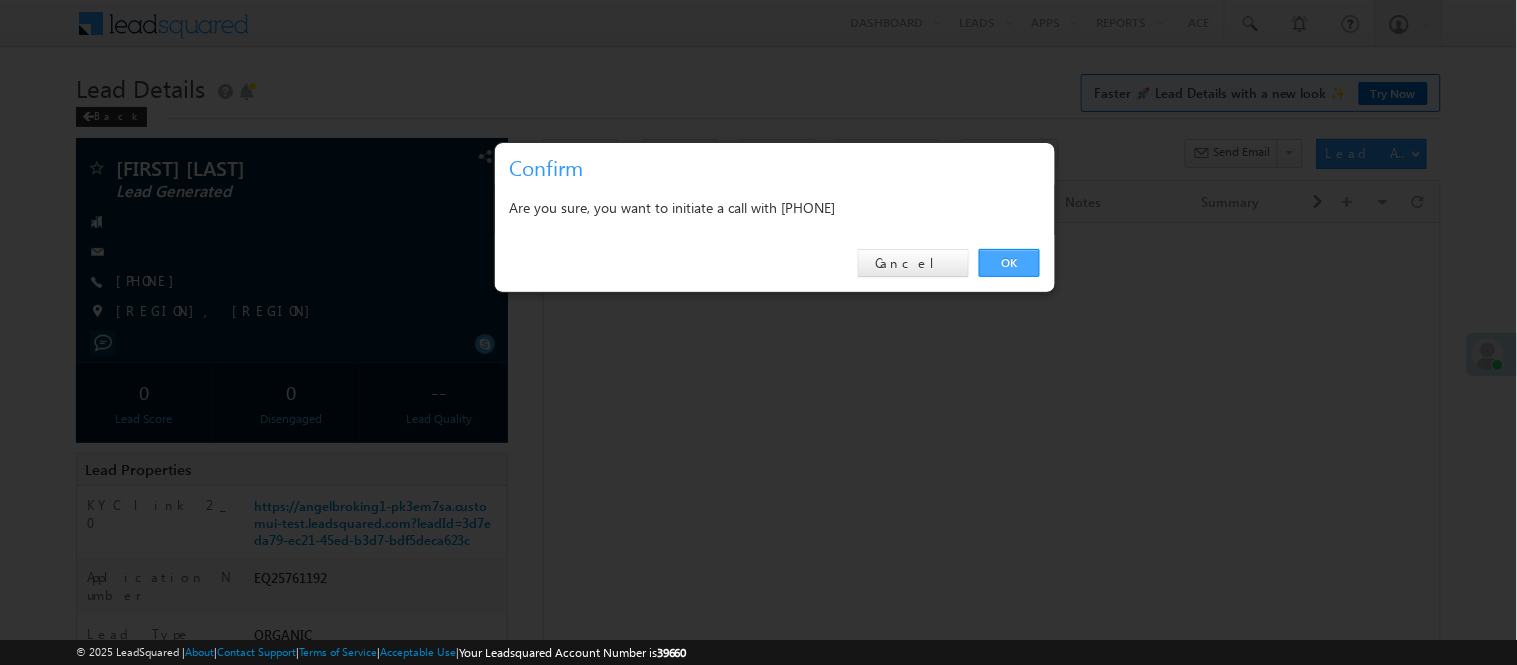 click on "OK" at bounding box center (1009, 263) 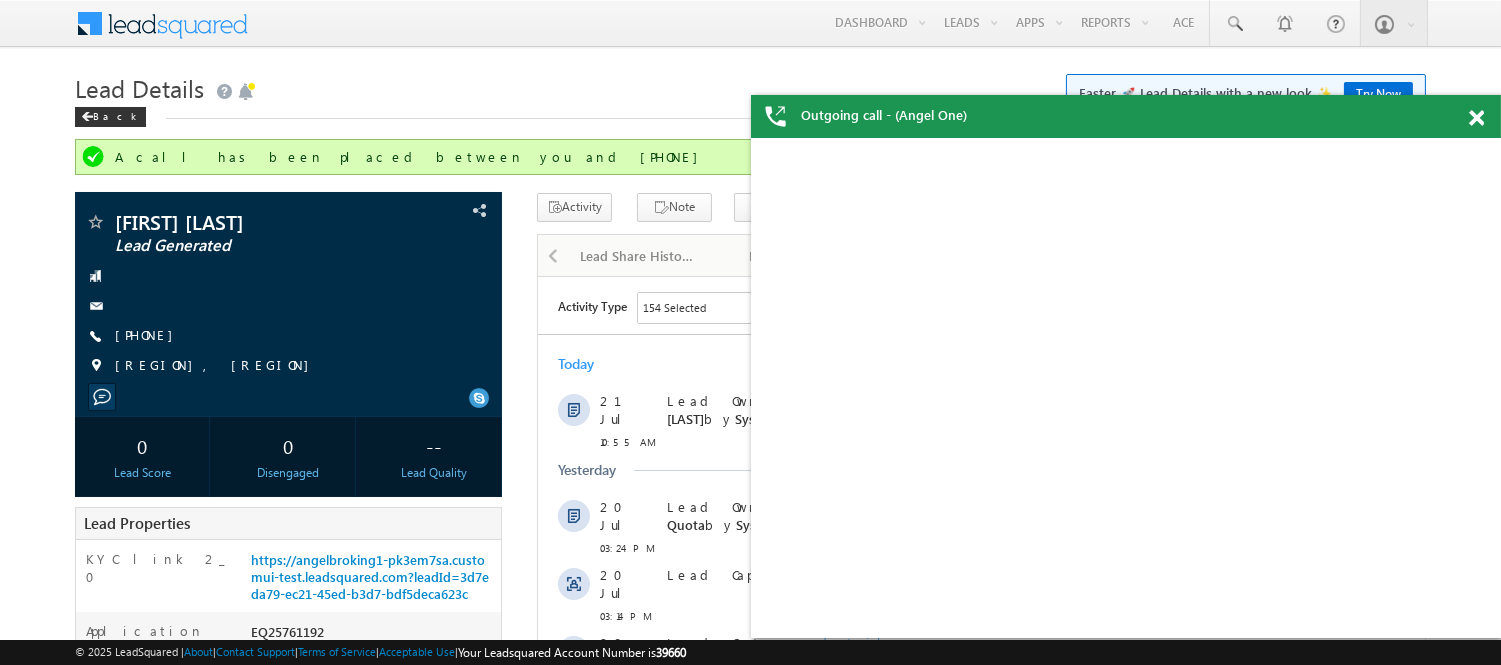 scroll, scrollTop: 0, scrollLeft: 0, axis: both 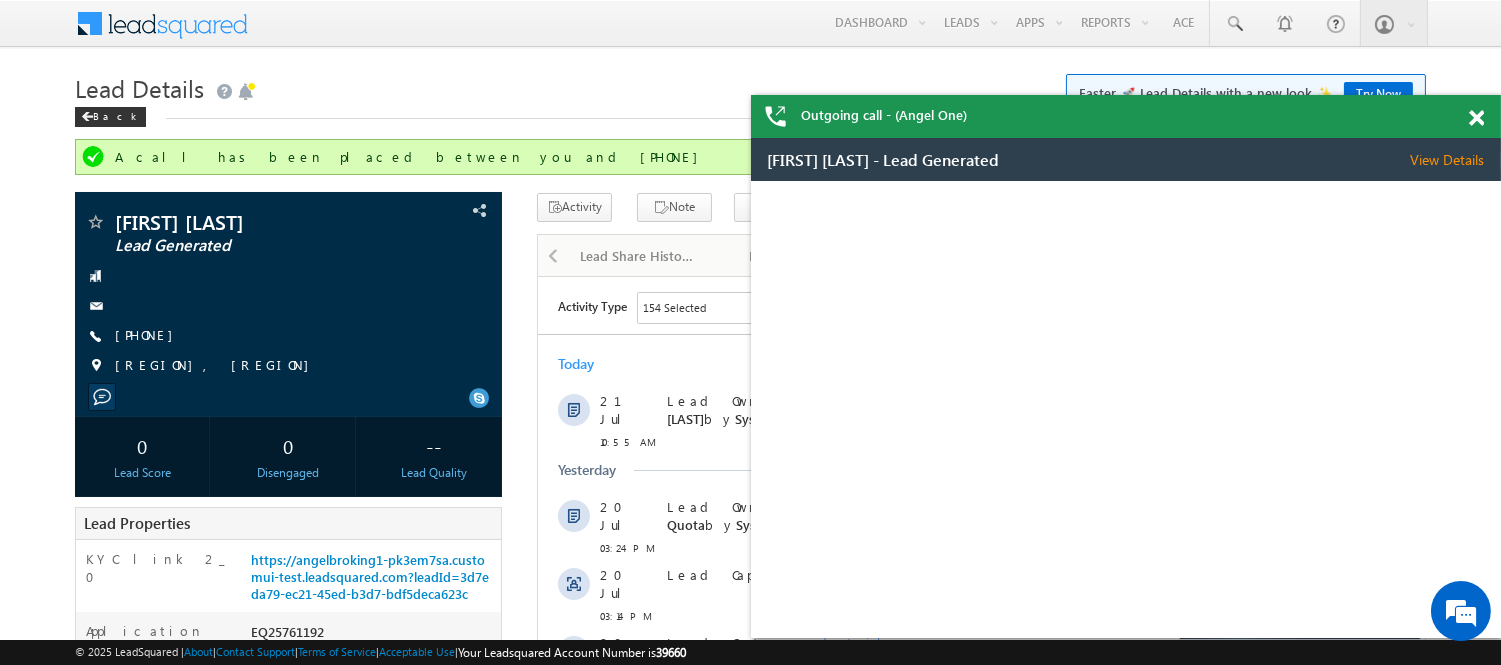 click at bounding box center (1476, 118) 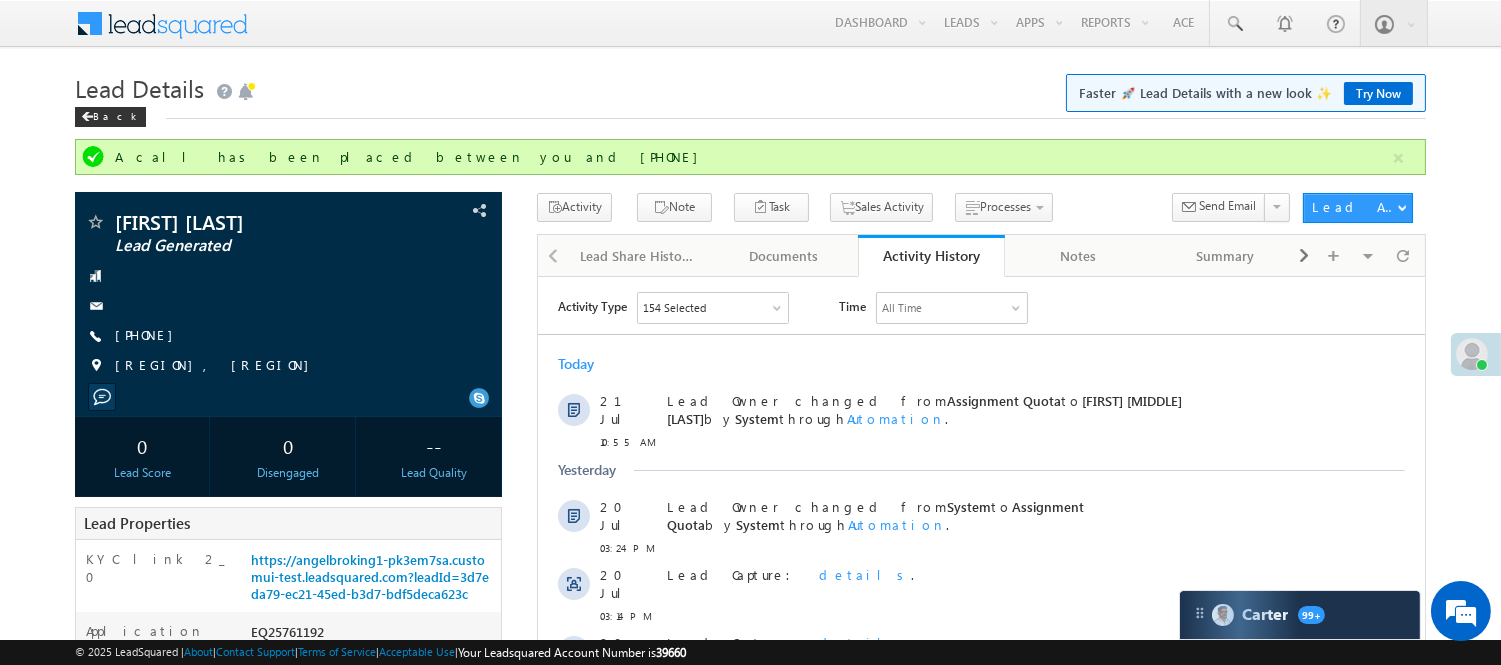 scroll, scrollTop: 0, scrollLeft: 0, axis: both 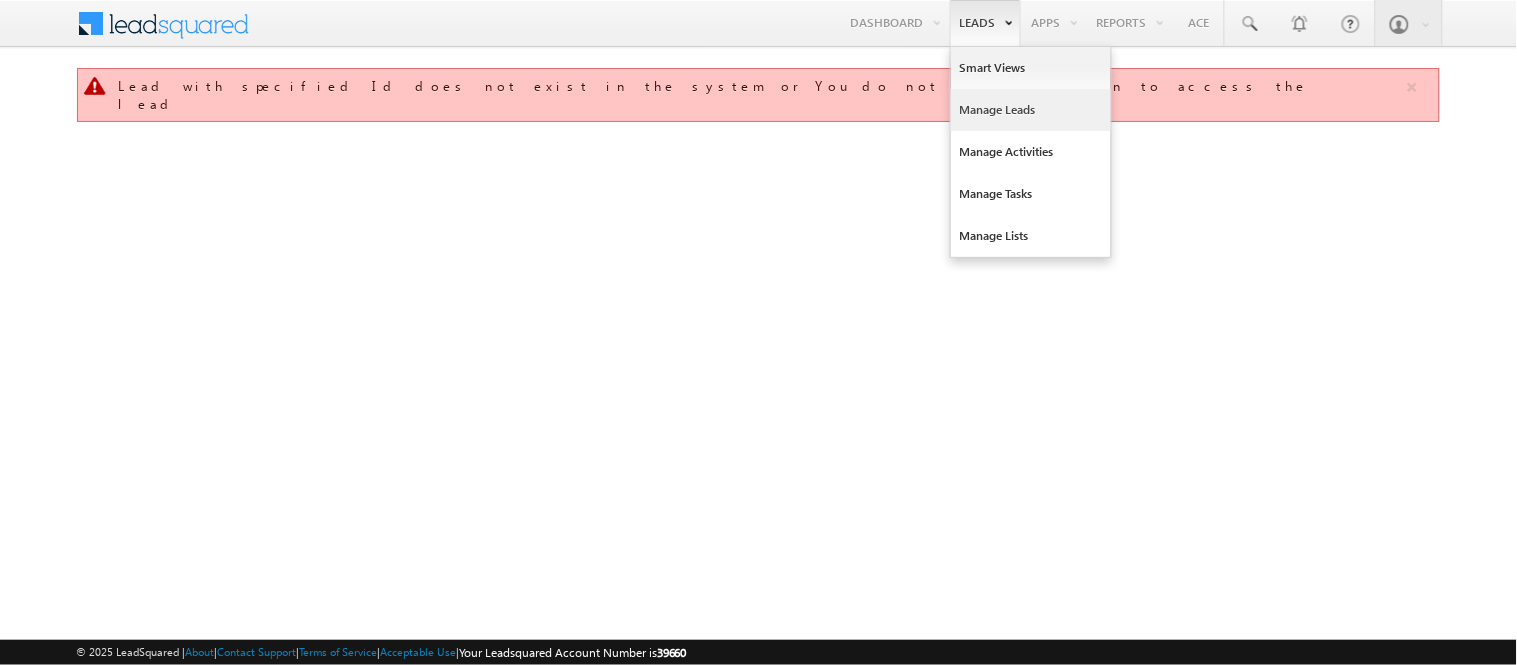 click on "Manage Leads" at bounding box center (1031, 110) 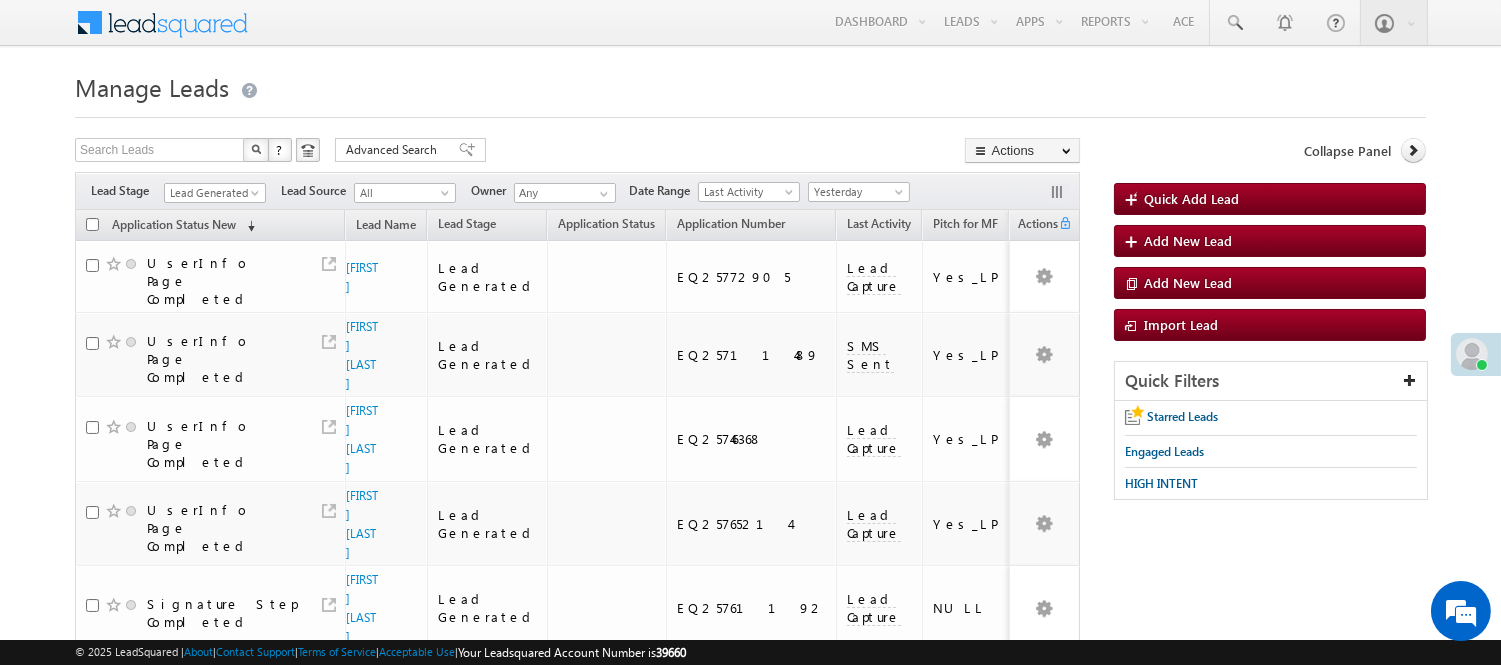 scroll, scrollTop: 0, scrollLeft: 0, axis: both 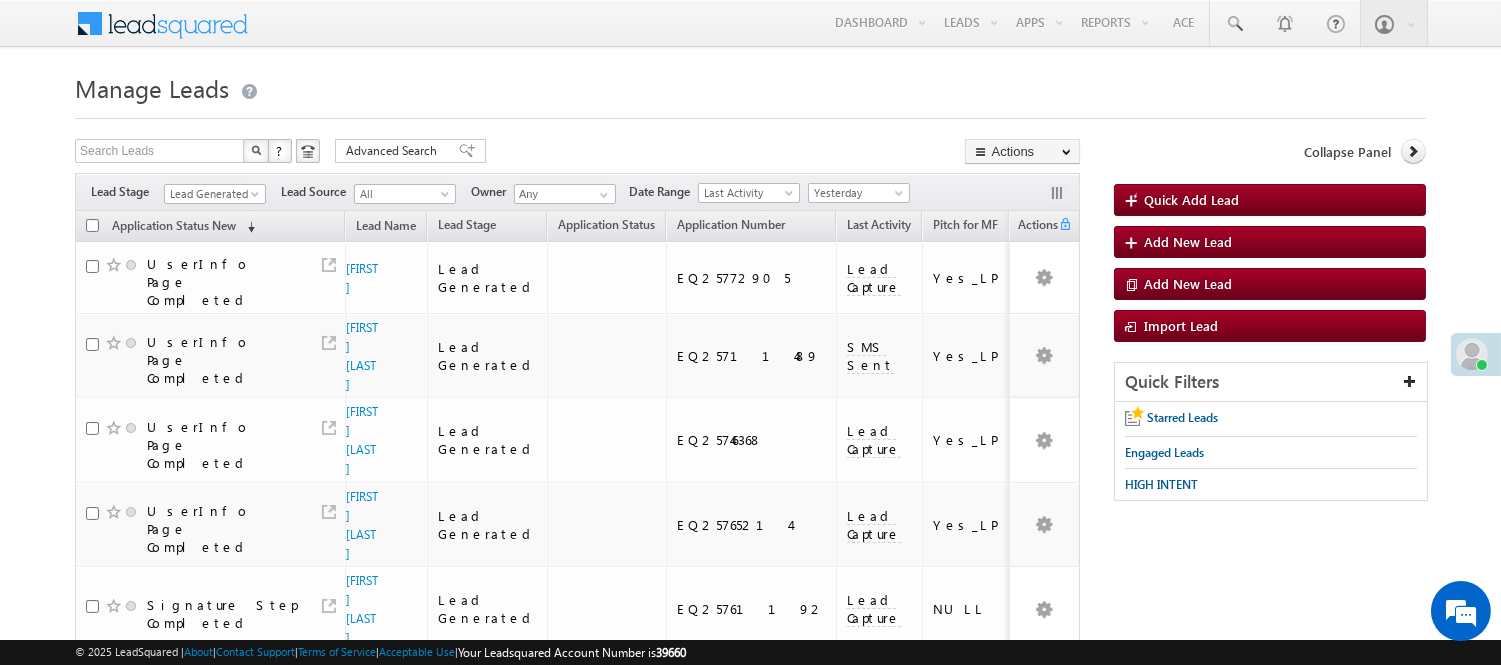 click on "Yesterday" at bounding box center (856, 193) 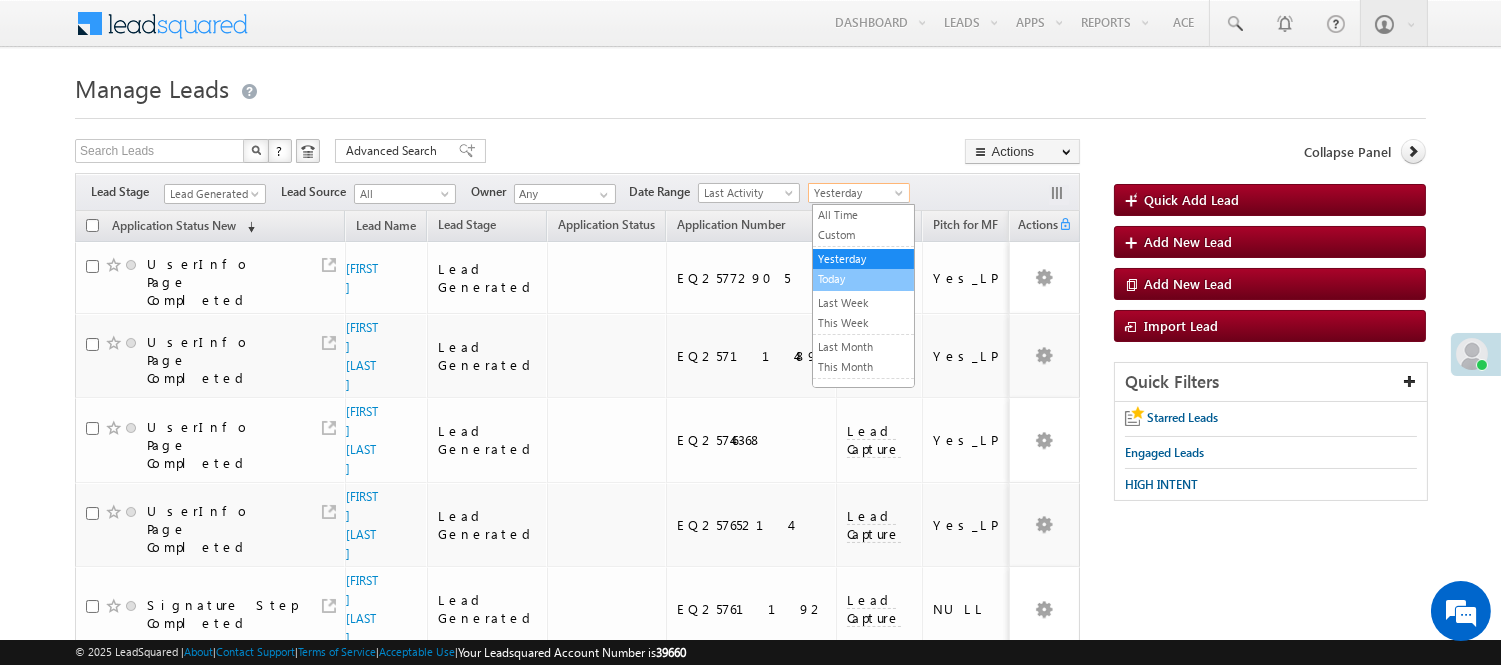 drag, startPoint x: 856, startPoint y: 291, endPoint x: 848, endPoint y: 275, distance: 17.888544 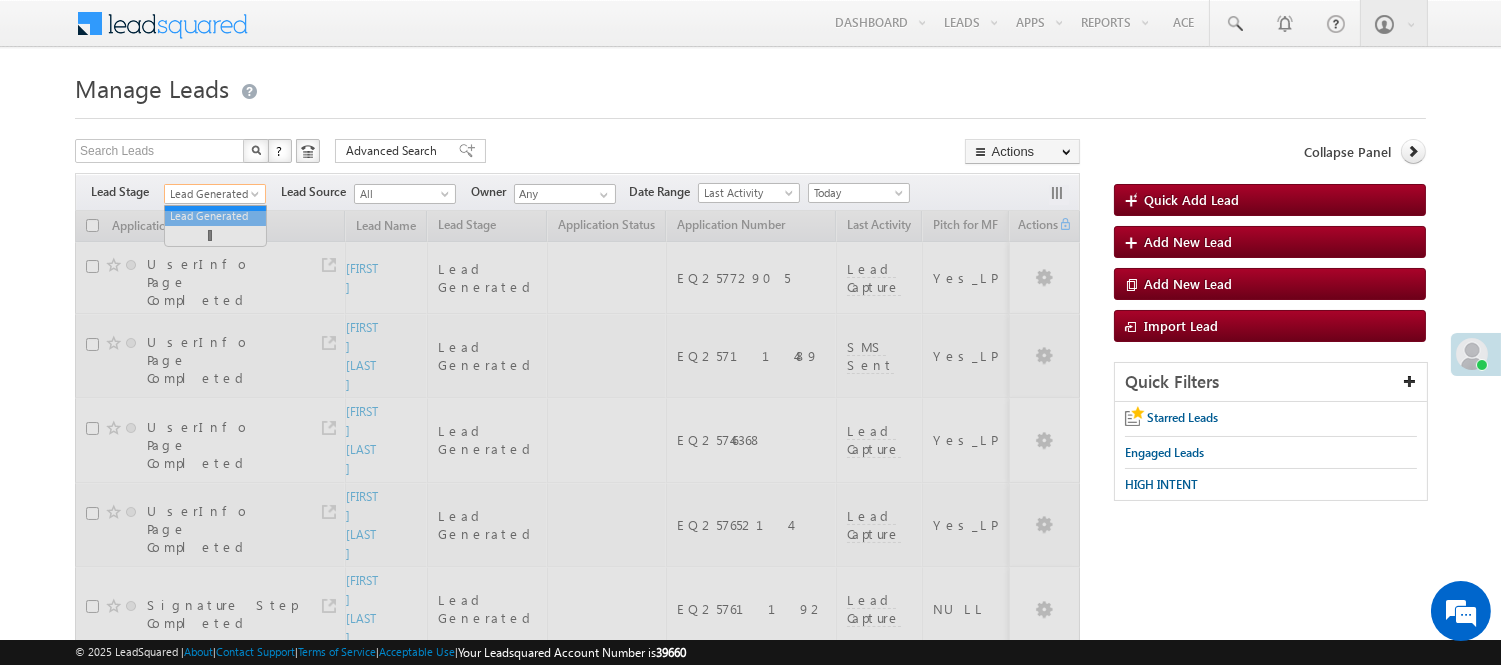 click on "Lead Generated" at bounding box center [212, 194] 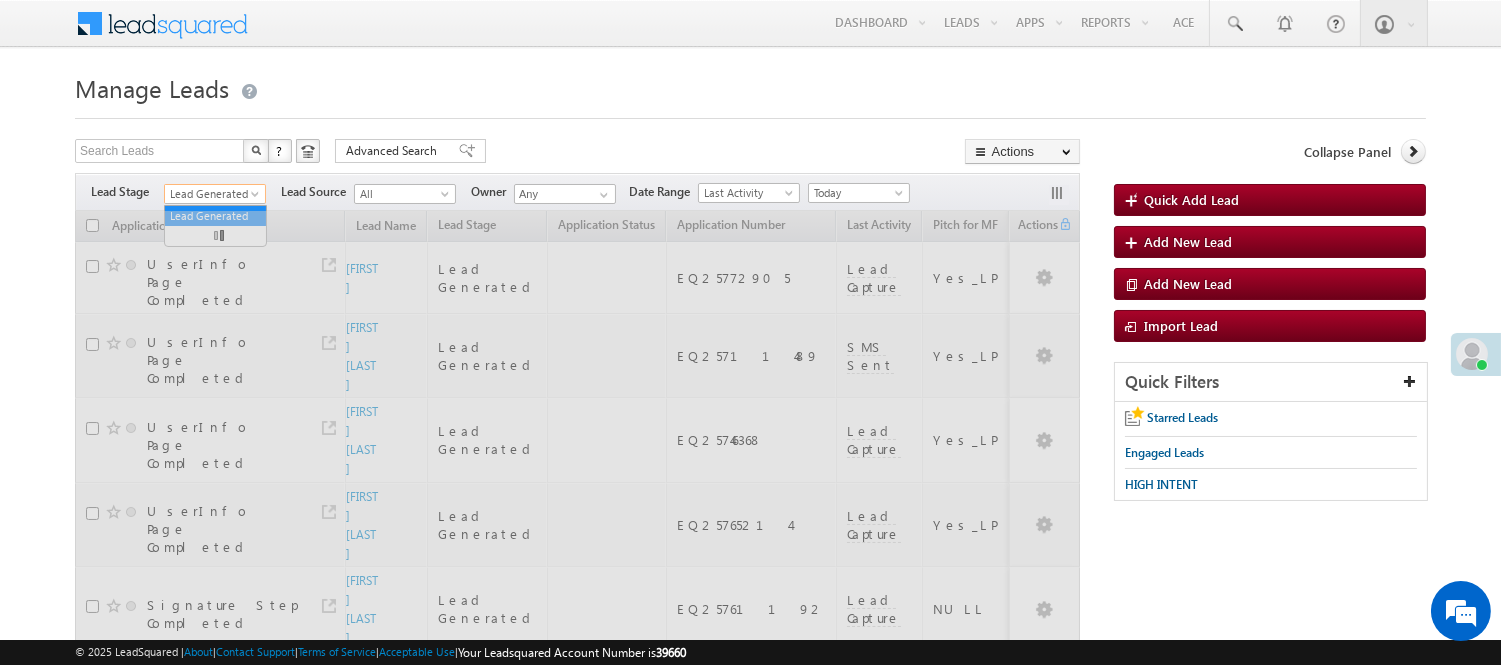 scroll, scrollTop: 0, scrollLeft: 0, axis: both 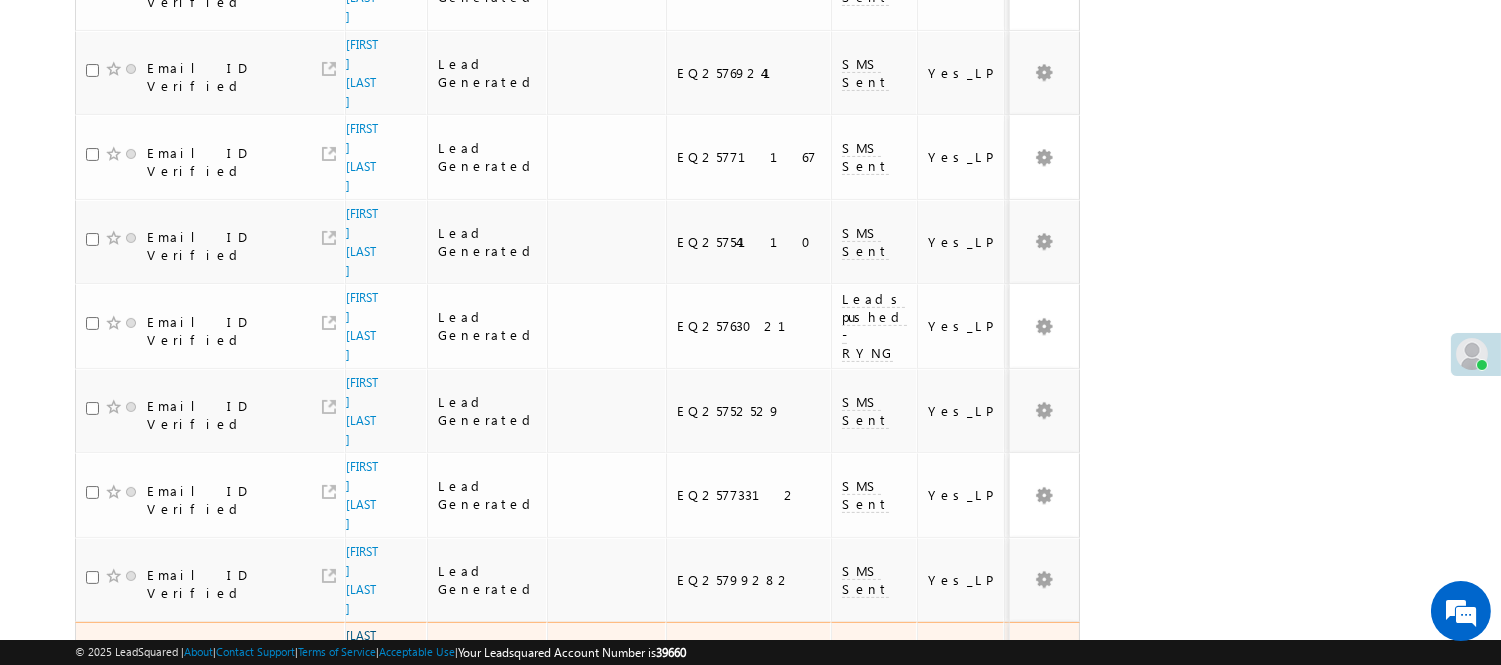 click on "[LAST] [FIRST] [MIDDLE]" at bounding box center (362, 683) 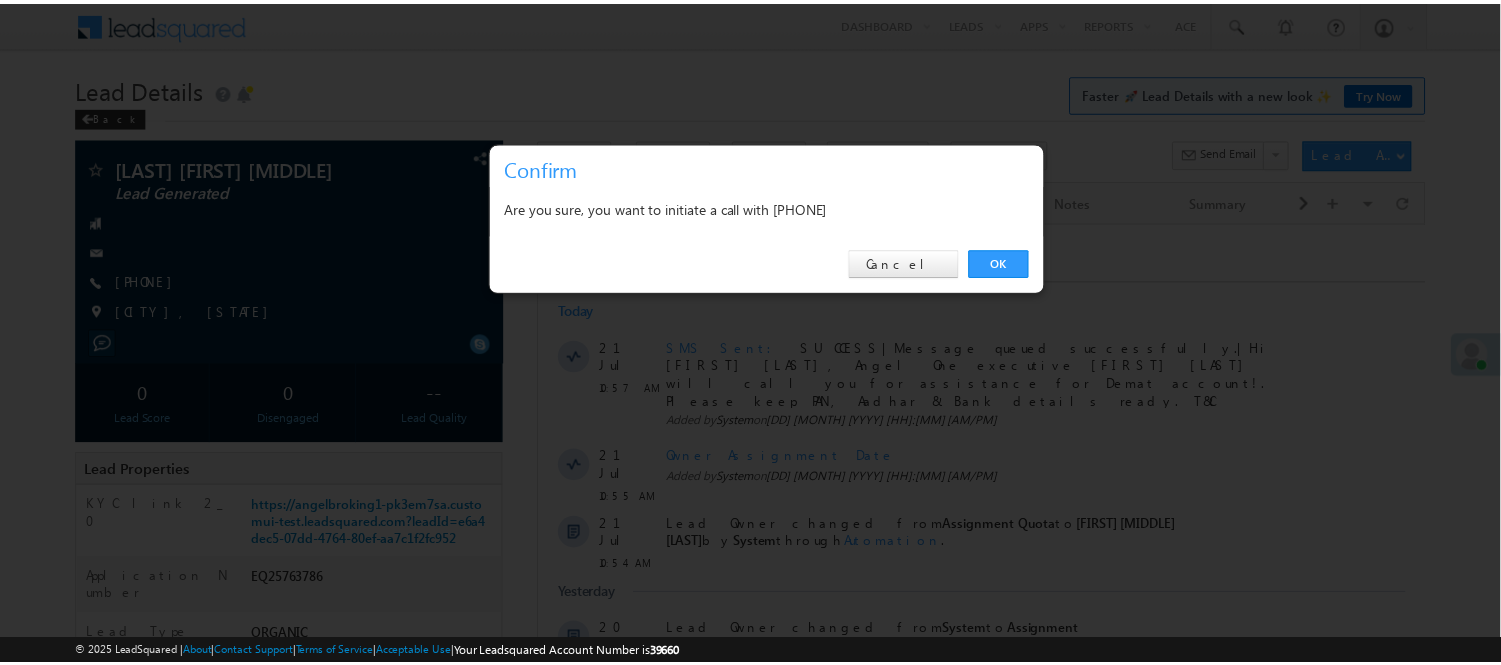 scroll, scrollTop: 0, scrollLeft: 0, axis: both 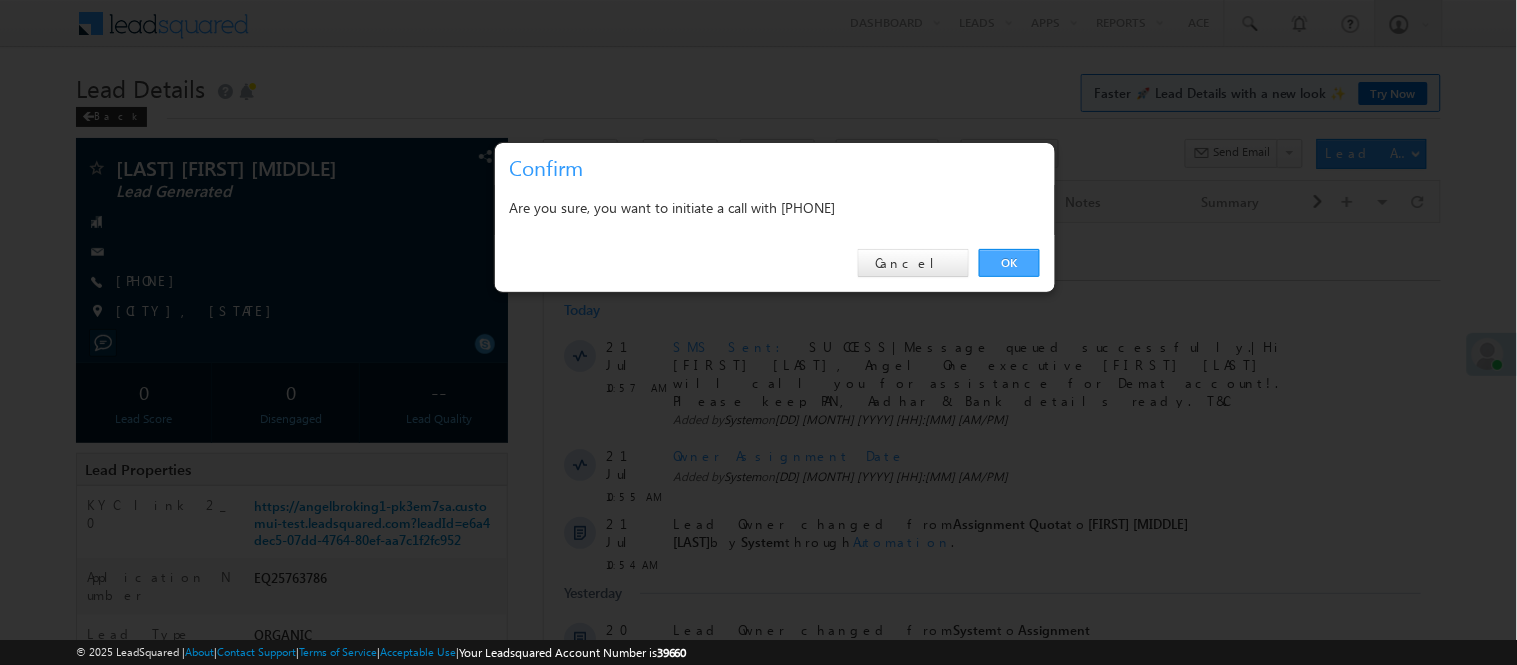 click on "OK" at bounding box center (1009, 263) 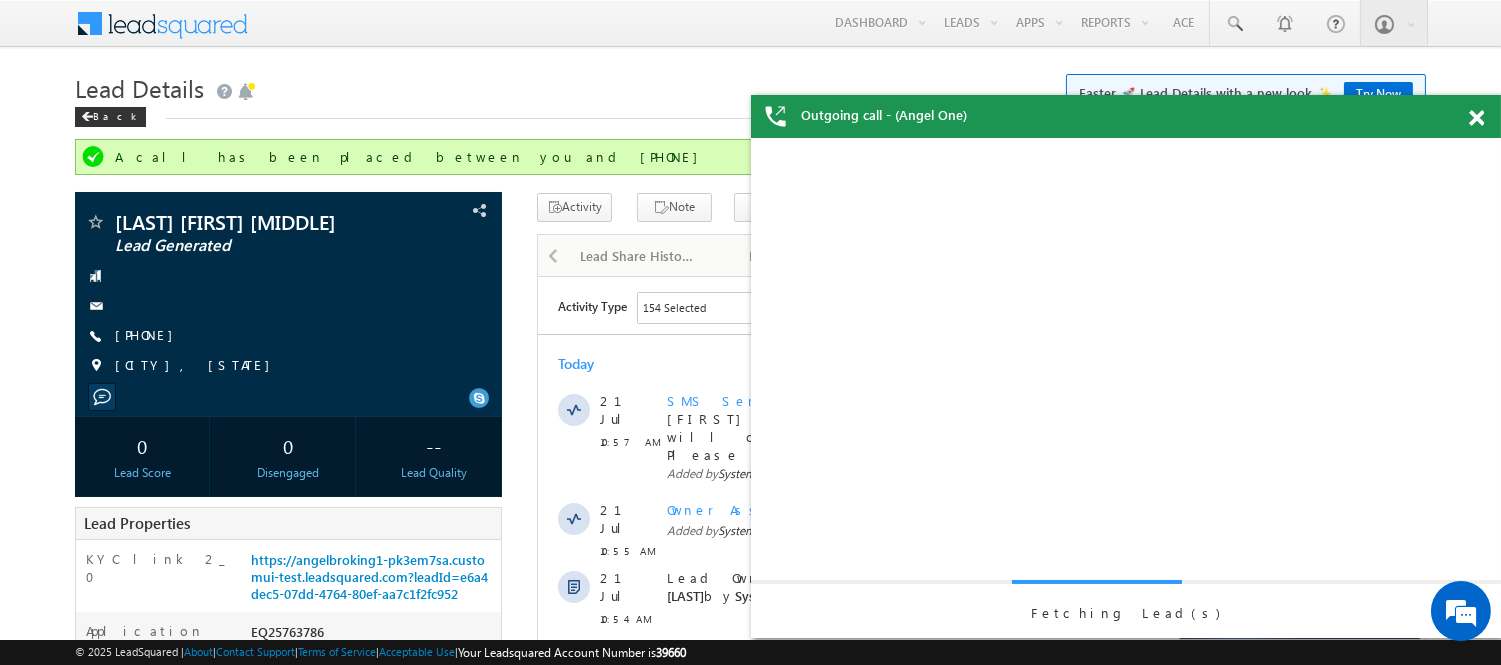 scroll, scrollTop: 0, scrollLeft: 0, axis: both 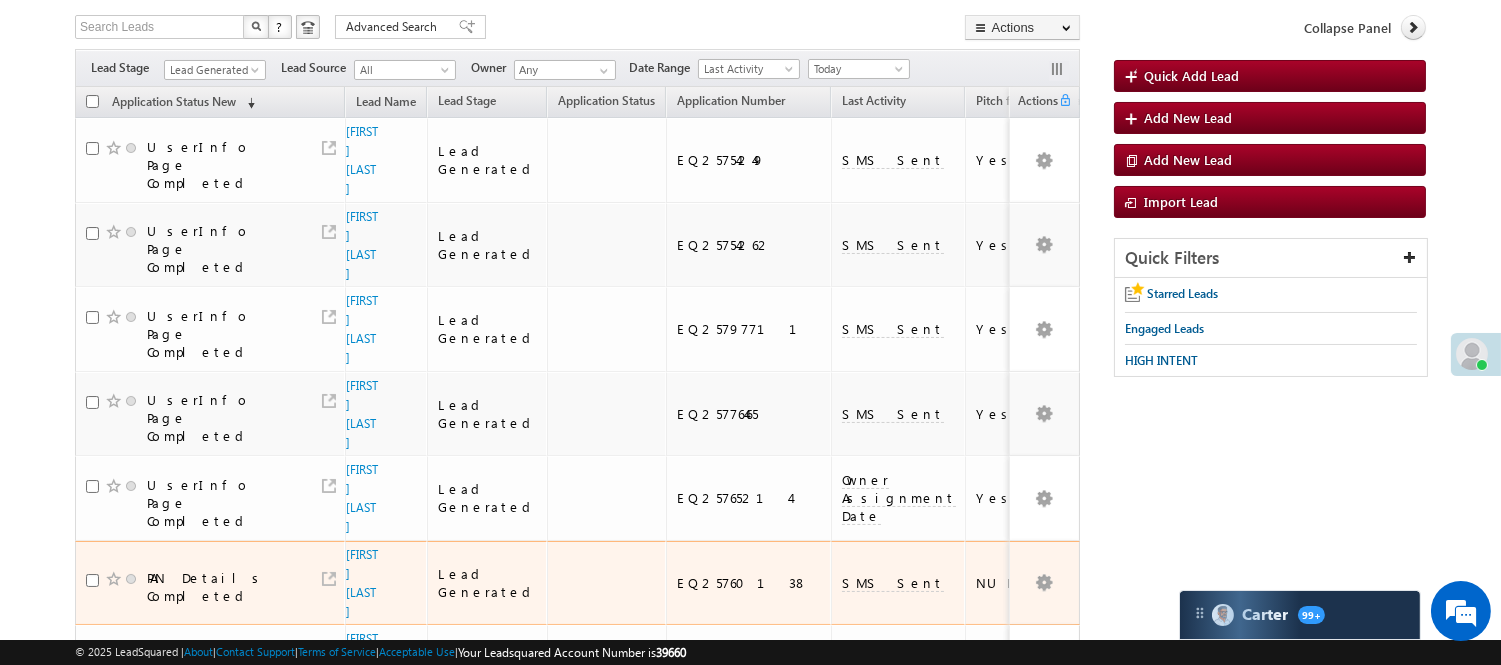 click on "Shubham Chavan" at bounding box center [363, 583] 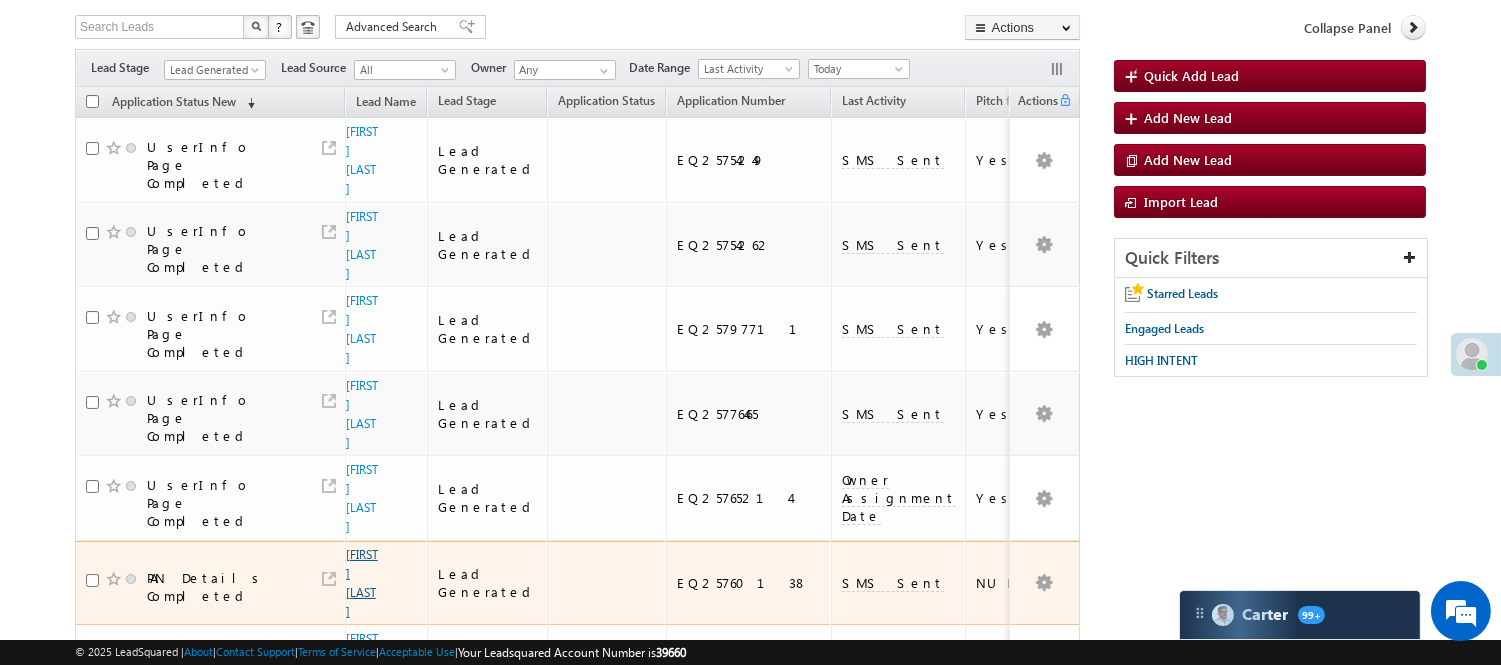 click on "Shubham Chavan" at bounding box center (362, 583) 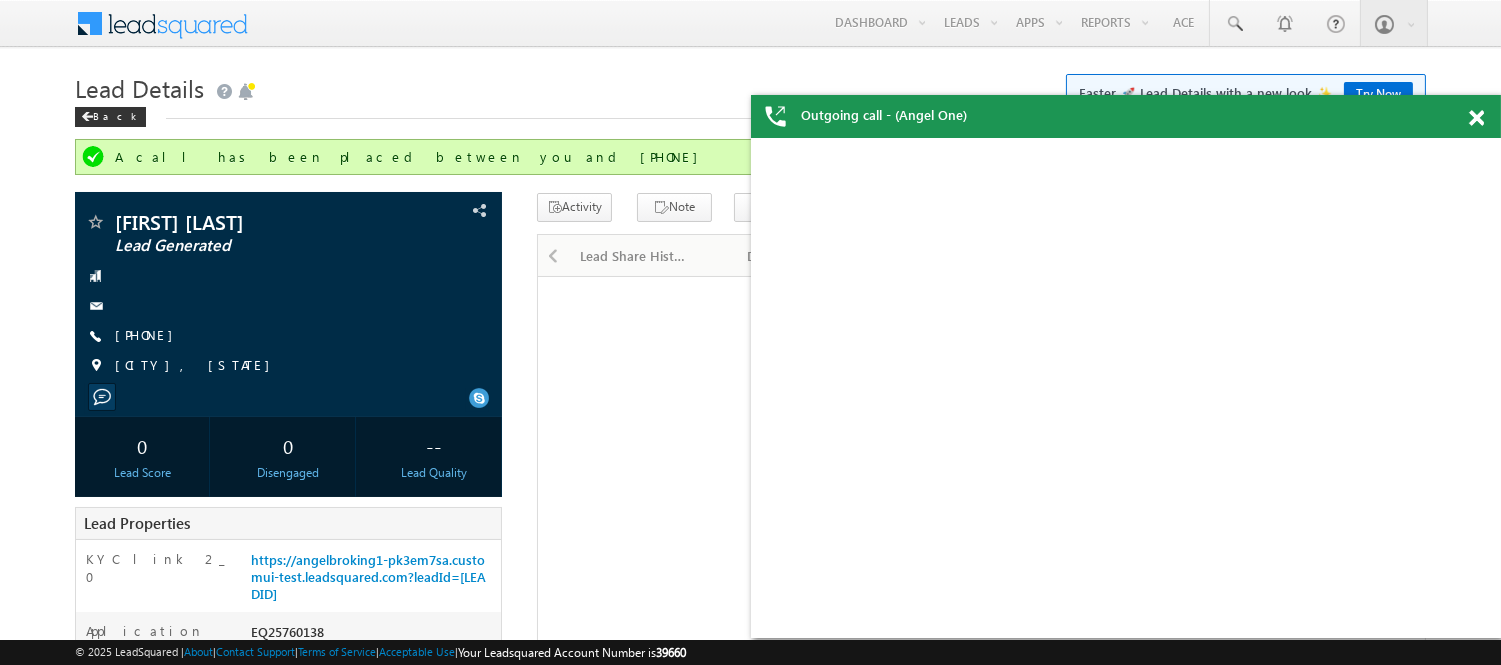 scroll, scrollTop: 0, scrollLeft: 0, axis: both 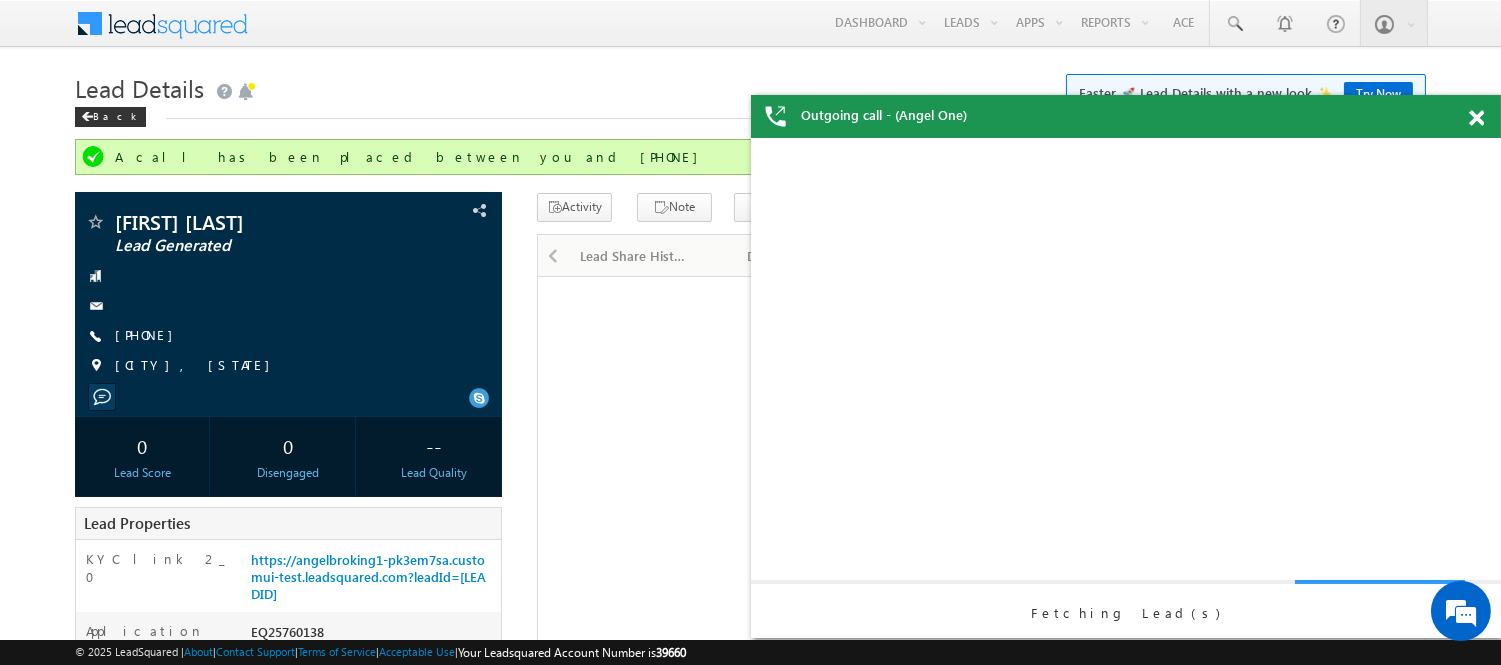 click at bounding box center [1476, 118] 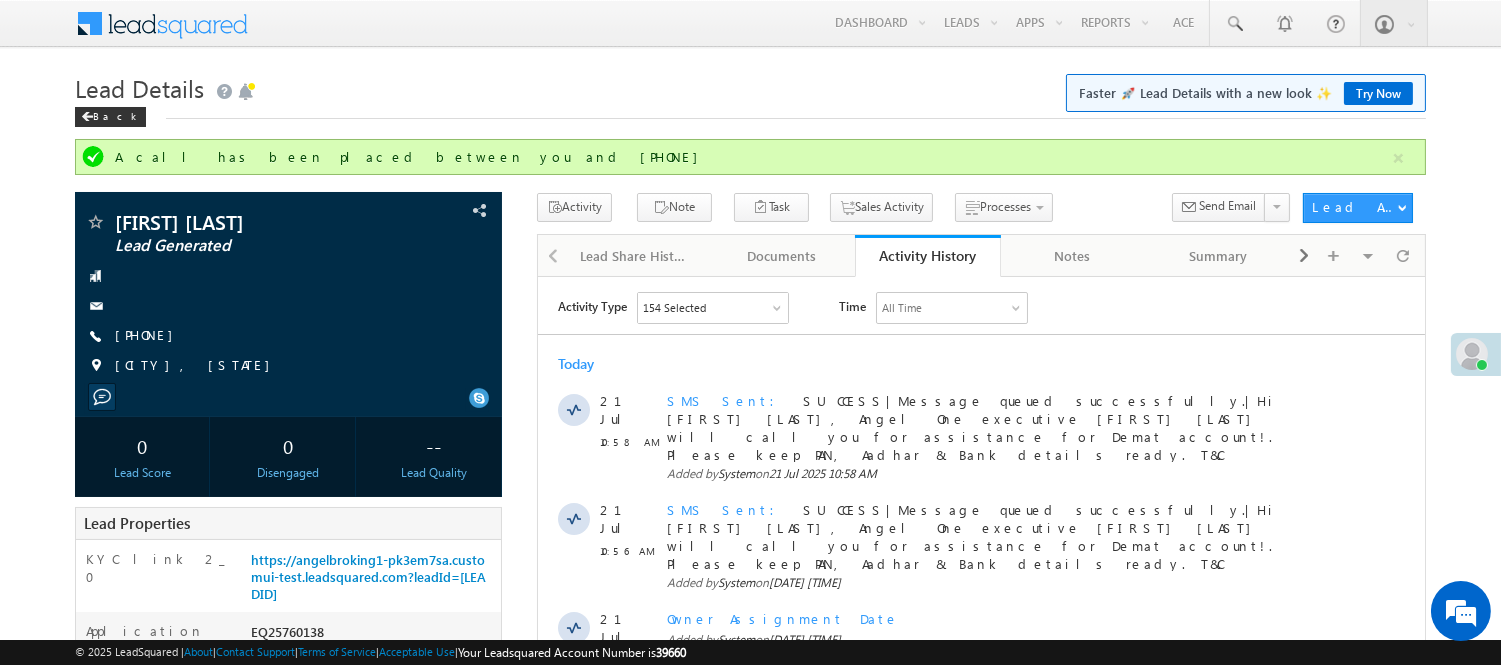 scroll, scrollTop: 0, scrollLeft: 0, axis: both 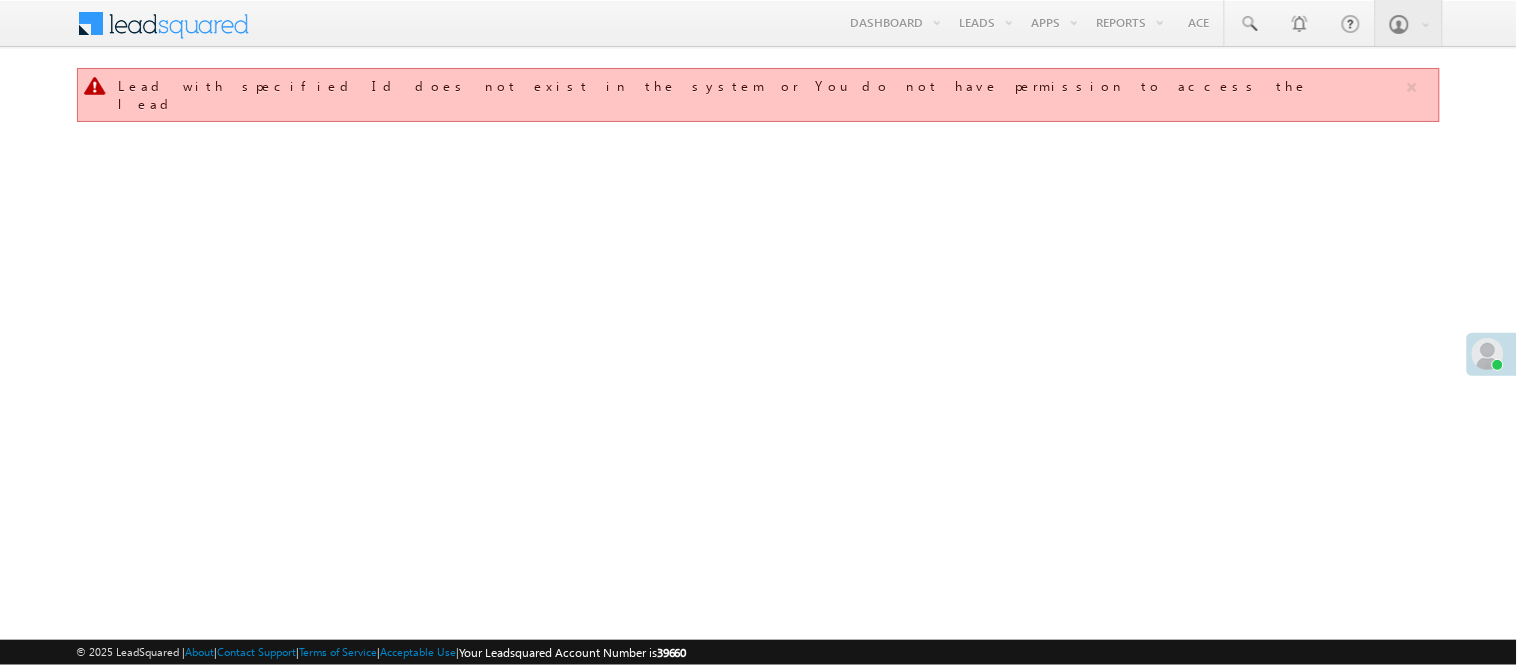 click on "Menu
[FIRST] [MIDDLE] [LAST]
[FIRST] .[LAST]@example.com" at bounding box center (758, 283) 